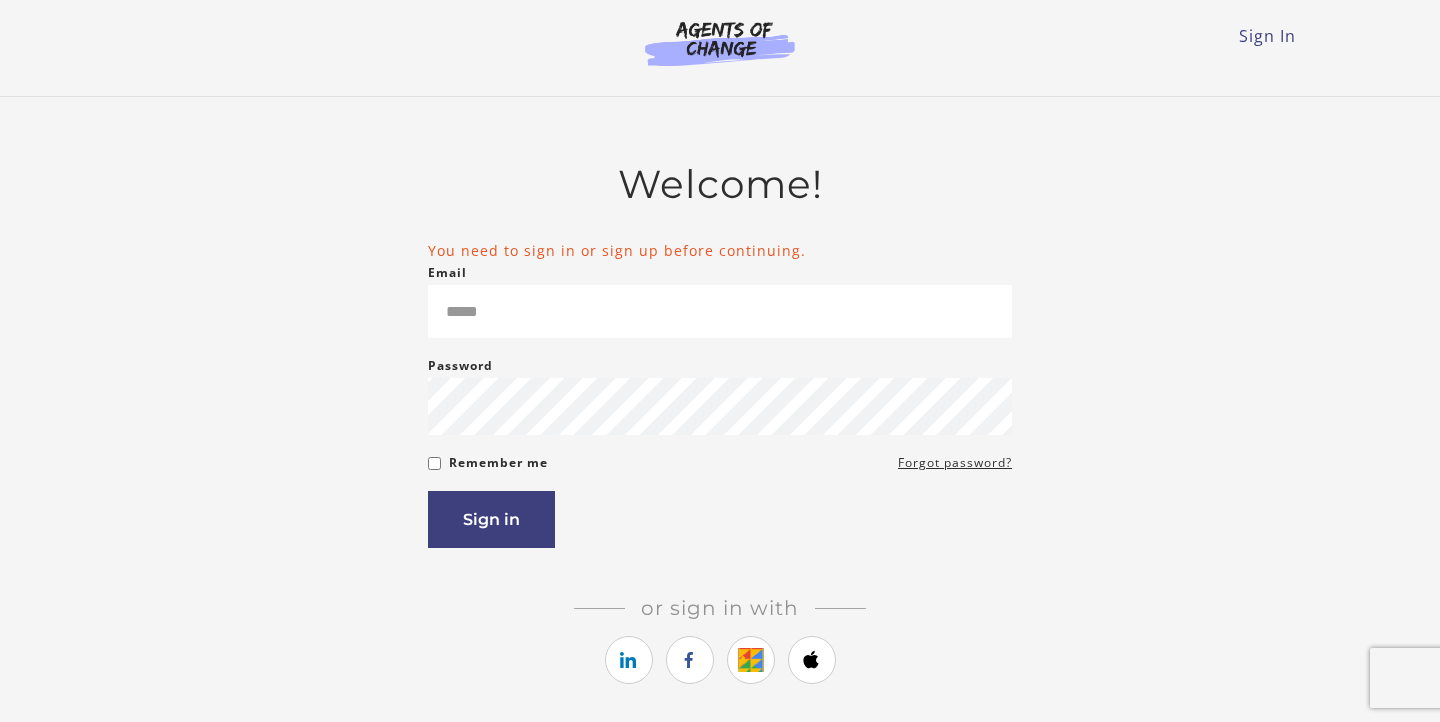 scroll, scrollTop: 0, scrollLeft: 0, axis: both 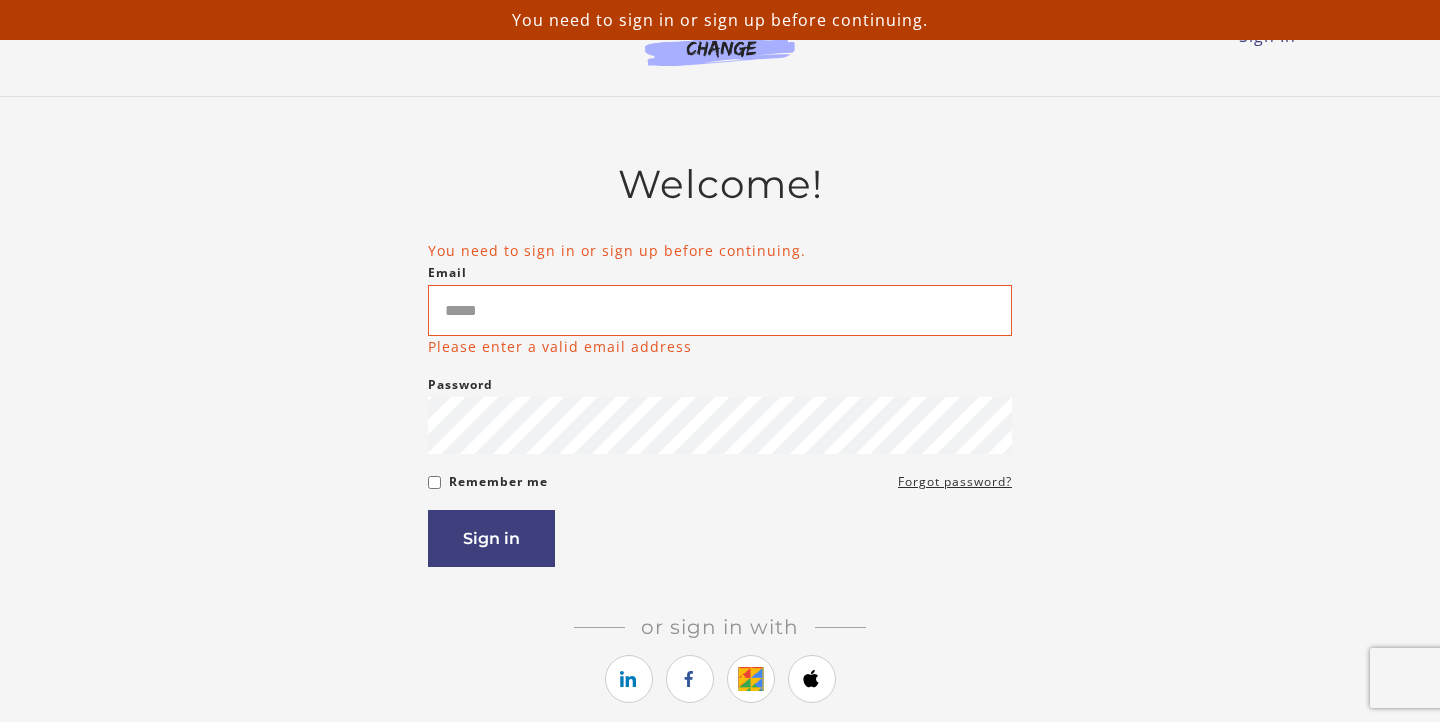 click on "You need to sign in or sign up before continuing.
Email
Please enter a valid email address
Password
Password must be at least 8 characters
Remember me
Forgot password?
If you are a human, ignore this field
Sign in" at bounding box center (720, 404) 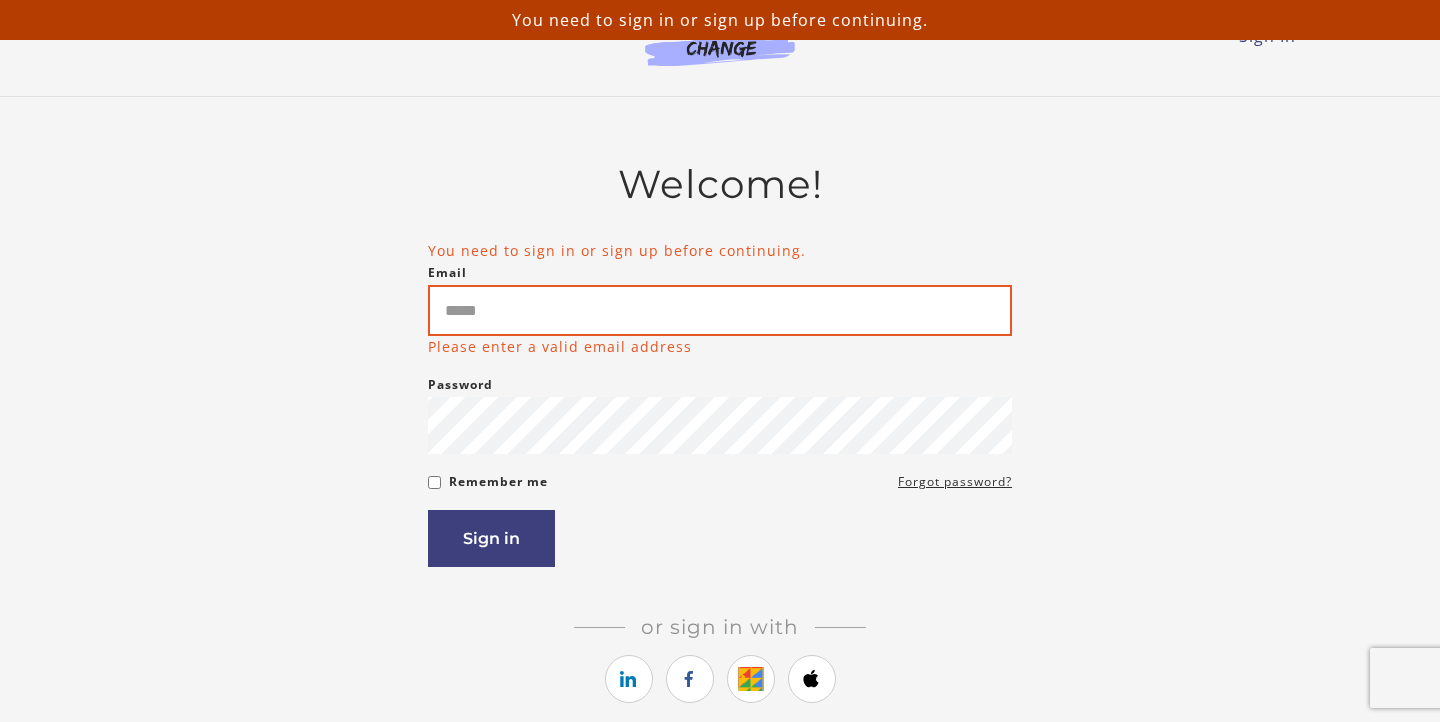 click on "Email" at bounding box center (720, 310) 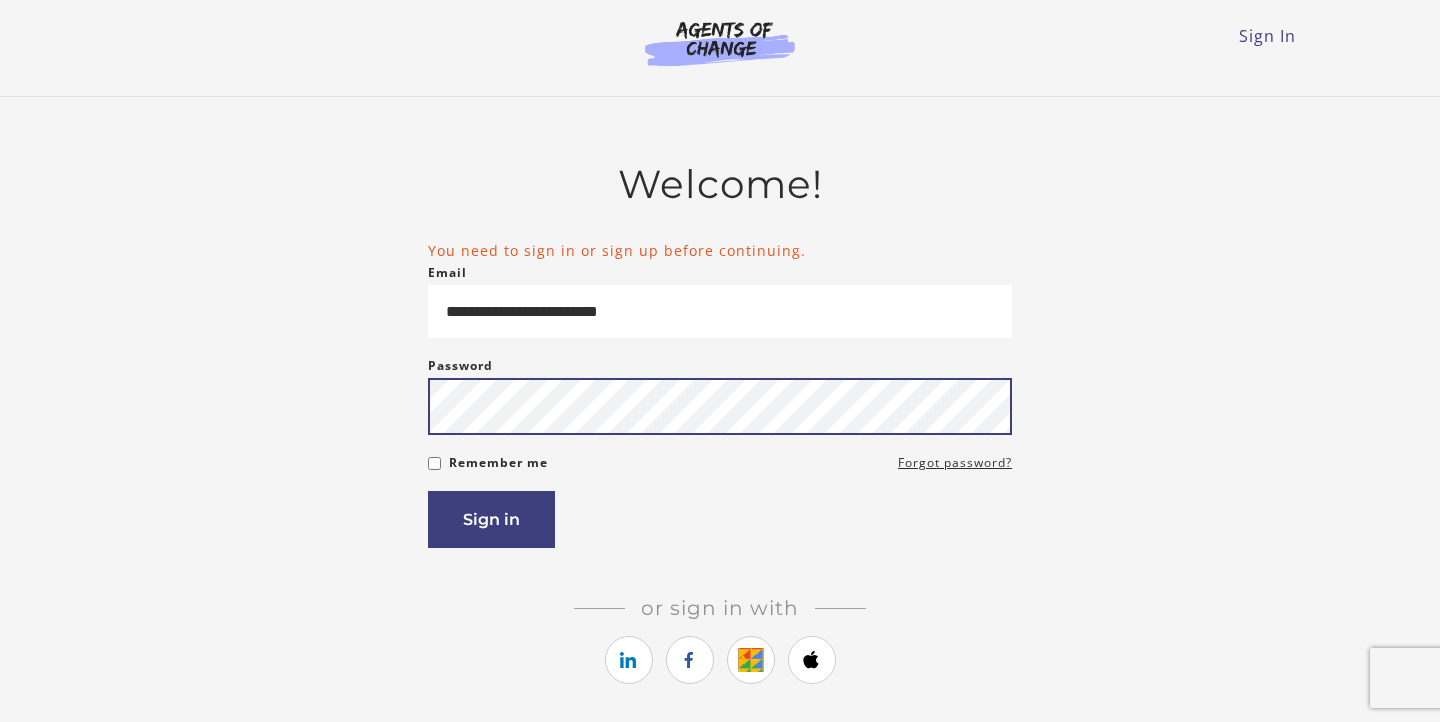click on "Sign in" at bounding box center (491, 519) 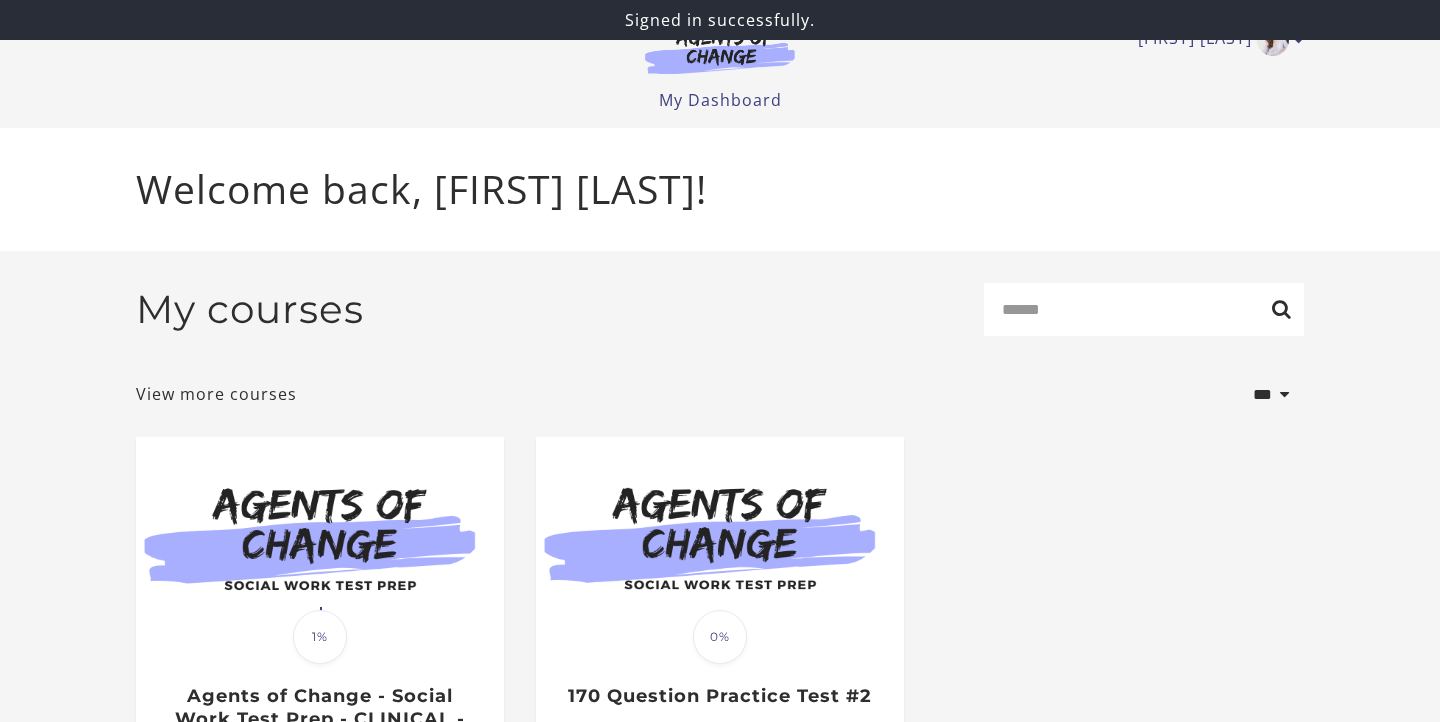 scroll, scrollTop: 0, scrollLeft: 0, axis: both 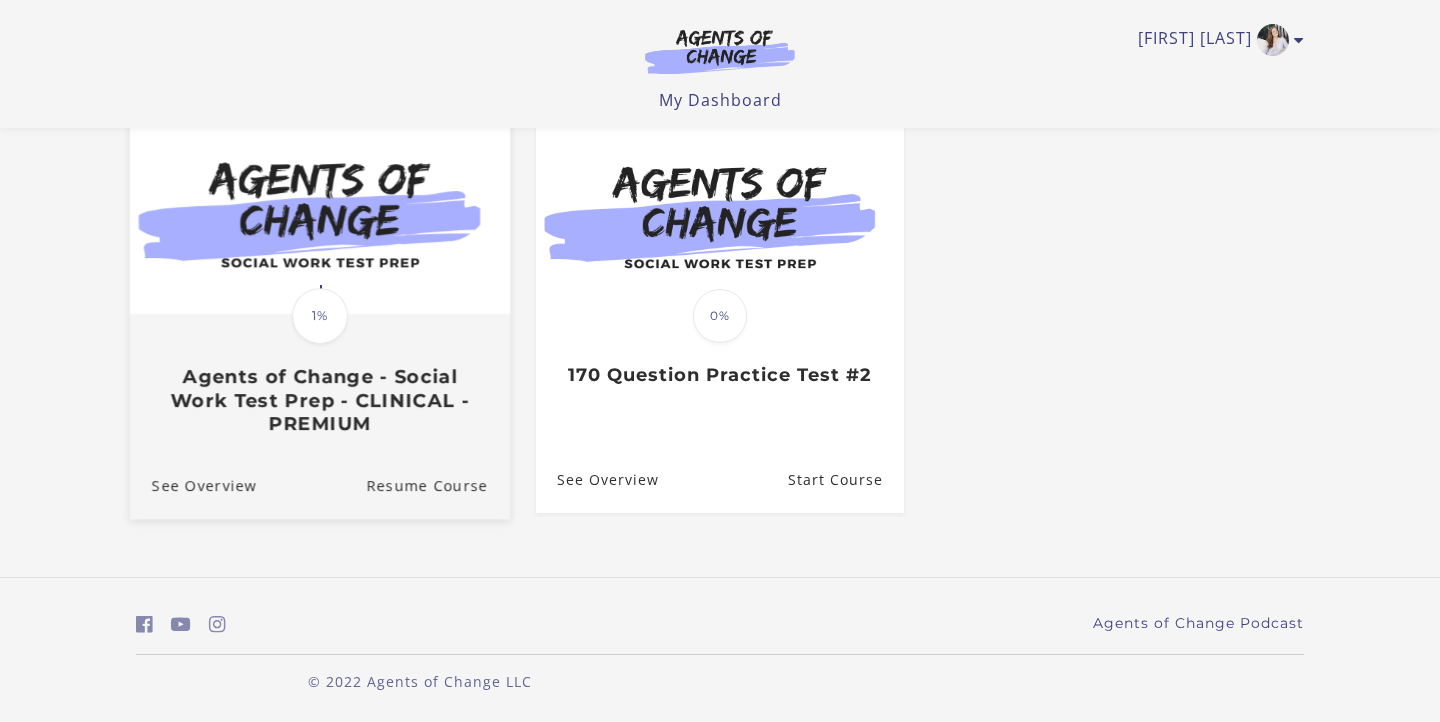 click on "Agents of Change - Social Work Test Prep - CLINICAL - PREMIUM" at bounding box center [320, 401] 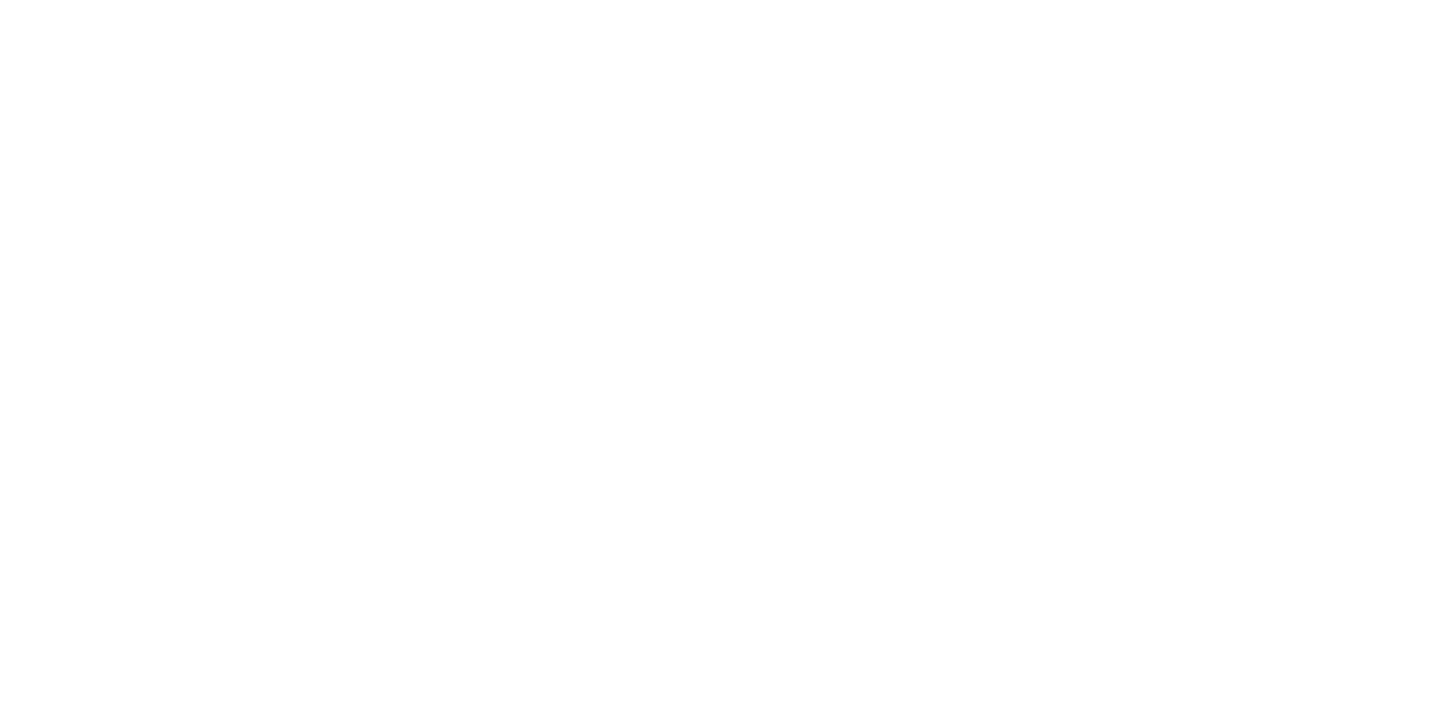 scroll, scrollTop: 0, scrollLeft: 0, axis: both 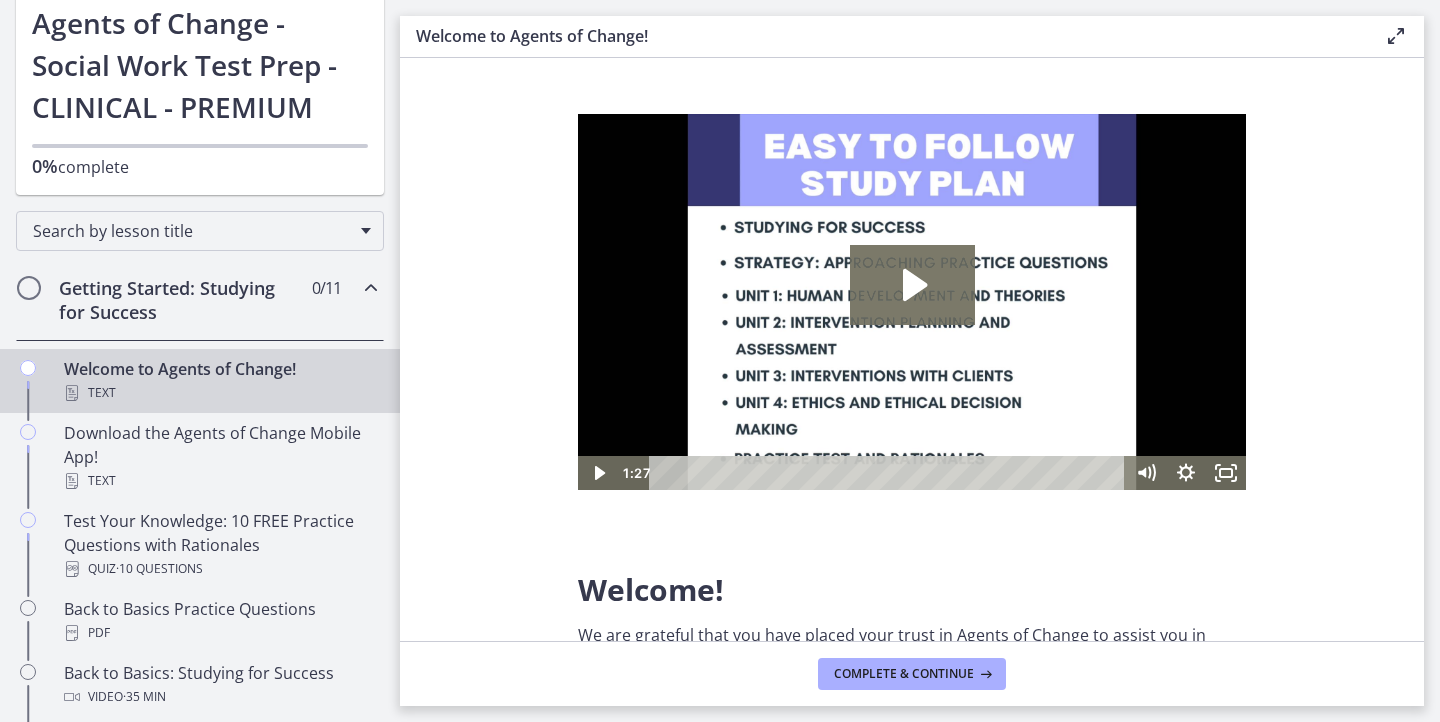 click at bounding box center [371, 288] 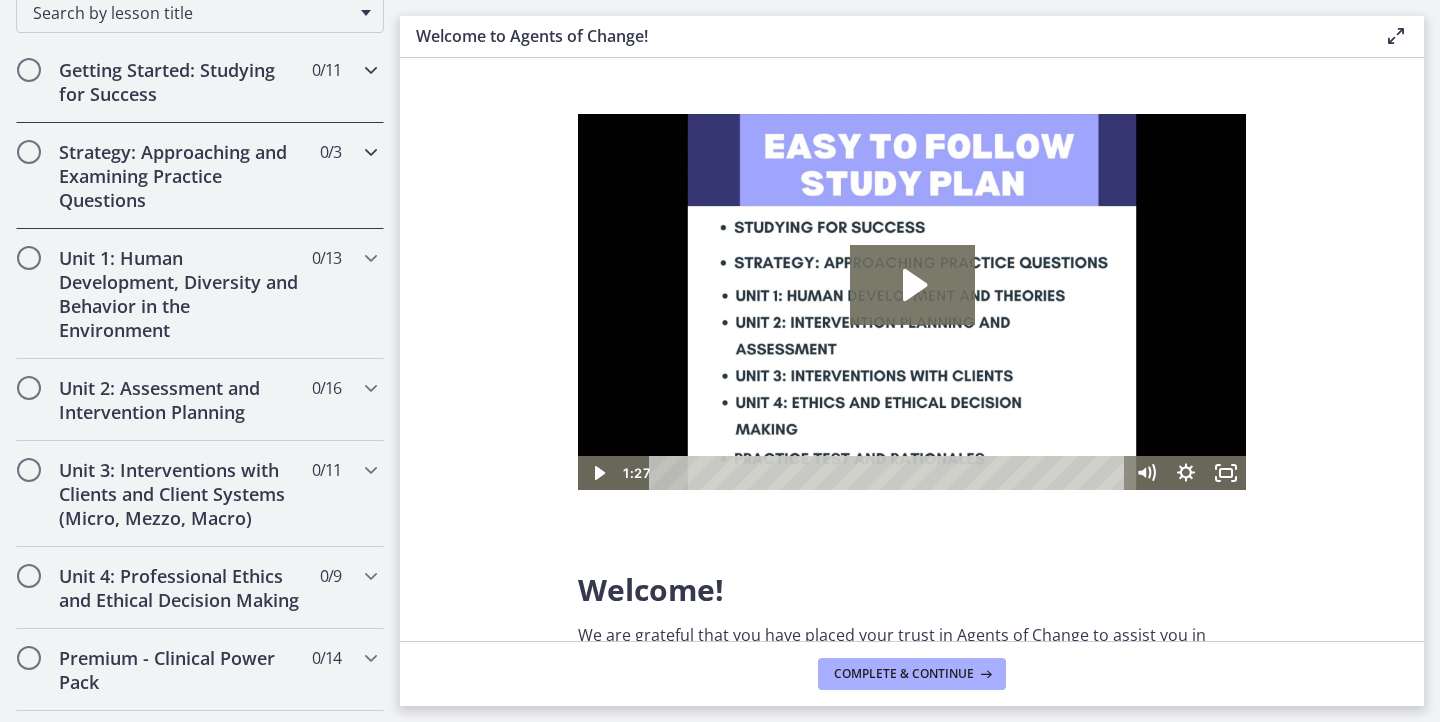 scroll, scrollTop: 342, scrollLeft: 0, axis: vertical 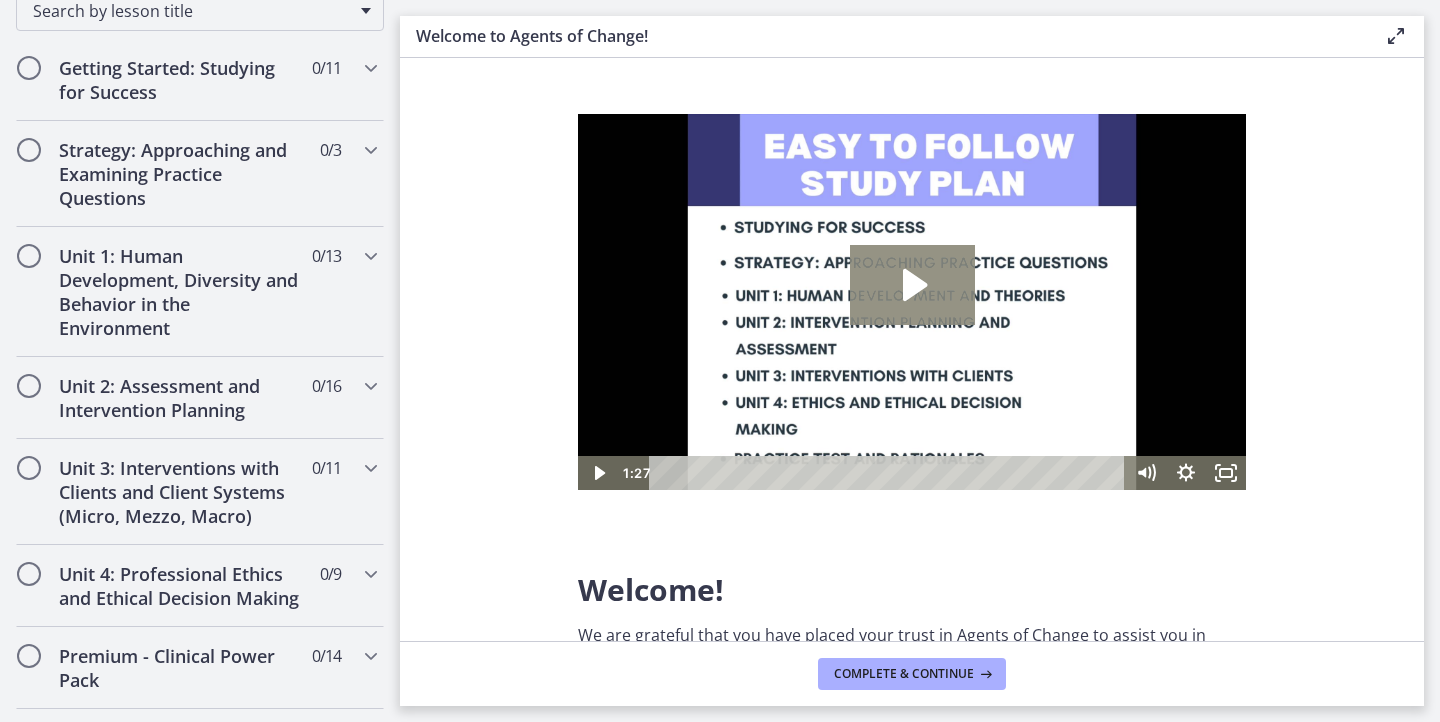 click 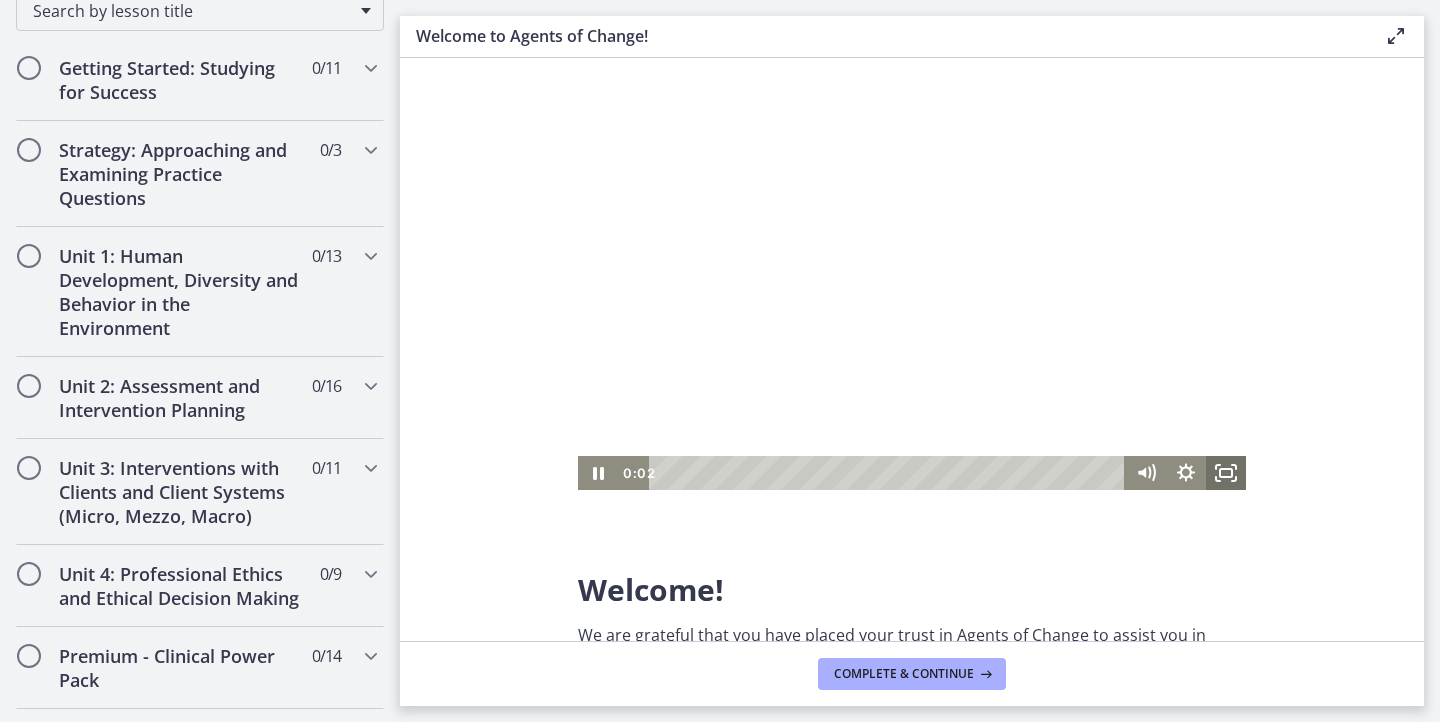 click 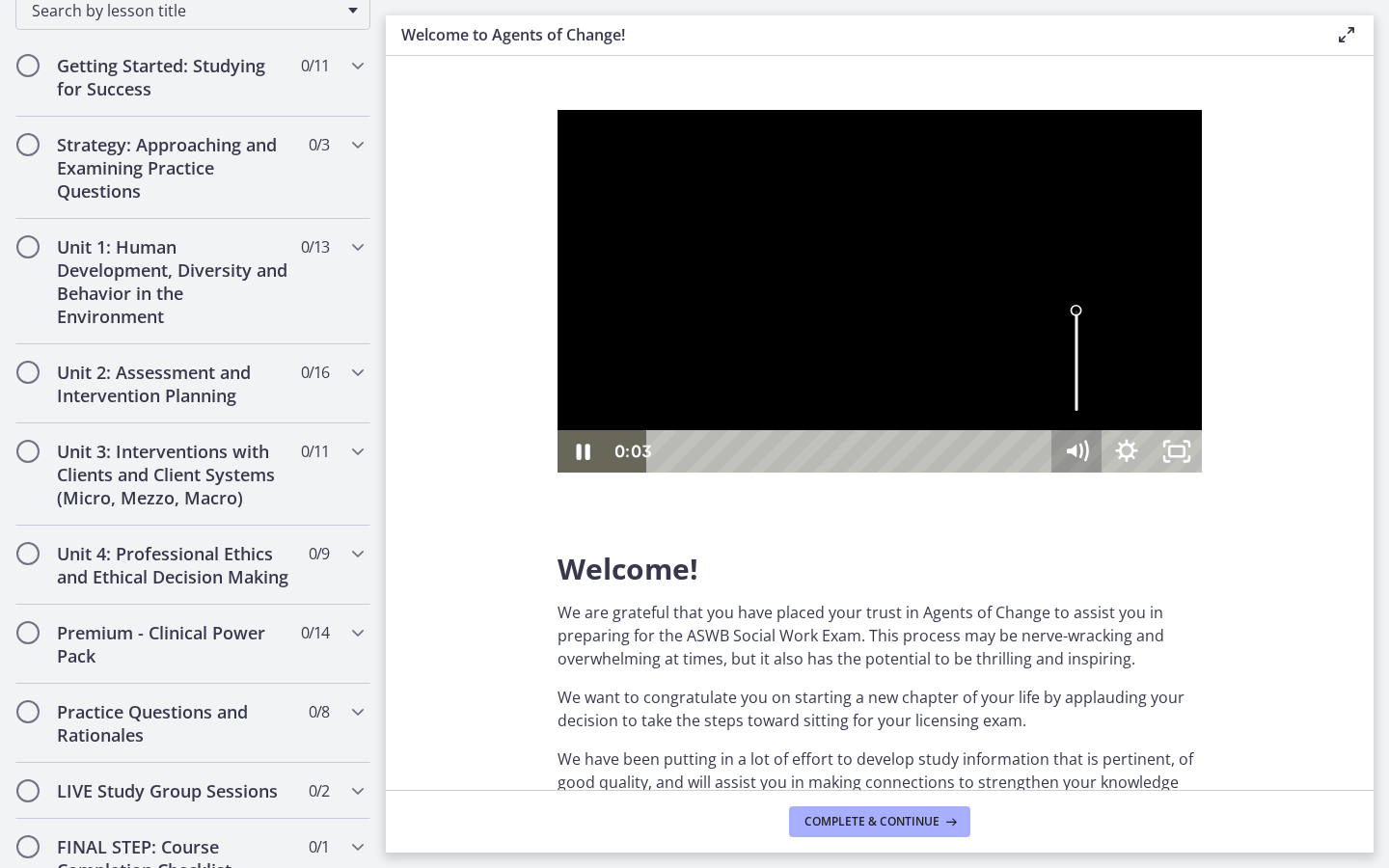 click 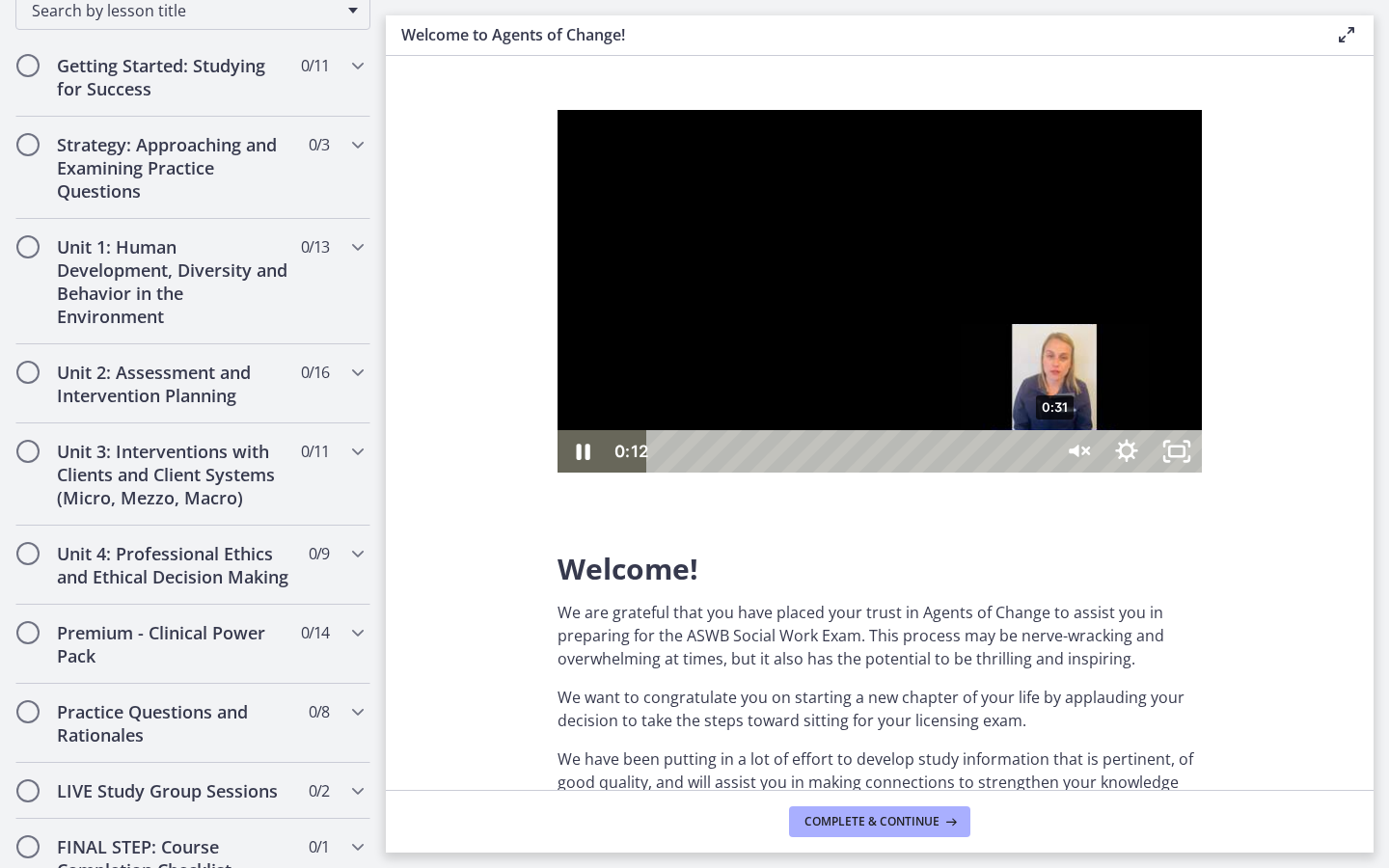click on "0:31" at bounding box center (852, 451) 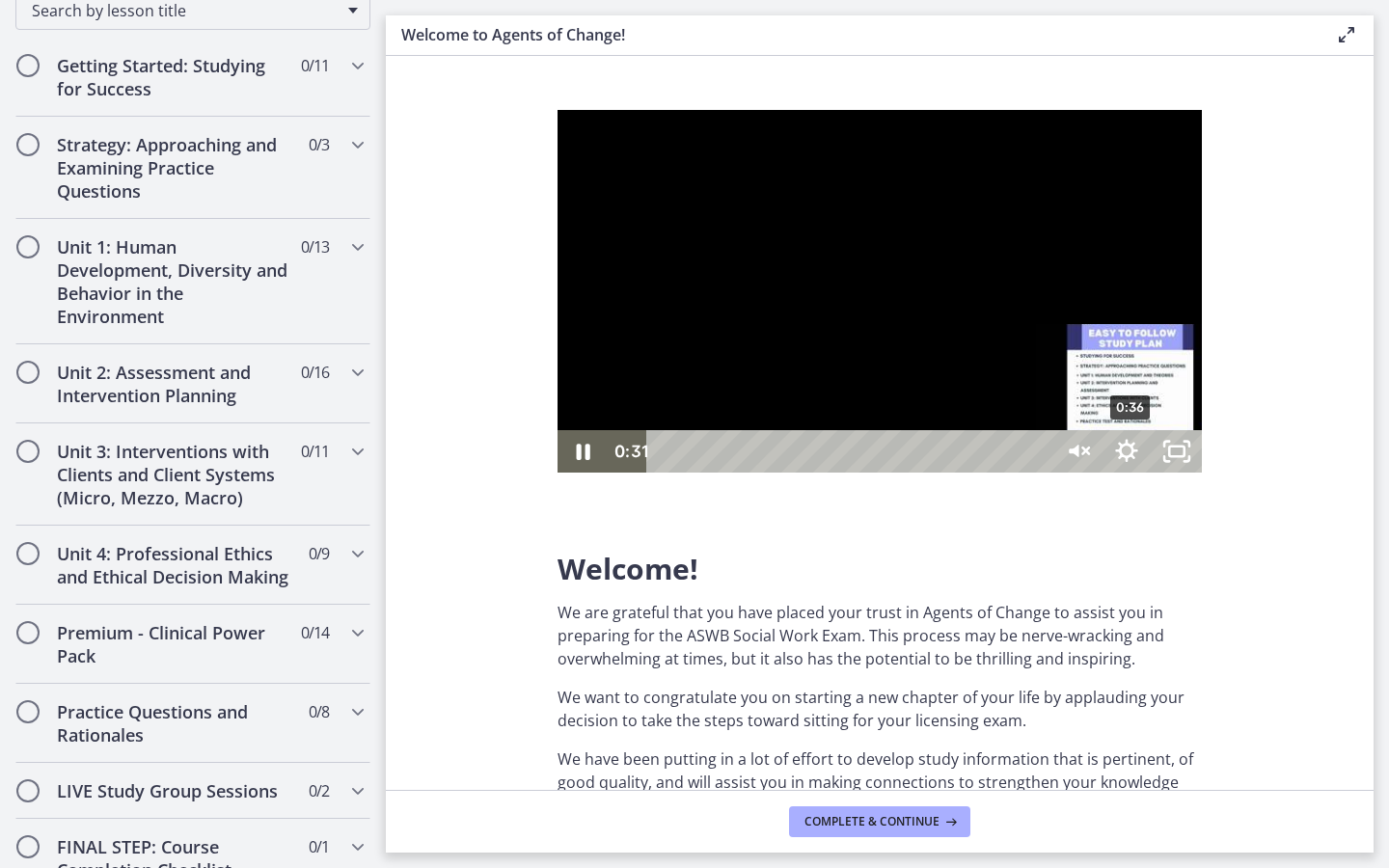 click on "0:36" at bounding box center (852, 451) 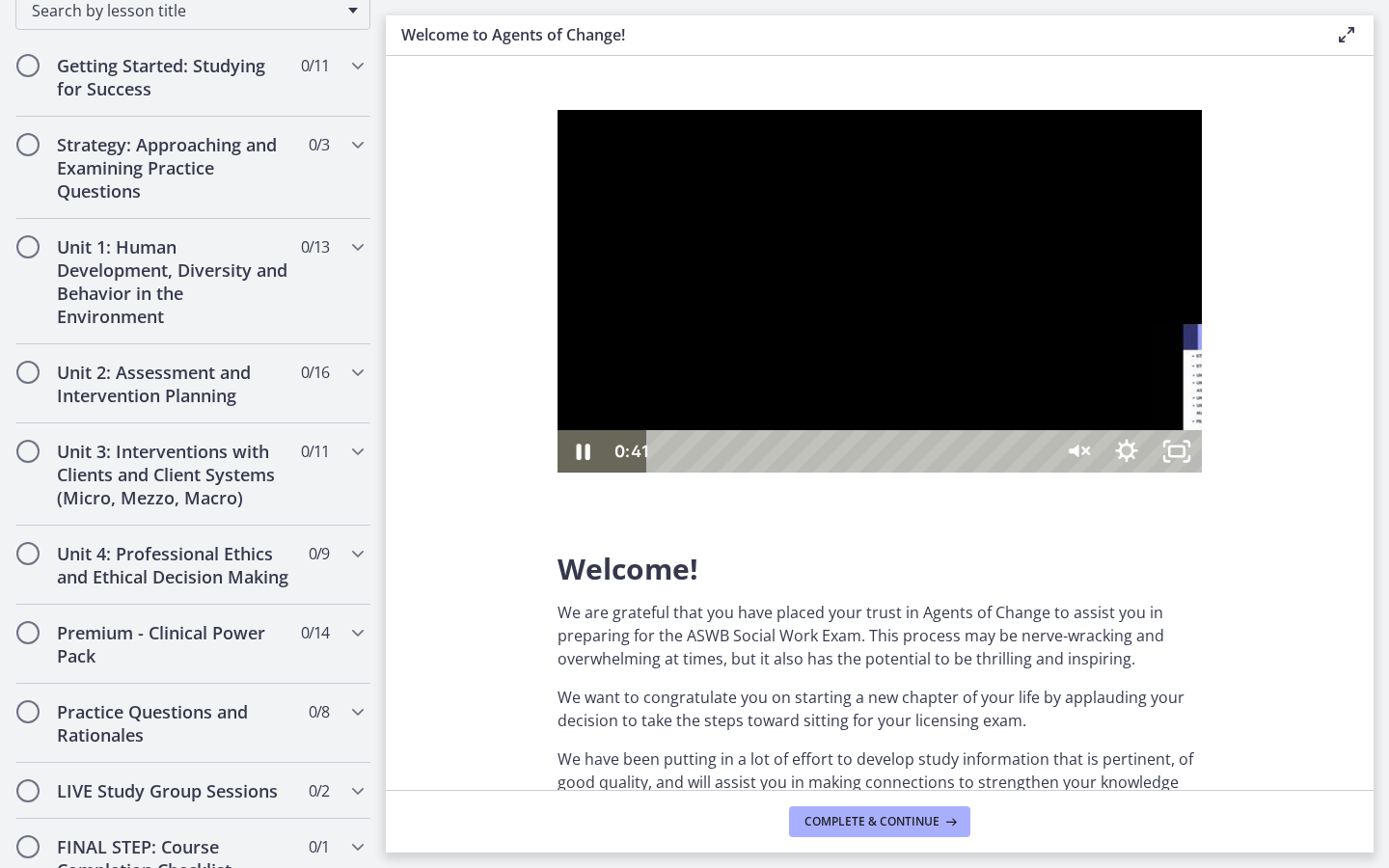 click on "0:46" at bounding box center (852, 451) 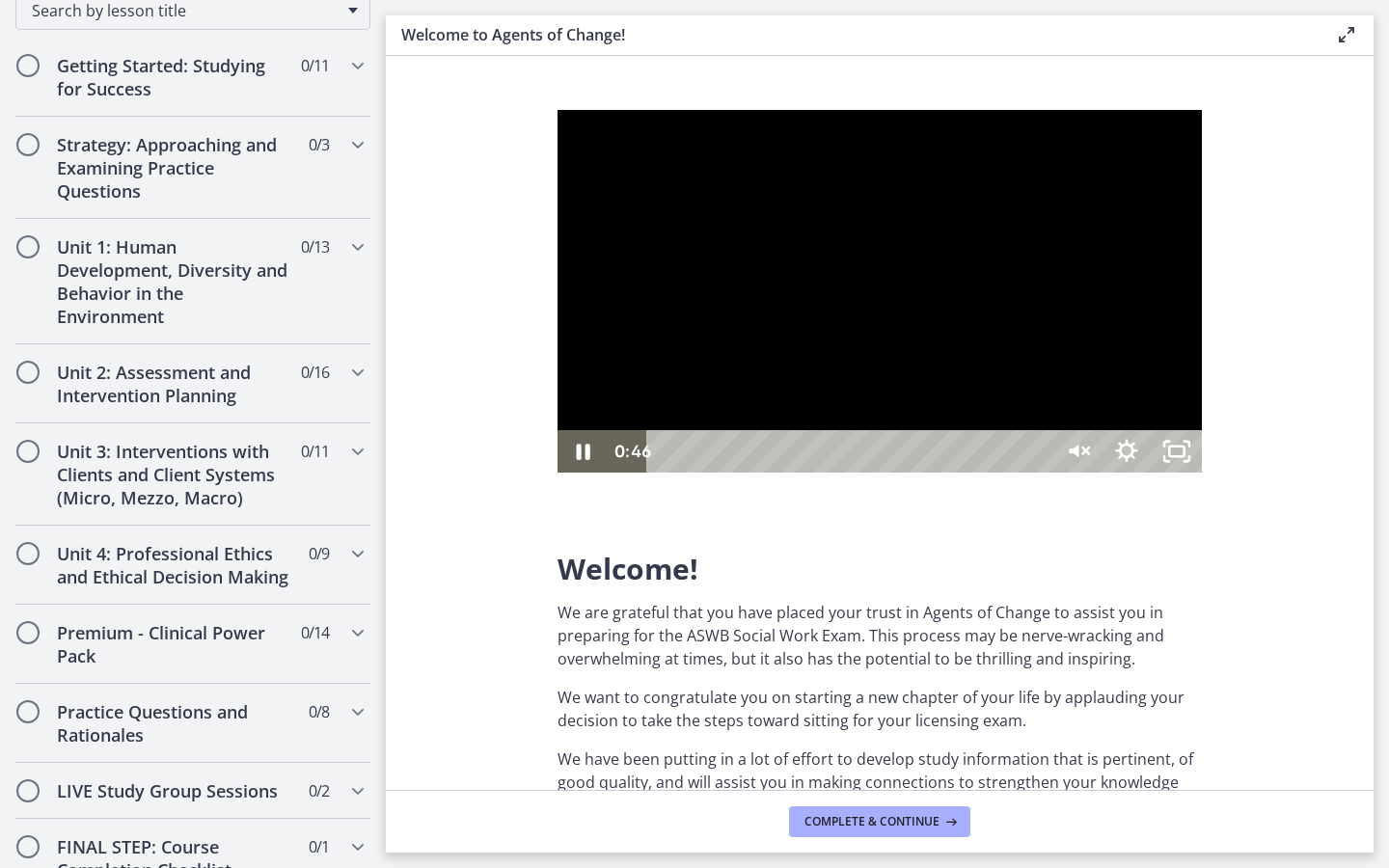 click on "0:53" at bounding box center (852, 451) 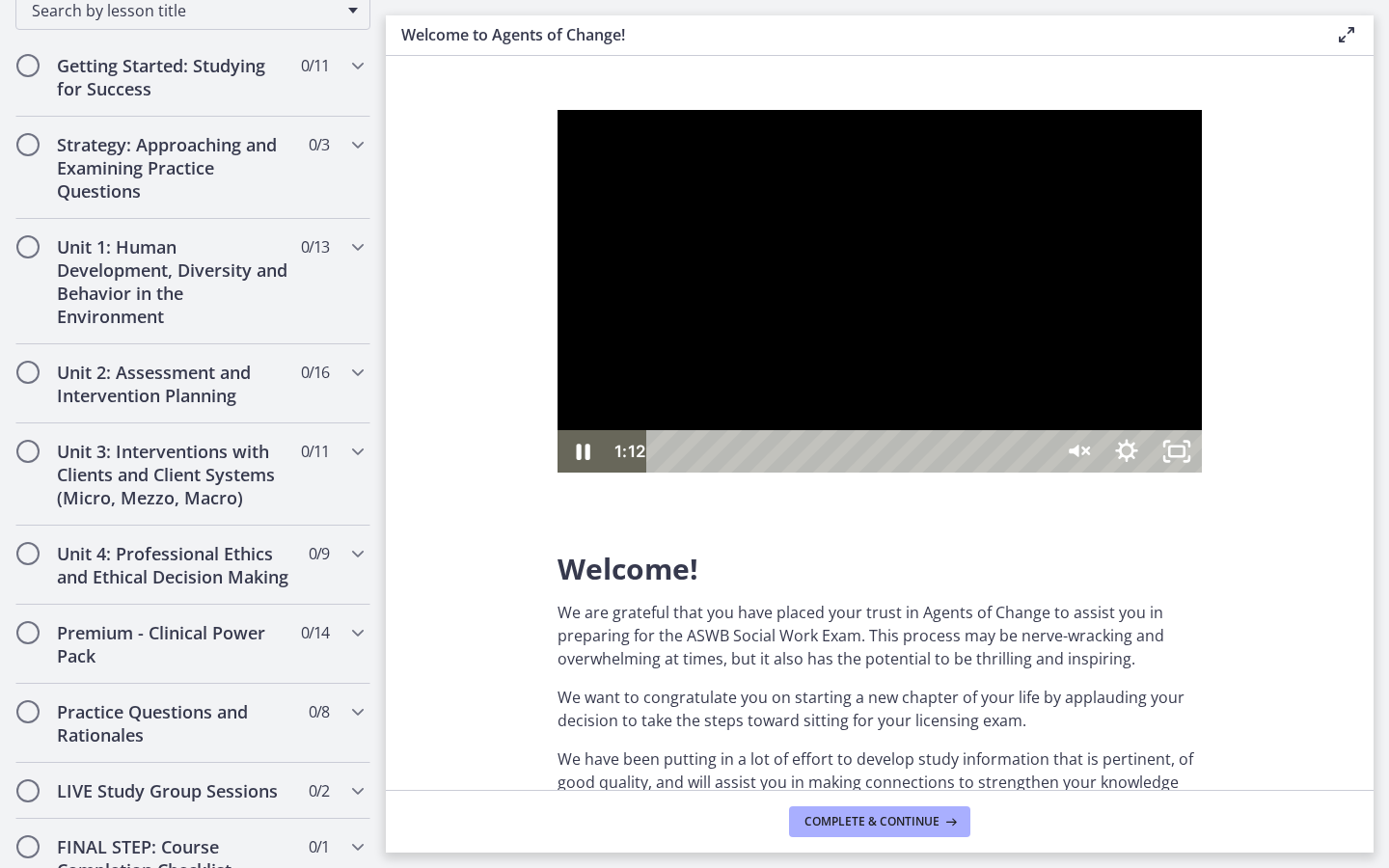 click on "1:16" at bounding box center [852, 451] 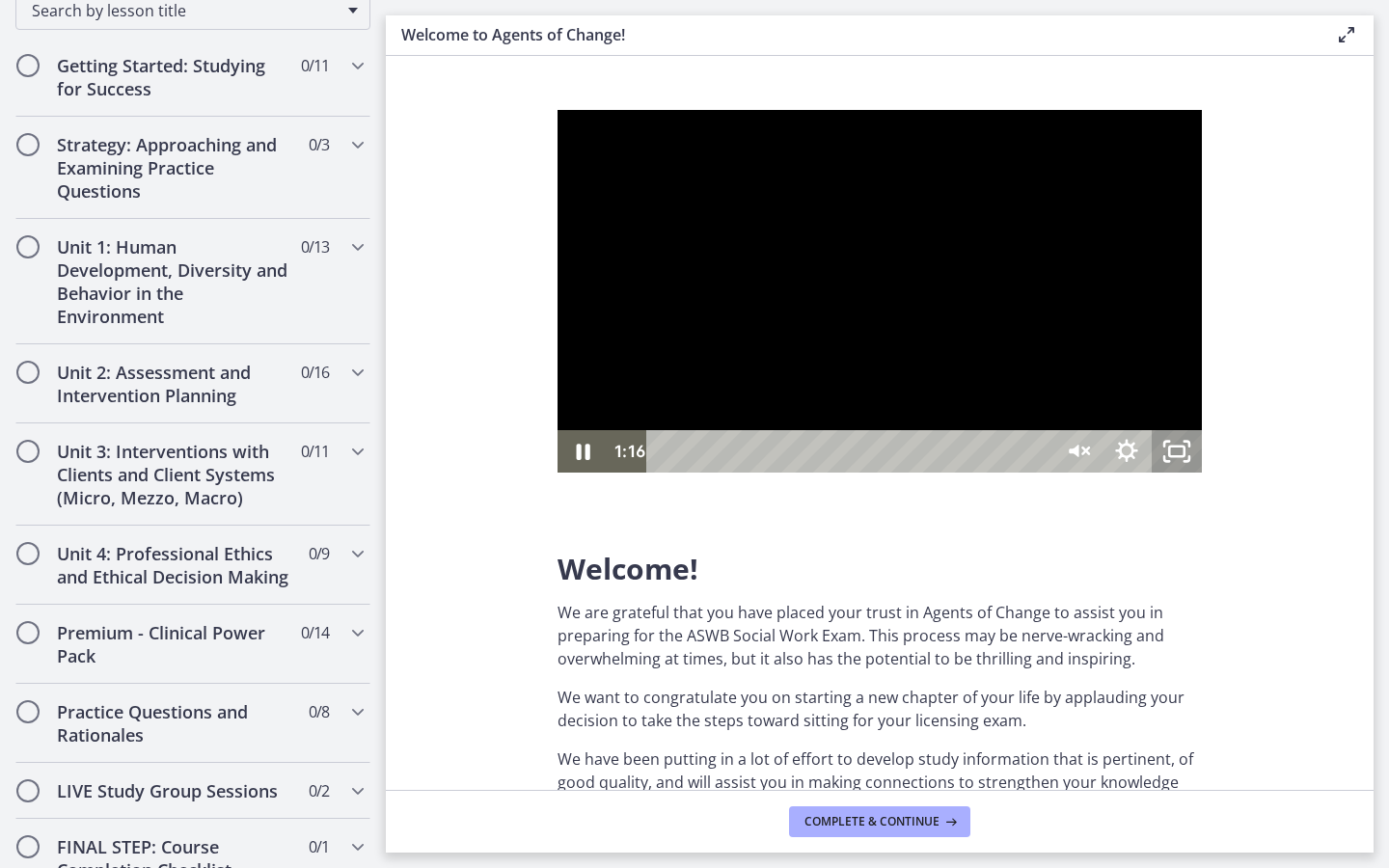 click 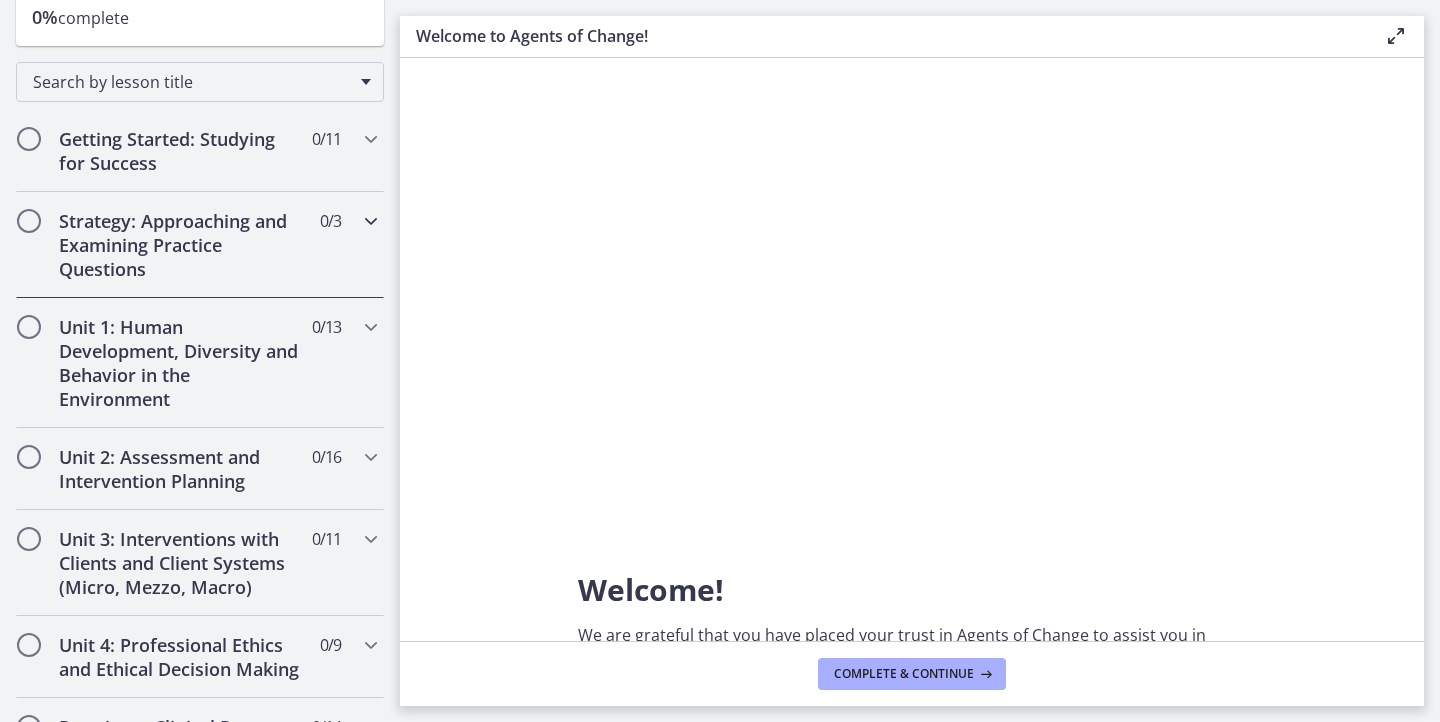 scroll, scrollTop: 269, scrollLeft: 0, axis: vertical 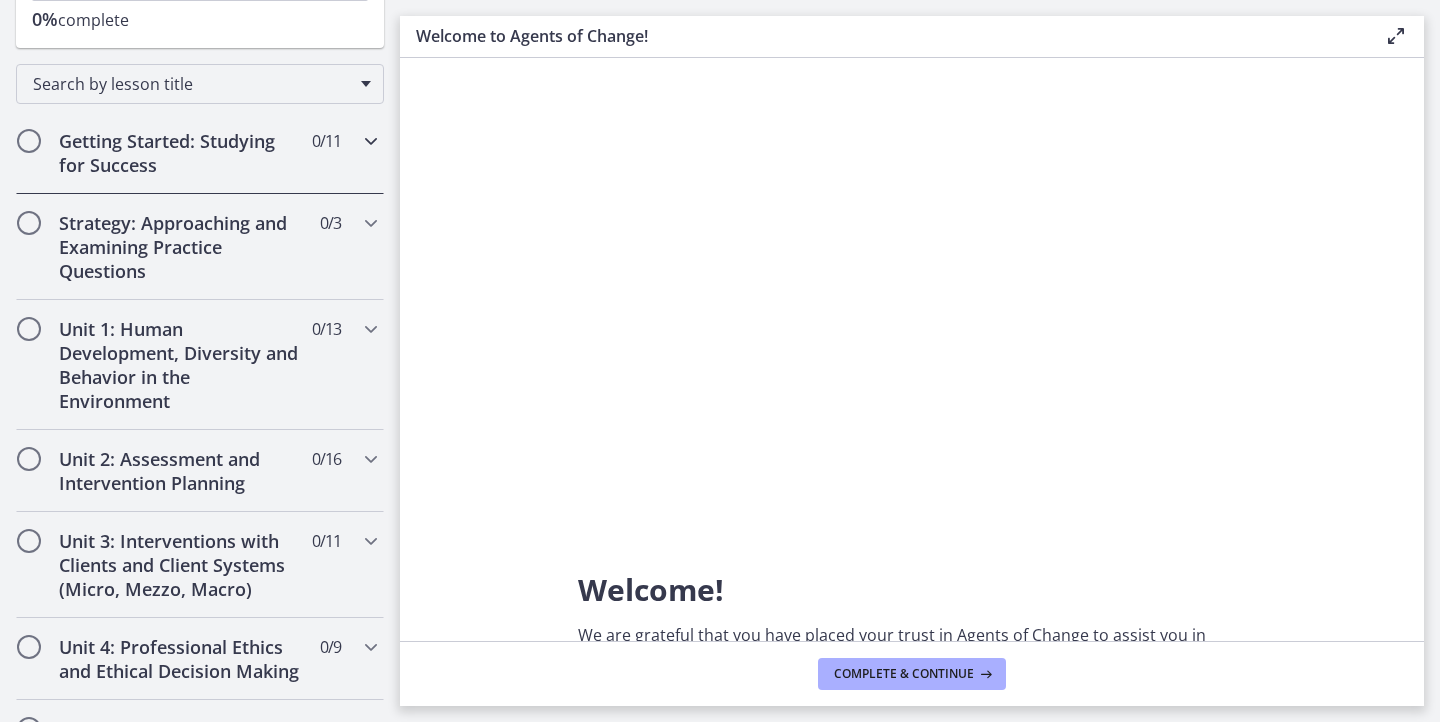 click on "Getting Started: Studying for Success" at bounding box center [181, 153] 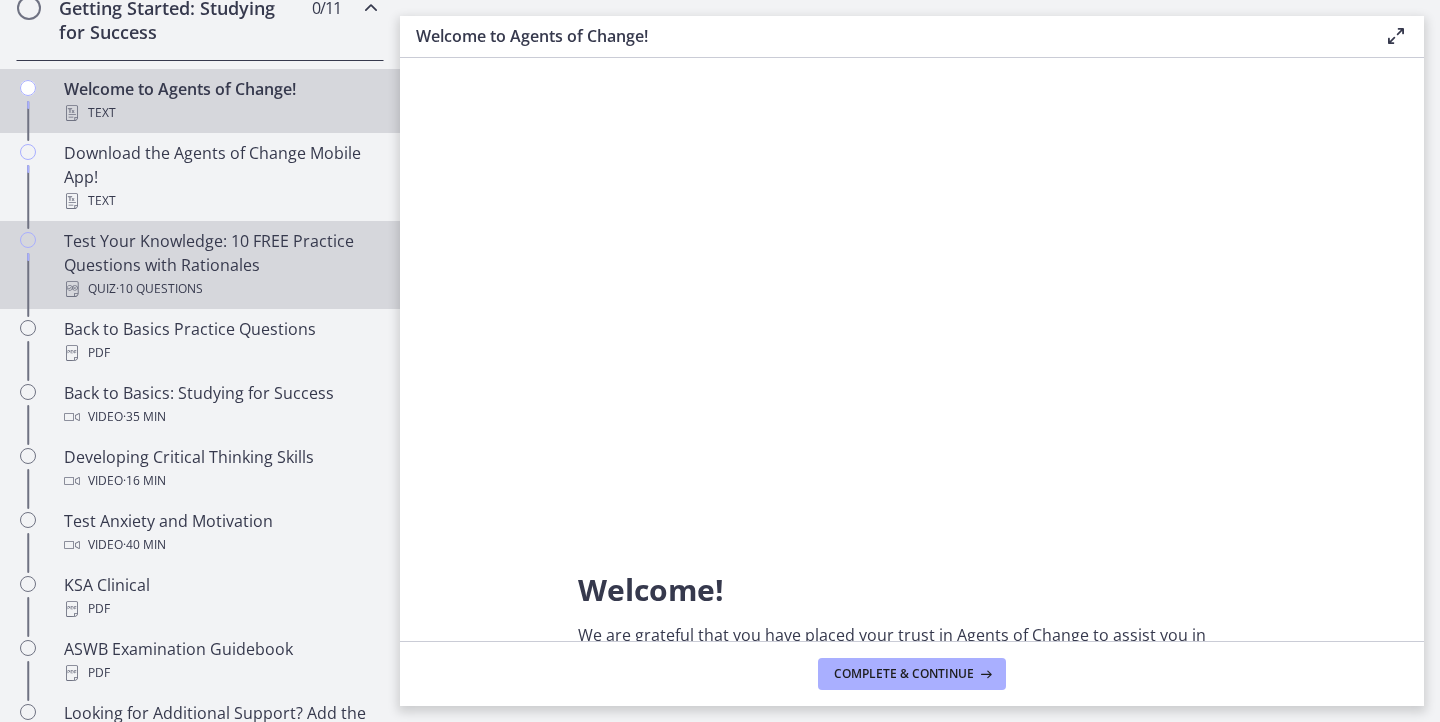 scroll, scrollTop: 400, scrollLeft: 0, axis: vertical 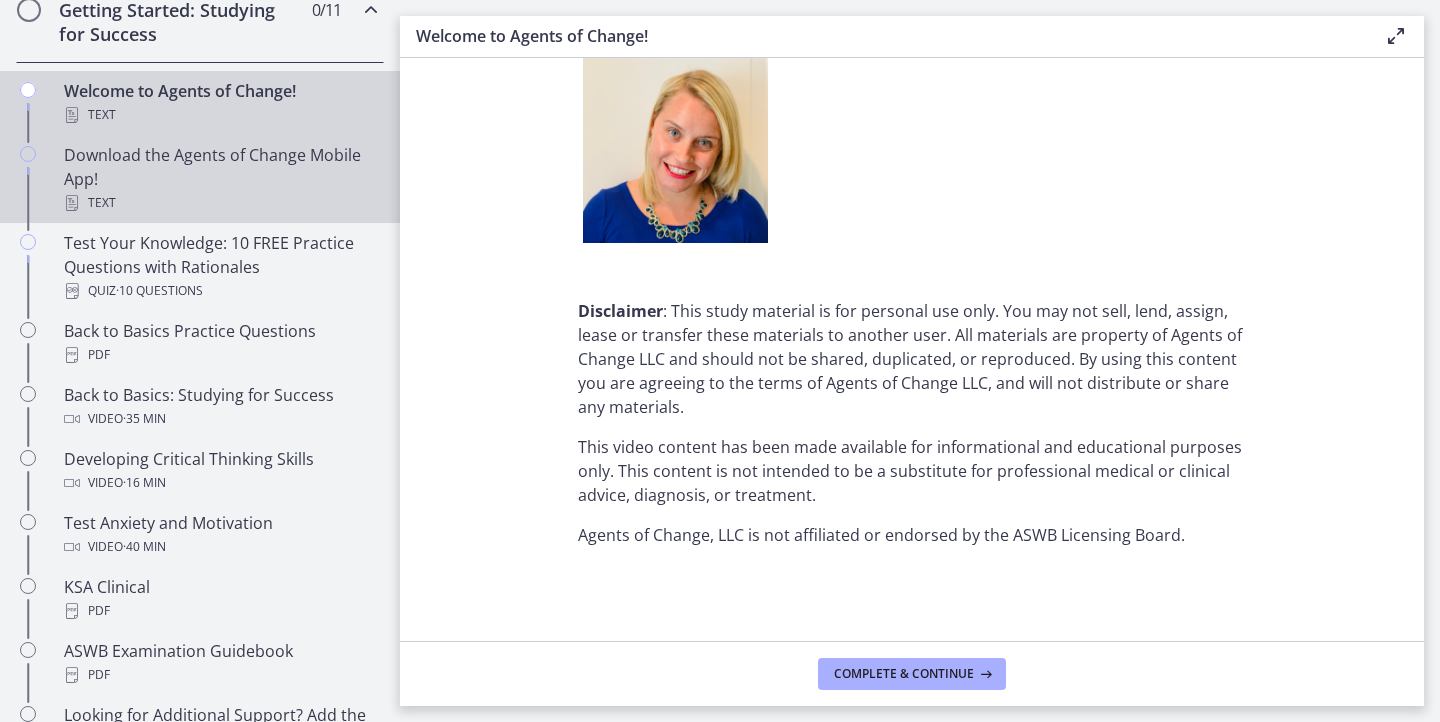 click on "Download the Agents of Change Mobile App!
Text" at bounding box center [220, 179] 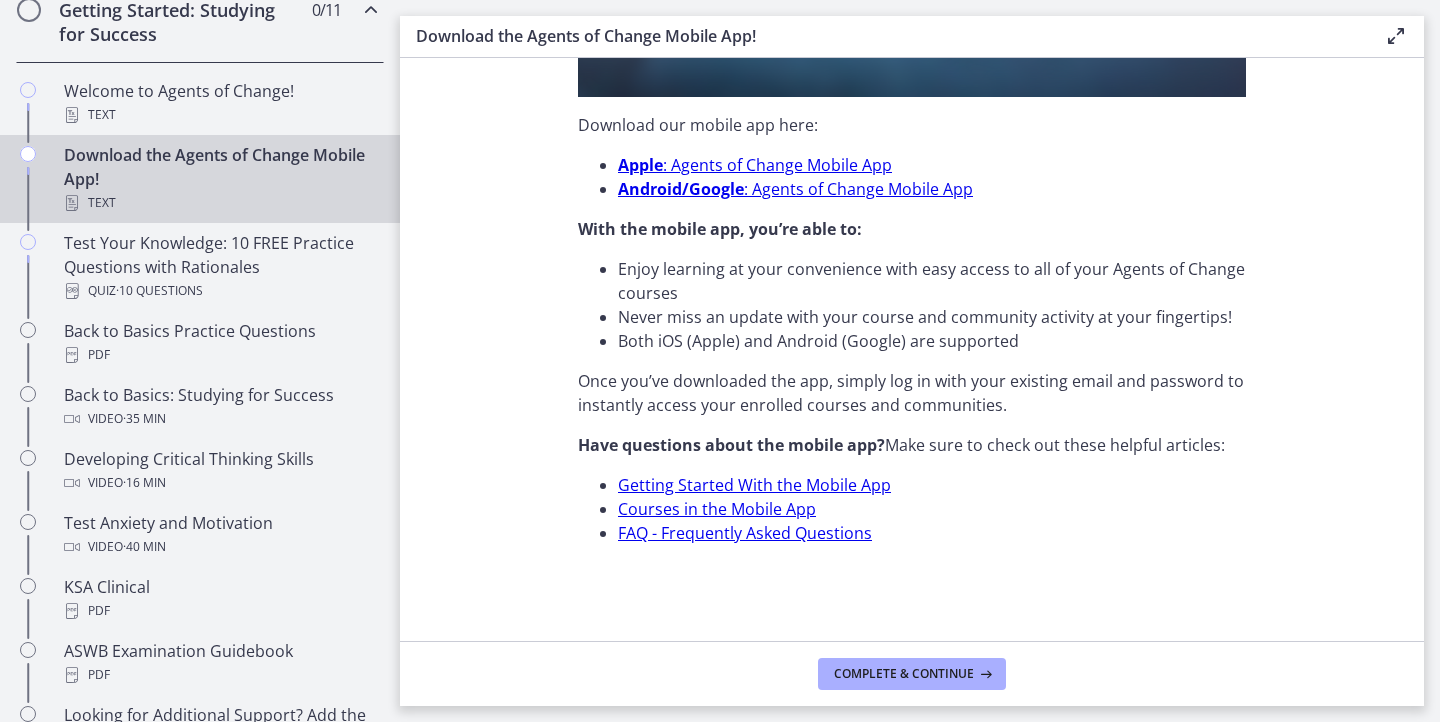 scroll, scrollTop: 0, scrollLeft: 0, axis: both 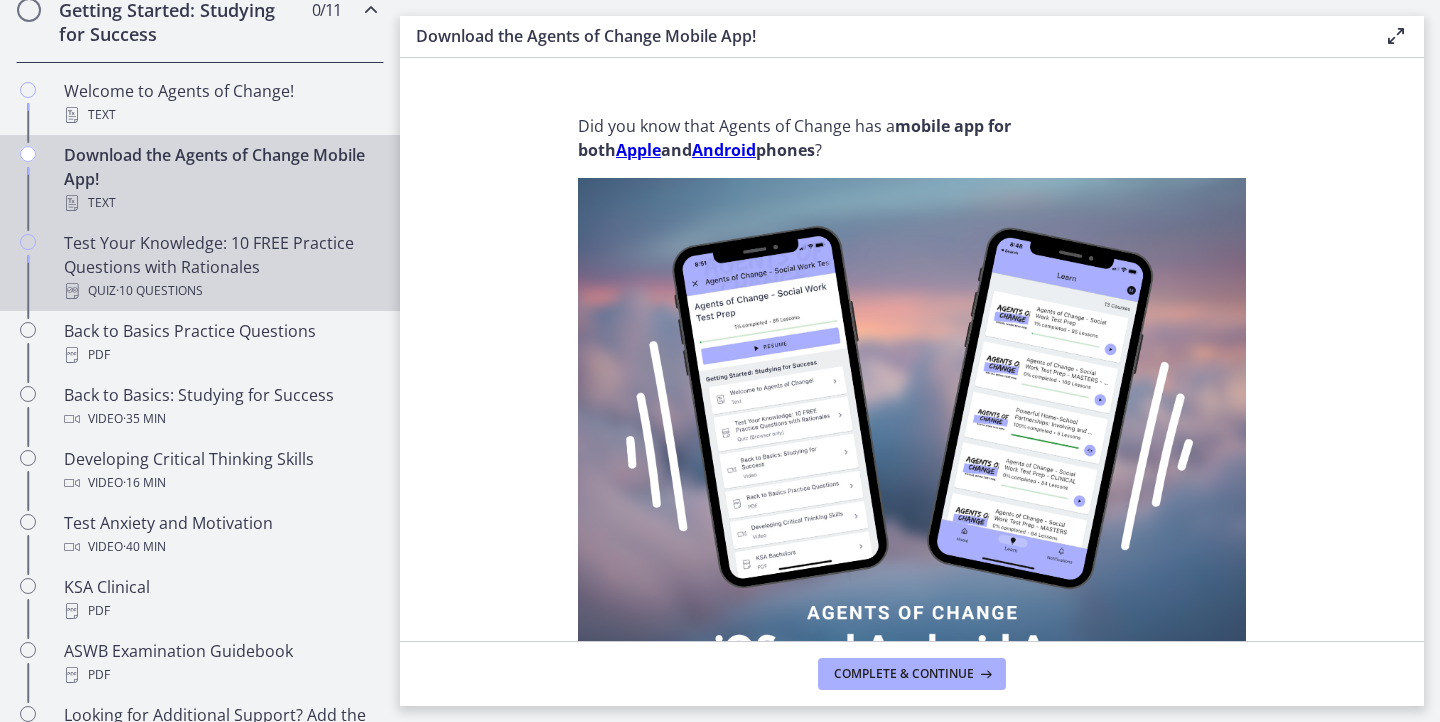 click on "Test Your Knowledge: 10 FREE Practice Questions with Rationales
Quiz
·  10 Questions" at bounding box center [220, 267] 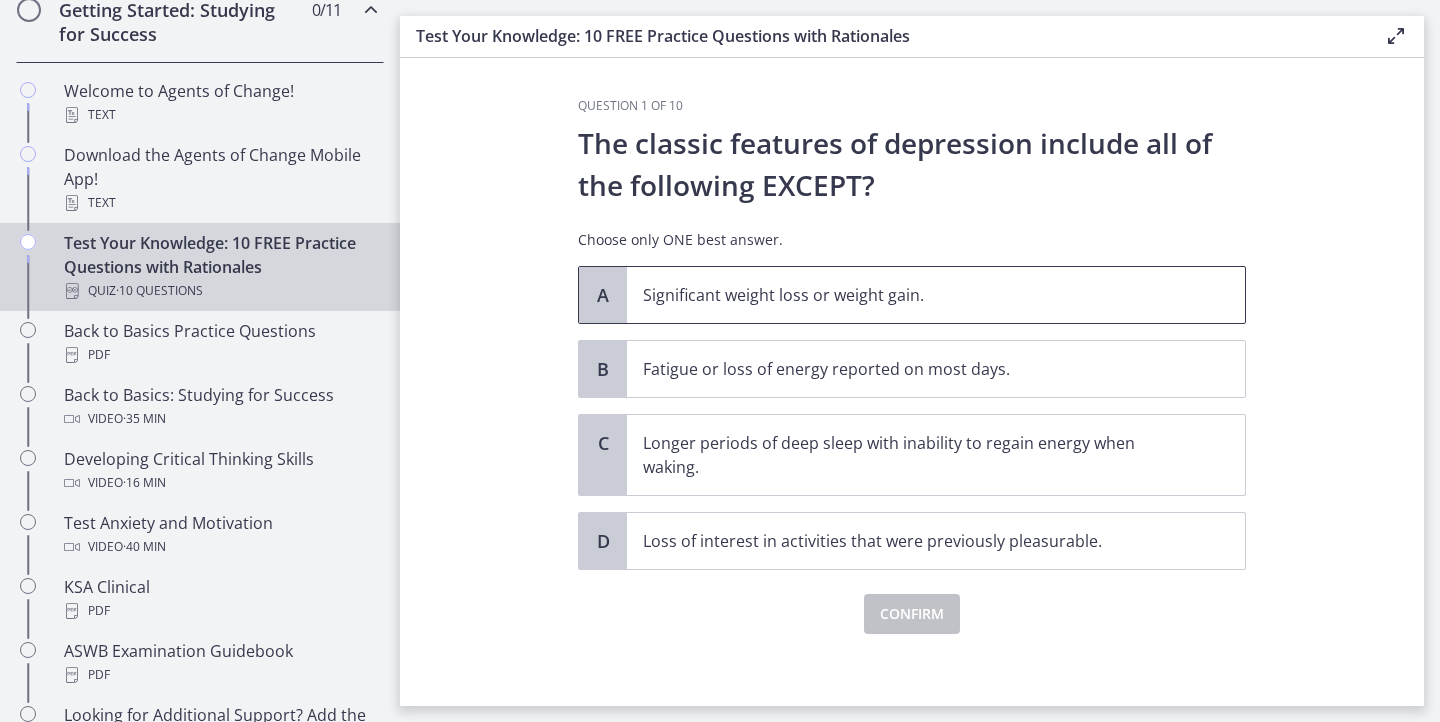 click on "Significant weight loss or weight gain." at bounding box center (916, 295) 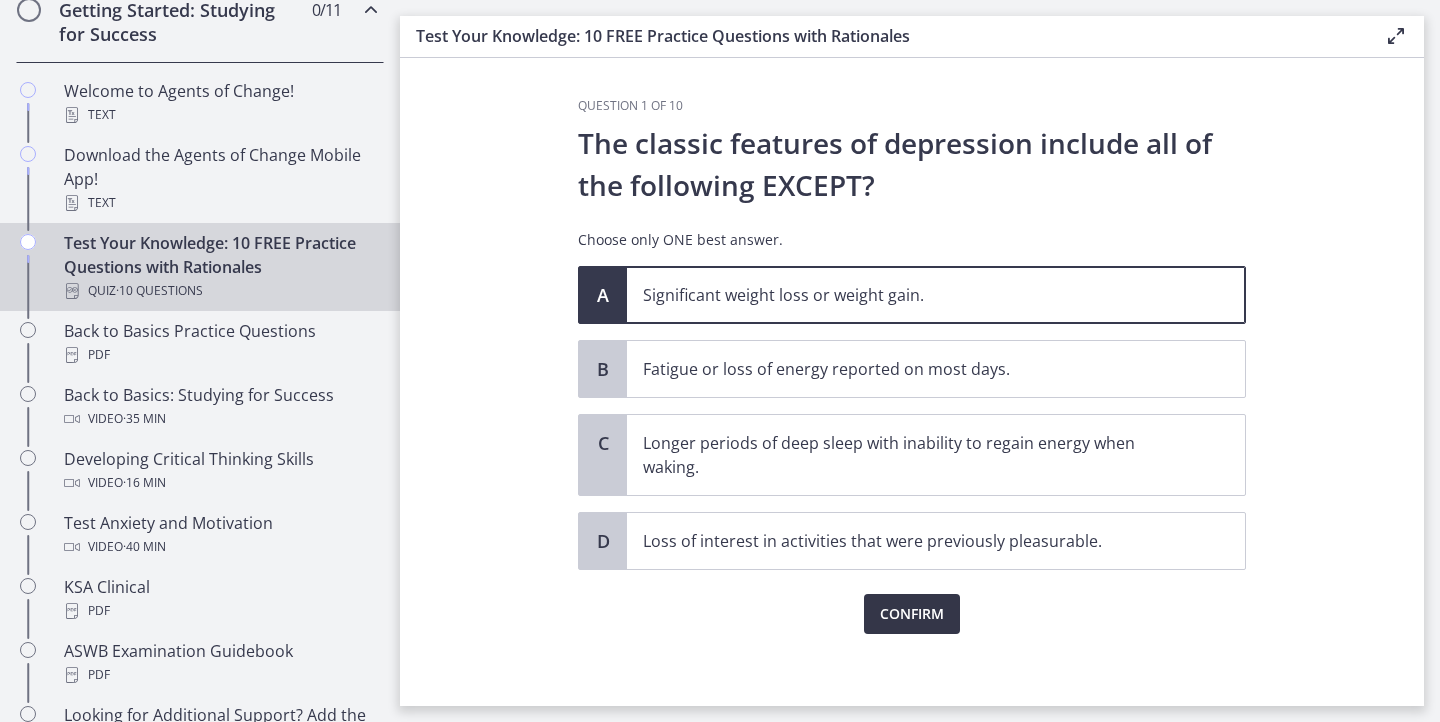 click on "Confirm" at bounding box center (912, 614) 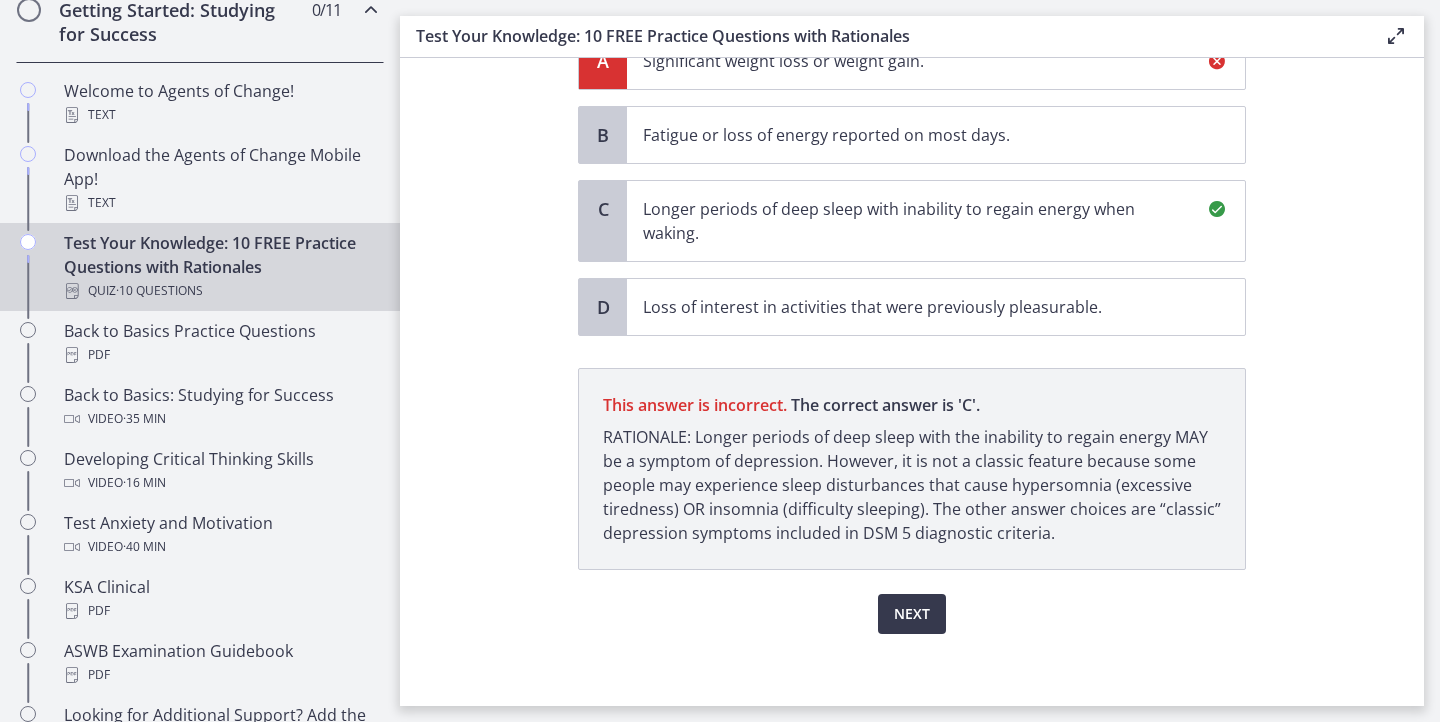 scroll, scrollTop: 242, scrollLeft: 0, axis: vertical 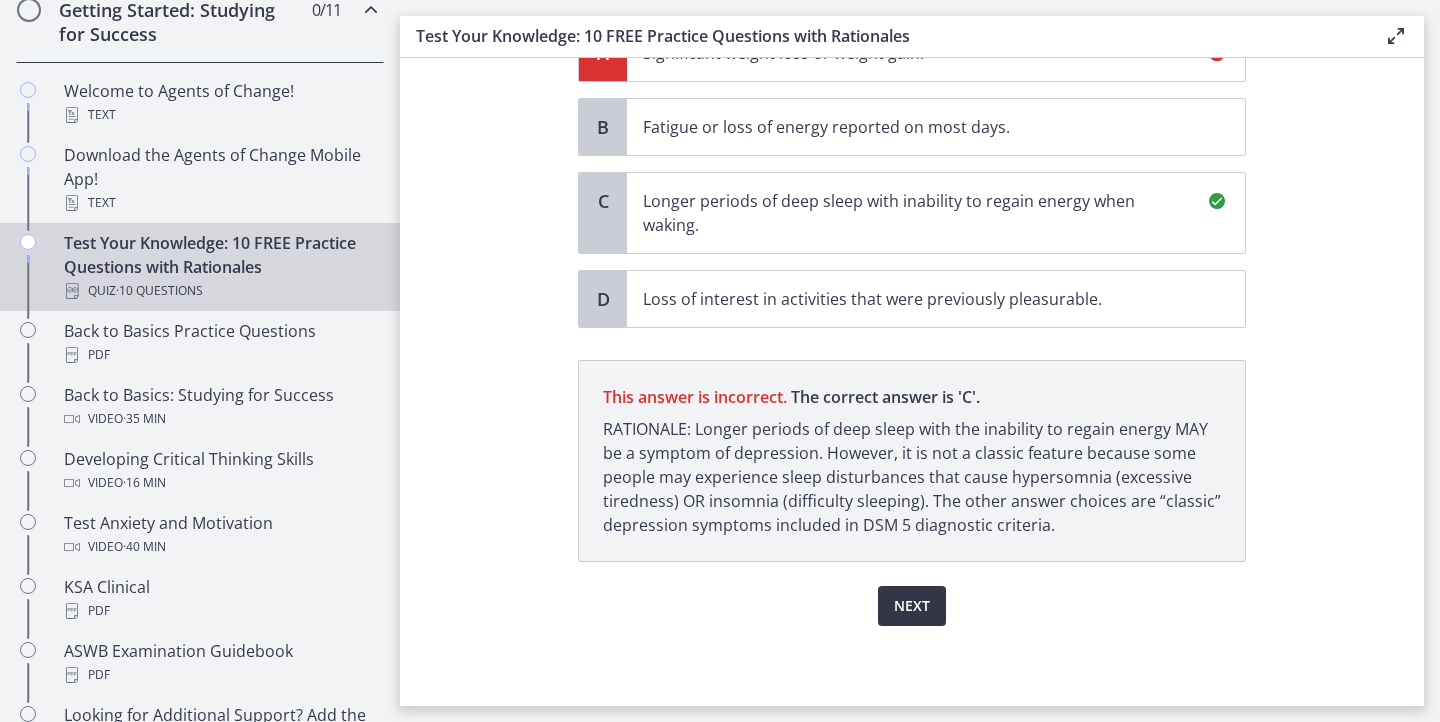 click on "Next" at bounding box center [912, 606] 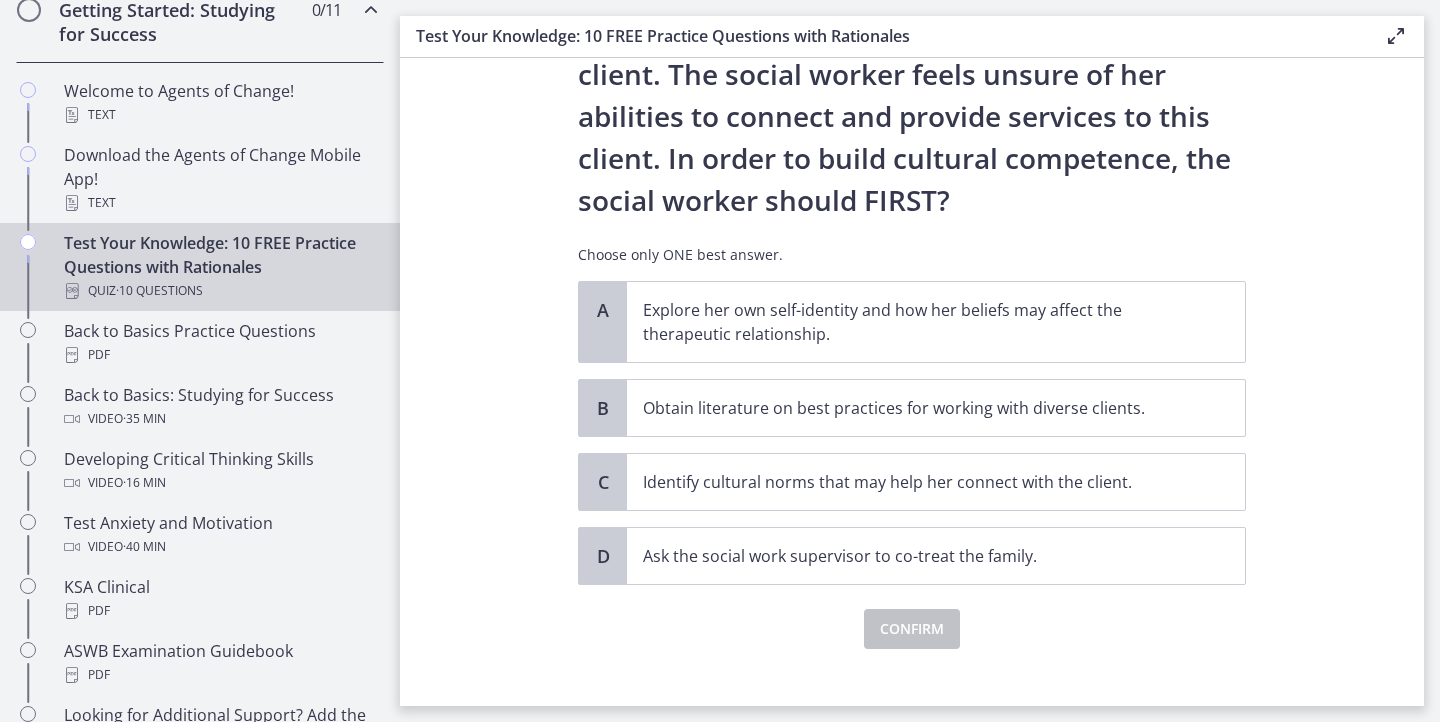 scroll, scrollTop: 302, scrollLeft: 0, axis: vertical 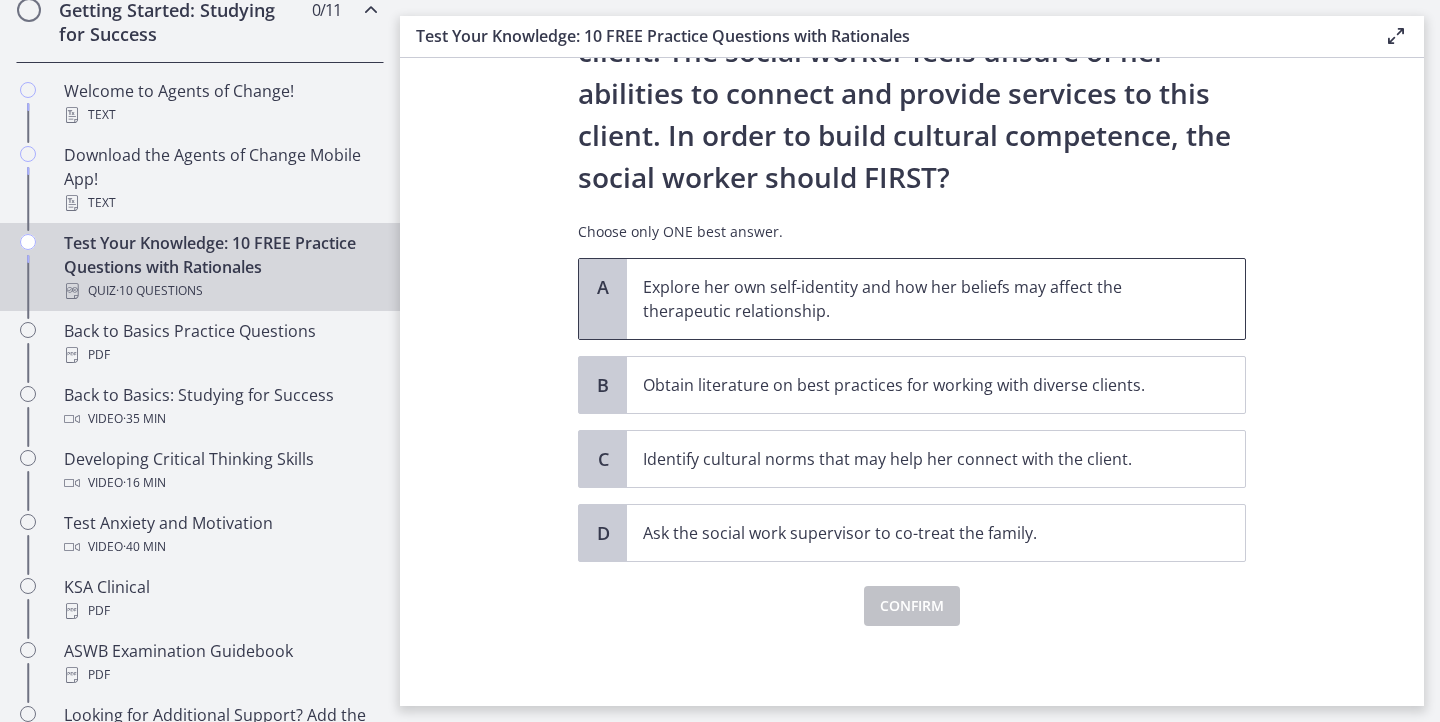 click on "Explore her own self-identity and how her beliefs may affect the therapeutic relationship." at bounding box center [916, 299] 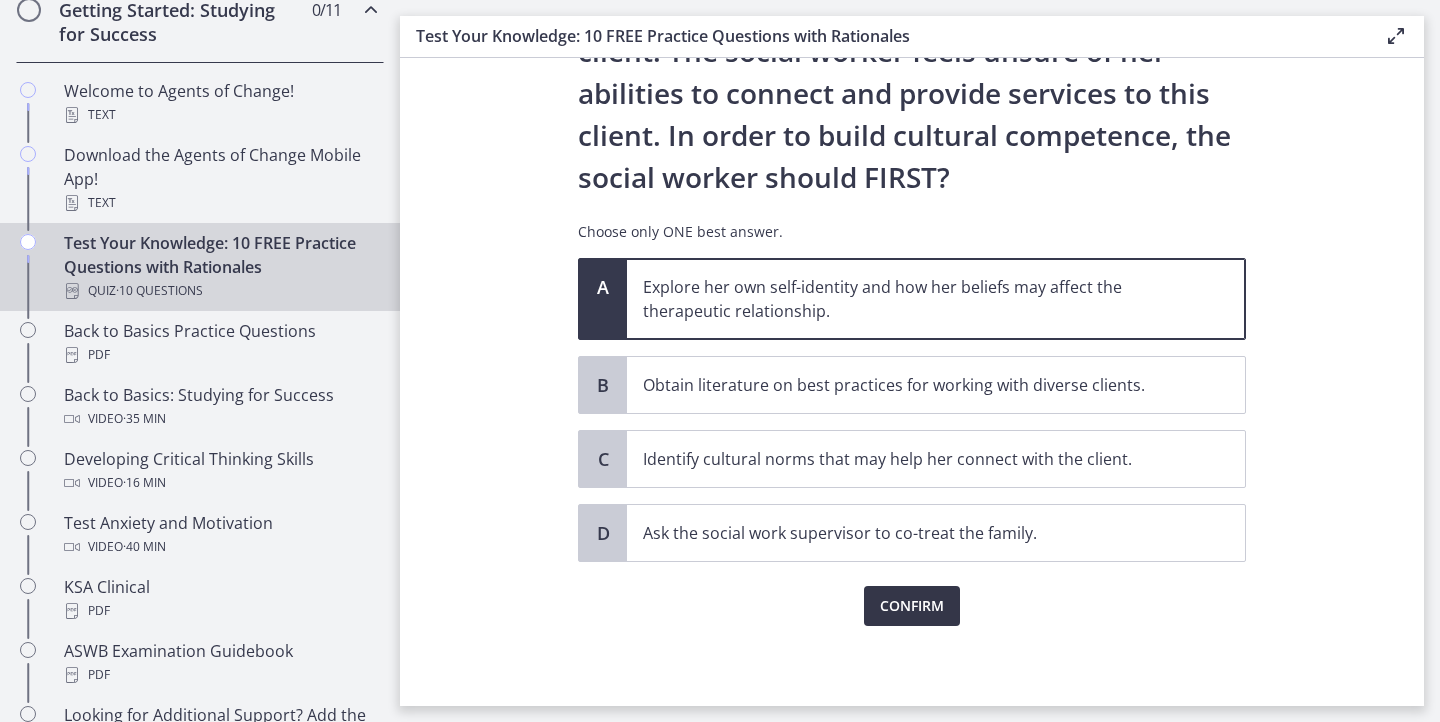 click on "Confirm" at bounding box center [912, 606] 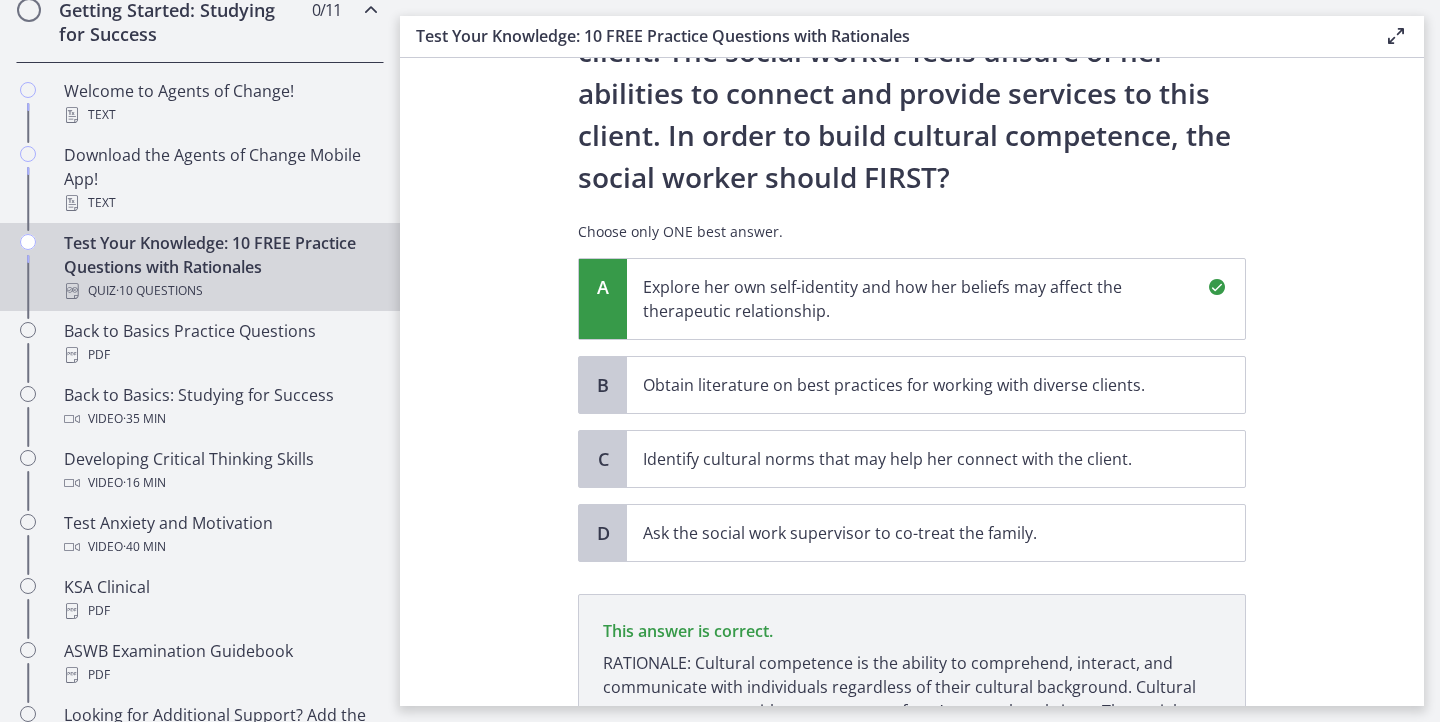scroll, scrollTop: 536, scrollLeft: 0, axis: vertical 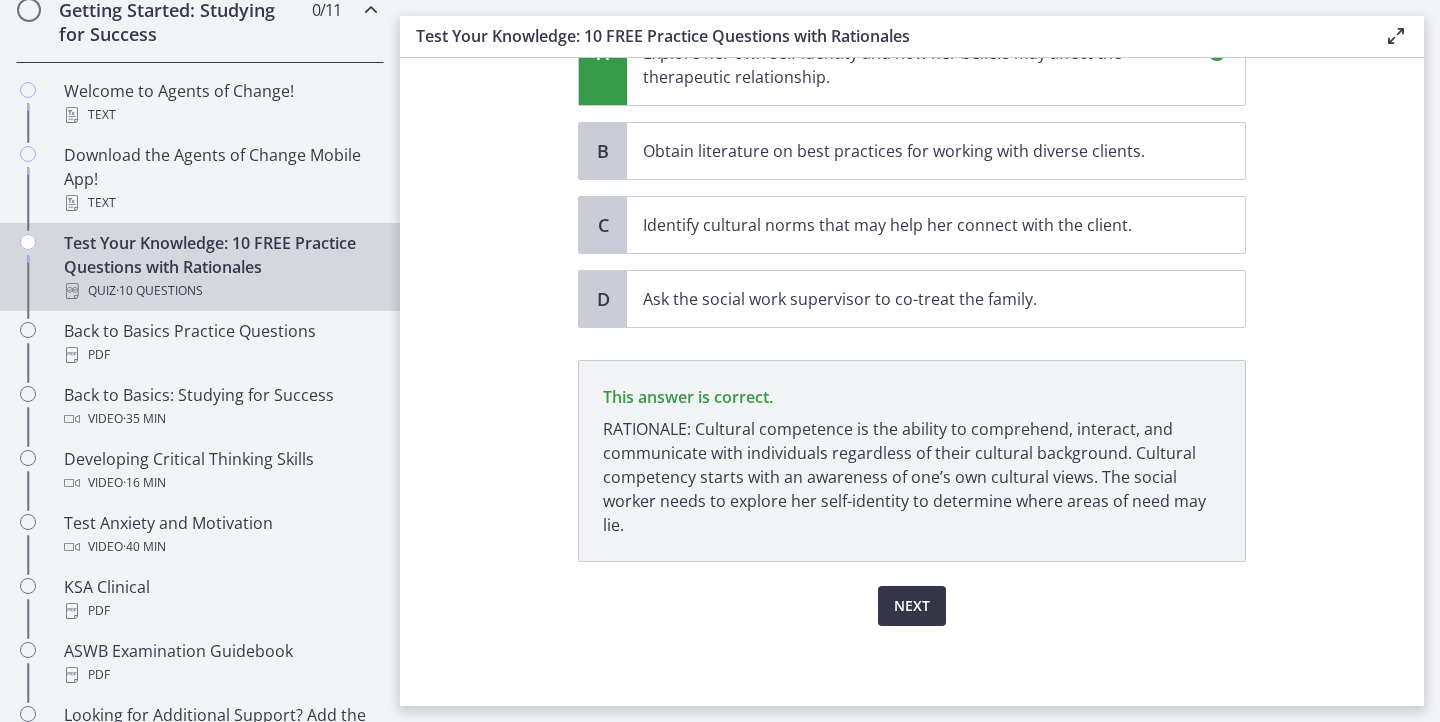click on "Next" at bounding box center [912, 606] 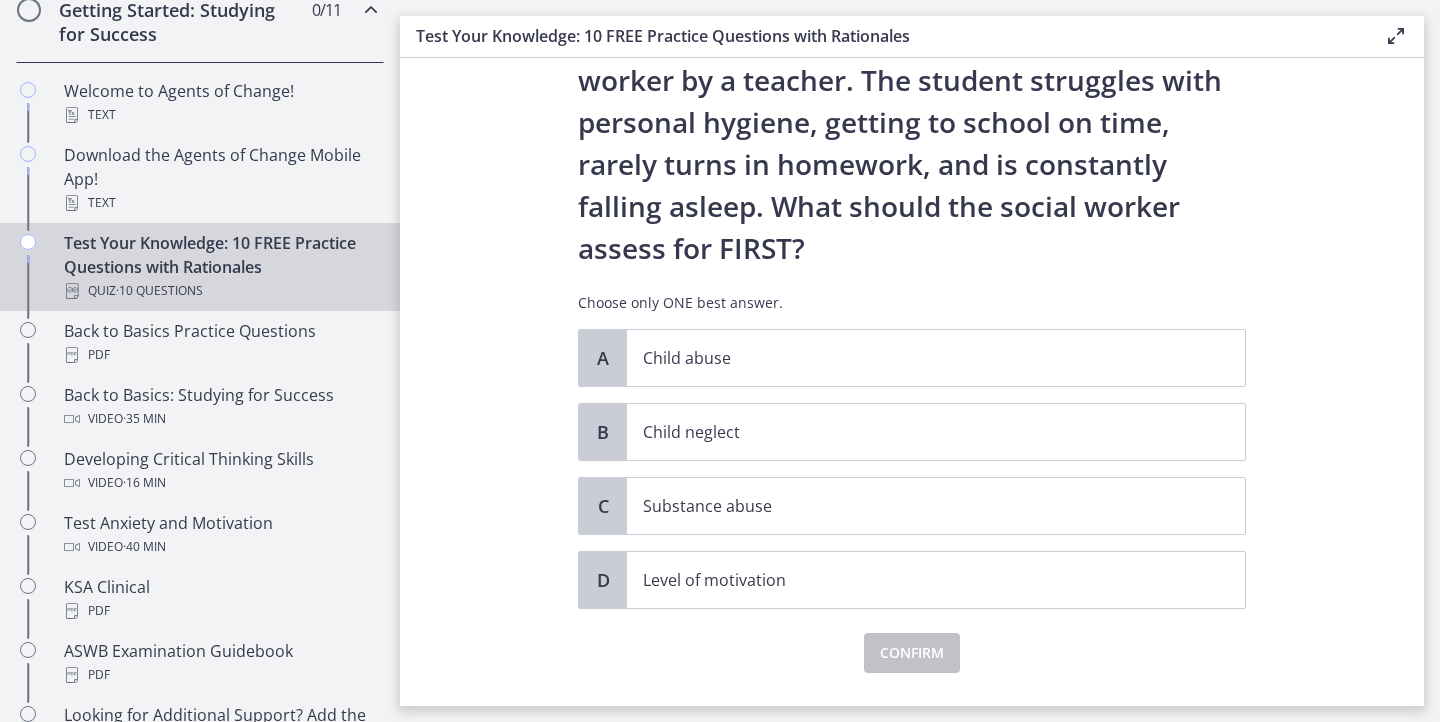 scroll, scrollTop: 88, scrollLeft: 0, axis: vertical 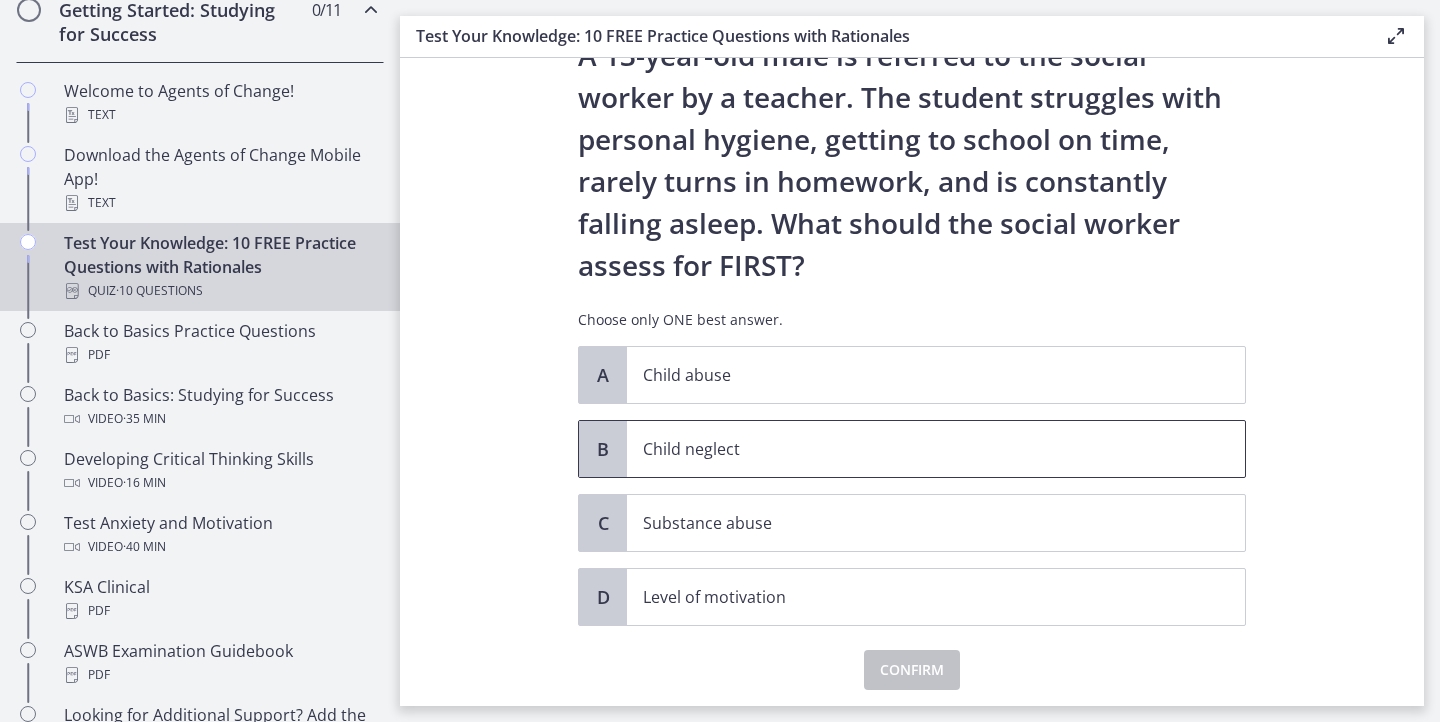 click on "Child neglect" at bounding box center (936, 449) 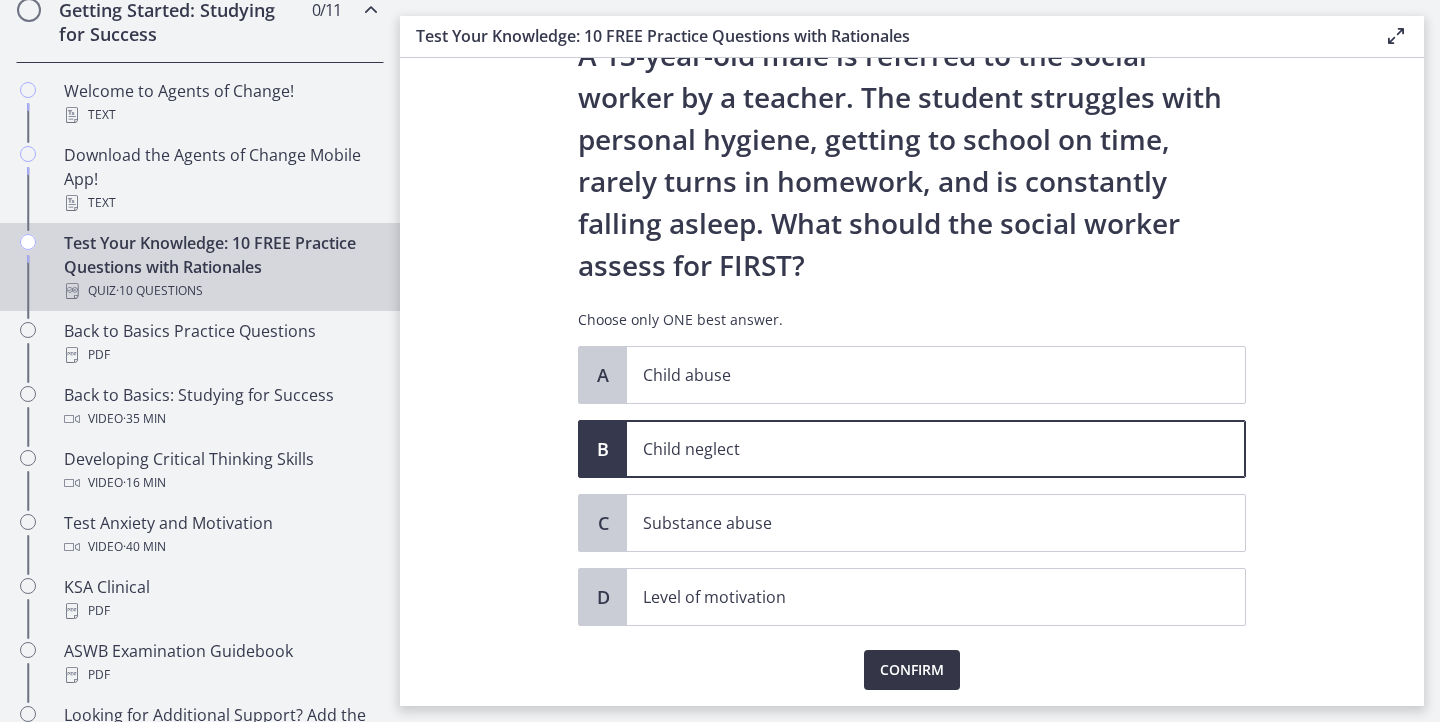 click on "Confirm" at bounding box center [912, 670] 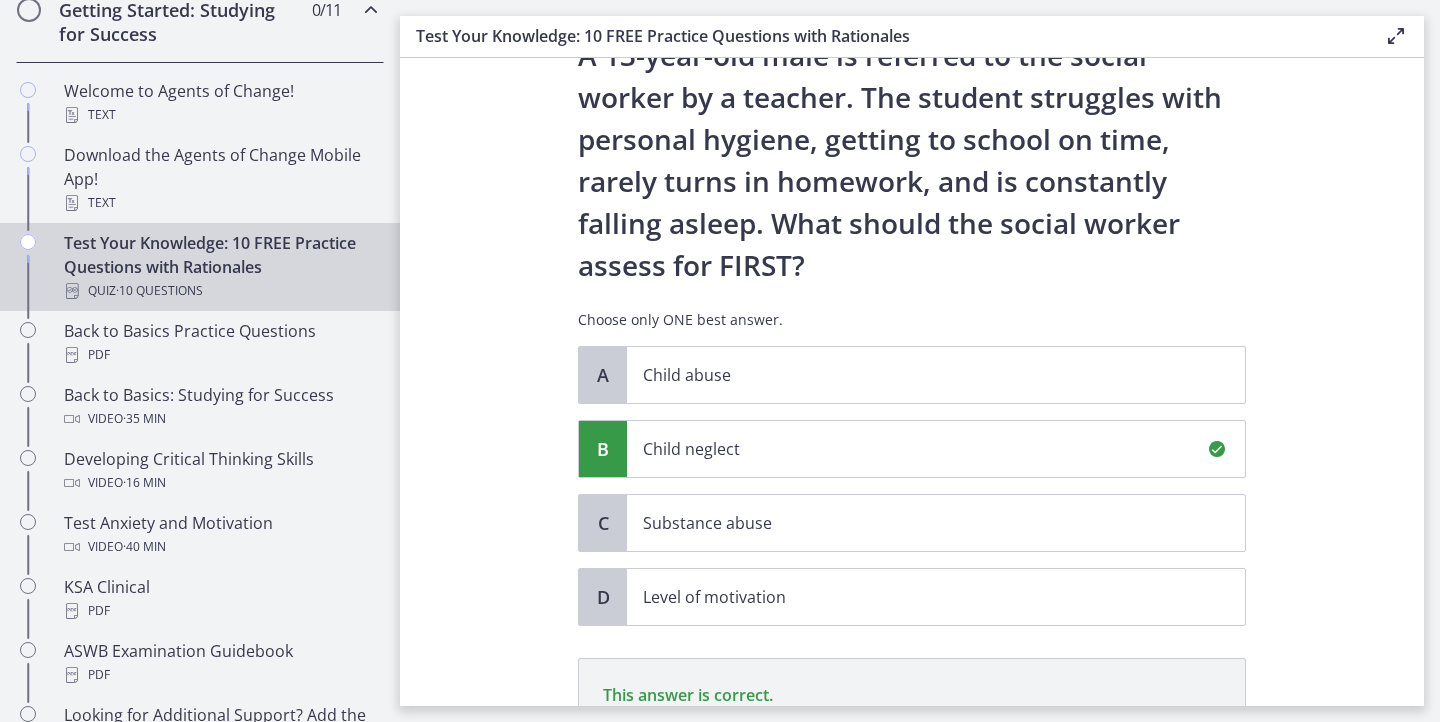 scroll, scrollTop: 386, scrollLeft: 0, axis: vertical 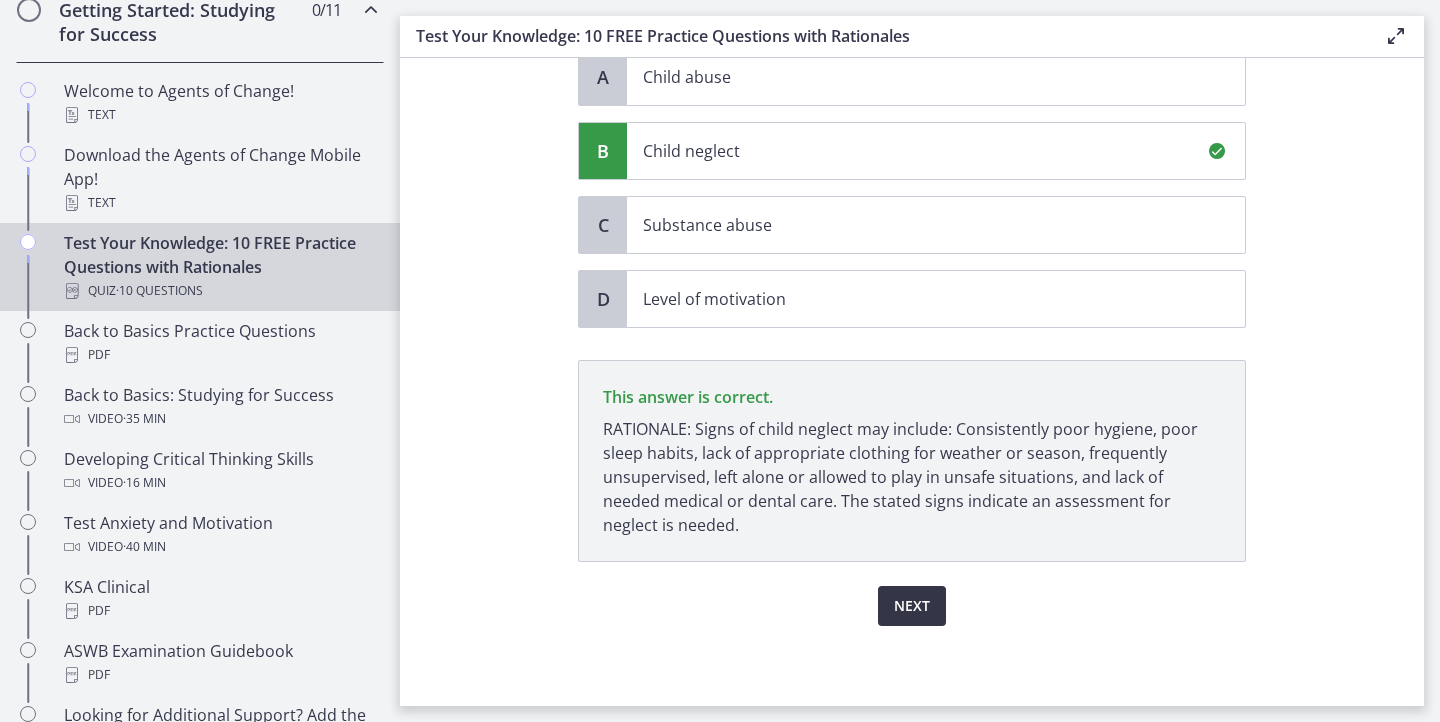 click on "Next" at bounding box center (912, 606) 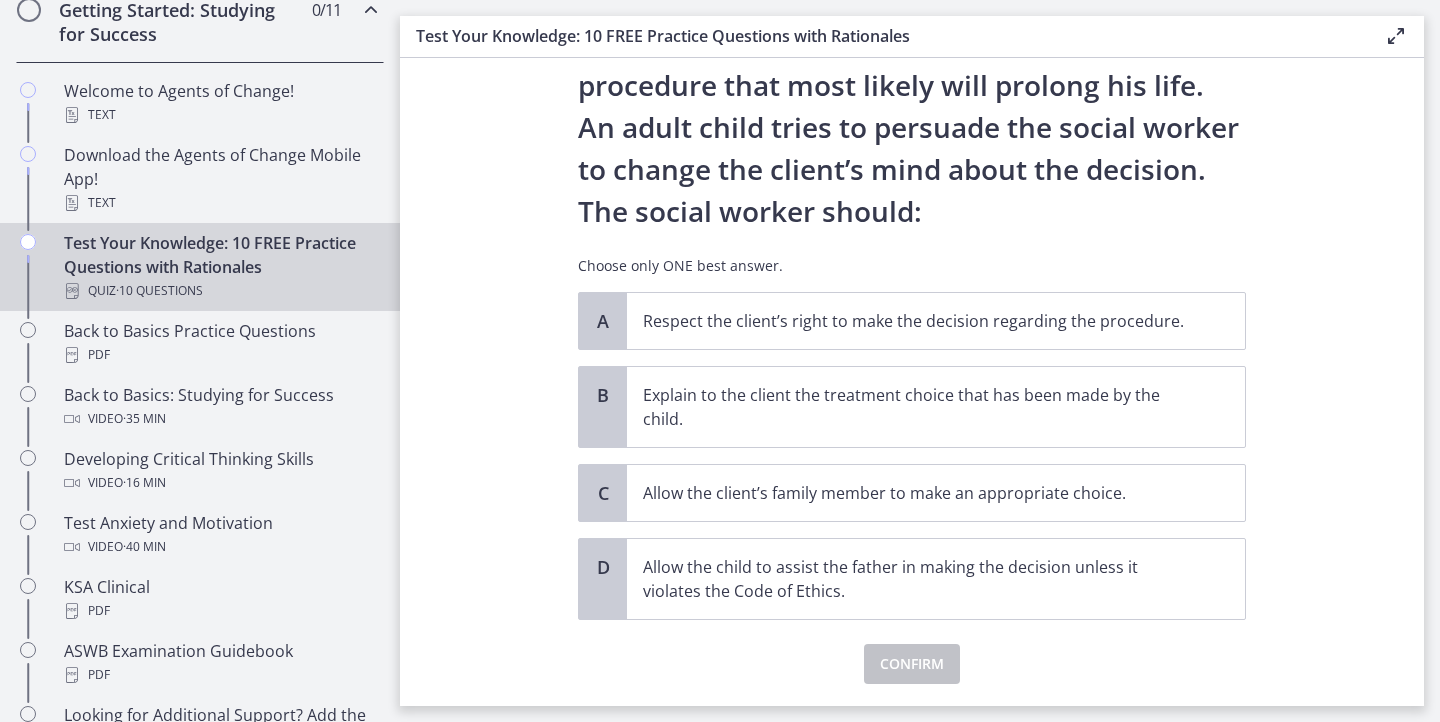 scroll, scrollTop: 203, scrollLeft: 0, axis: vertical 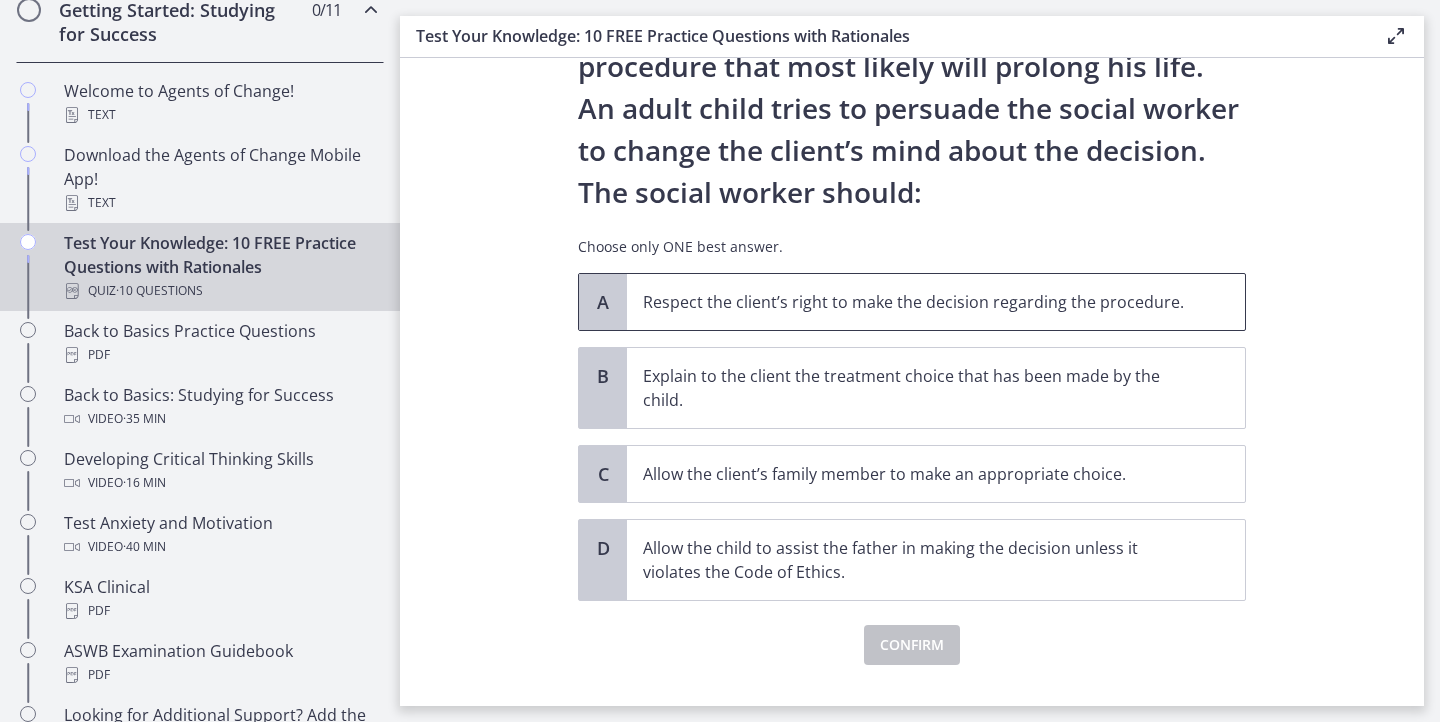 click on "Respect the client’s right to make the decision regarding the procedure." at bounding box center (916, 302) 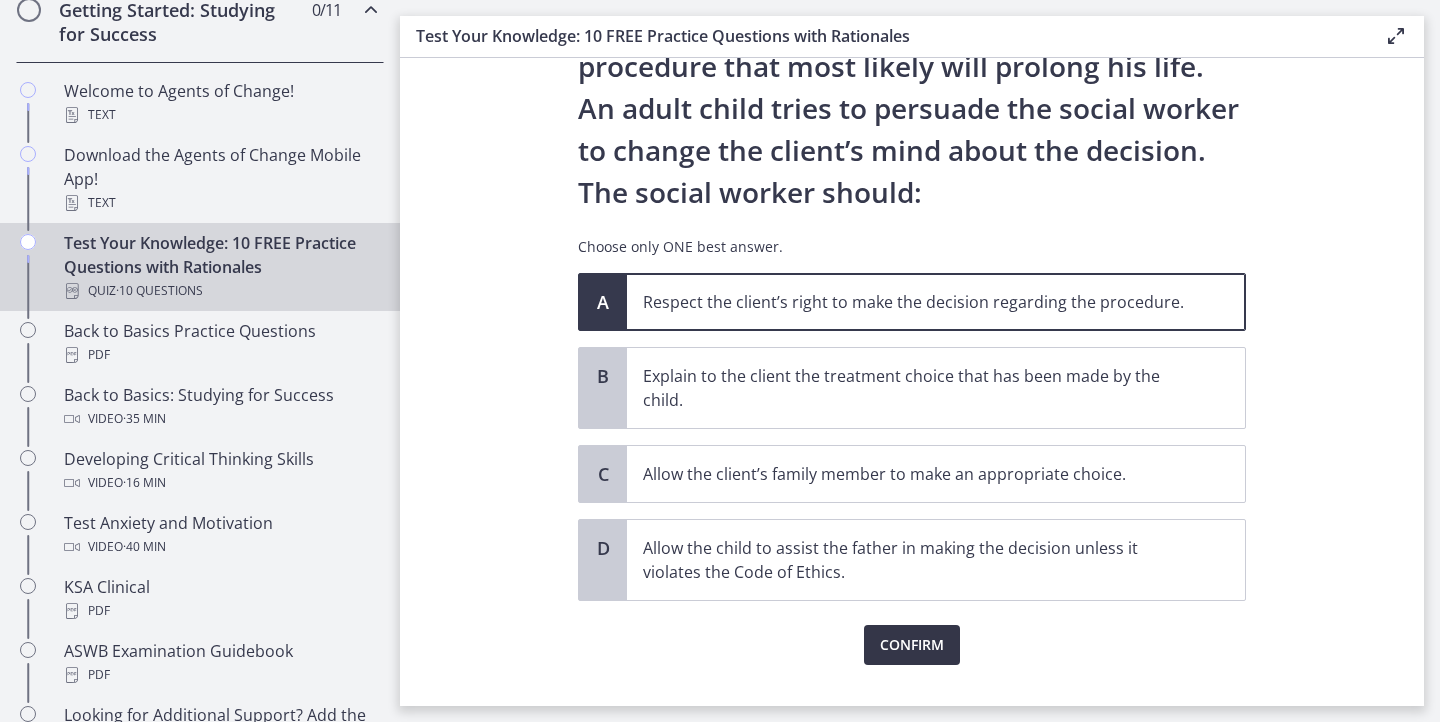 click on "Confirm" at bounding box center (912, 645) 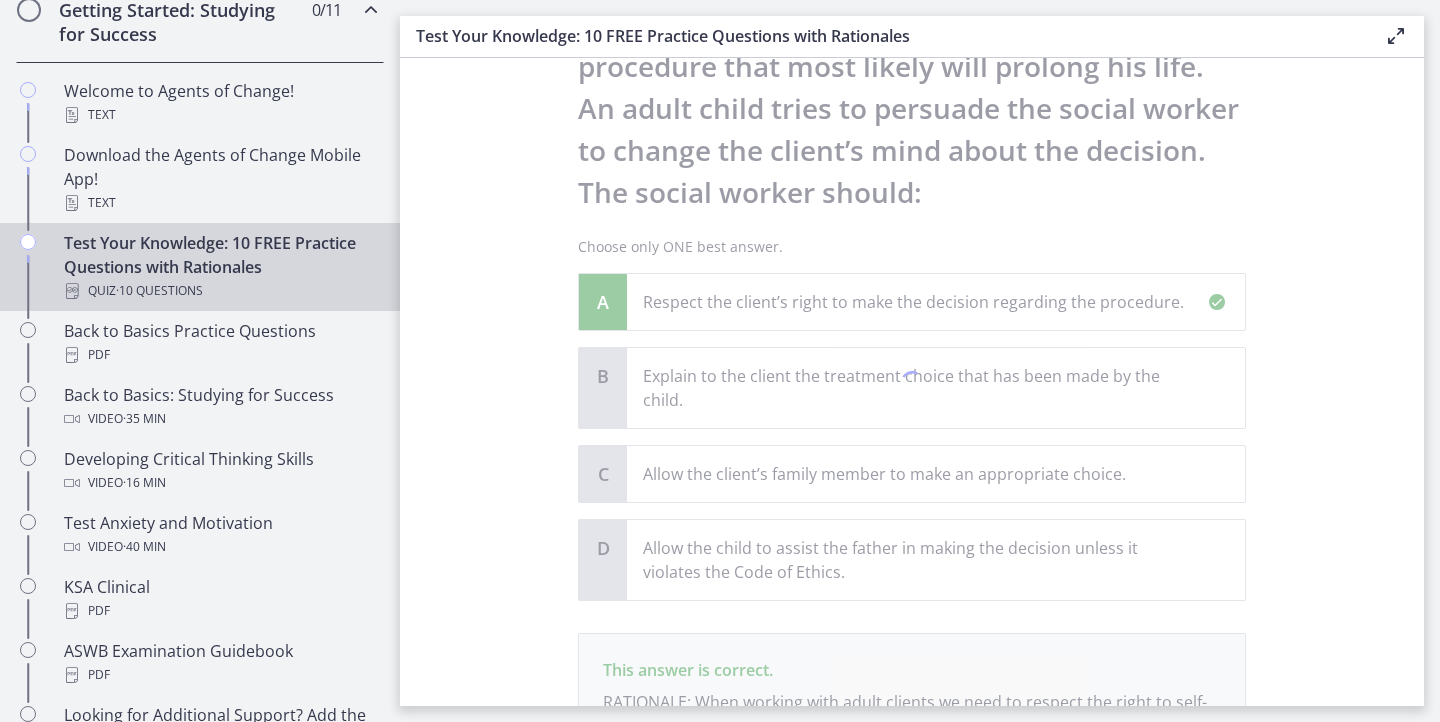 scroll, scrollTop: 452, scrollLeft: 0, axis: vertical 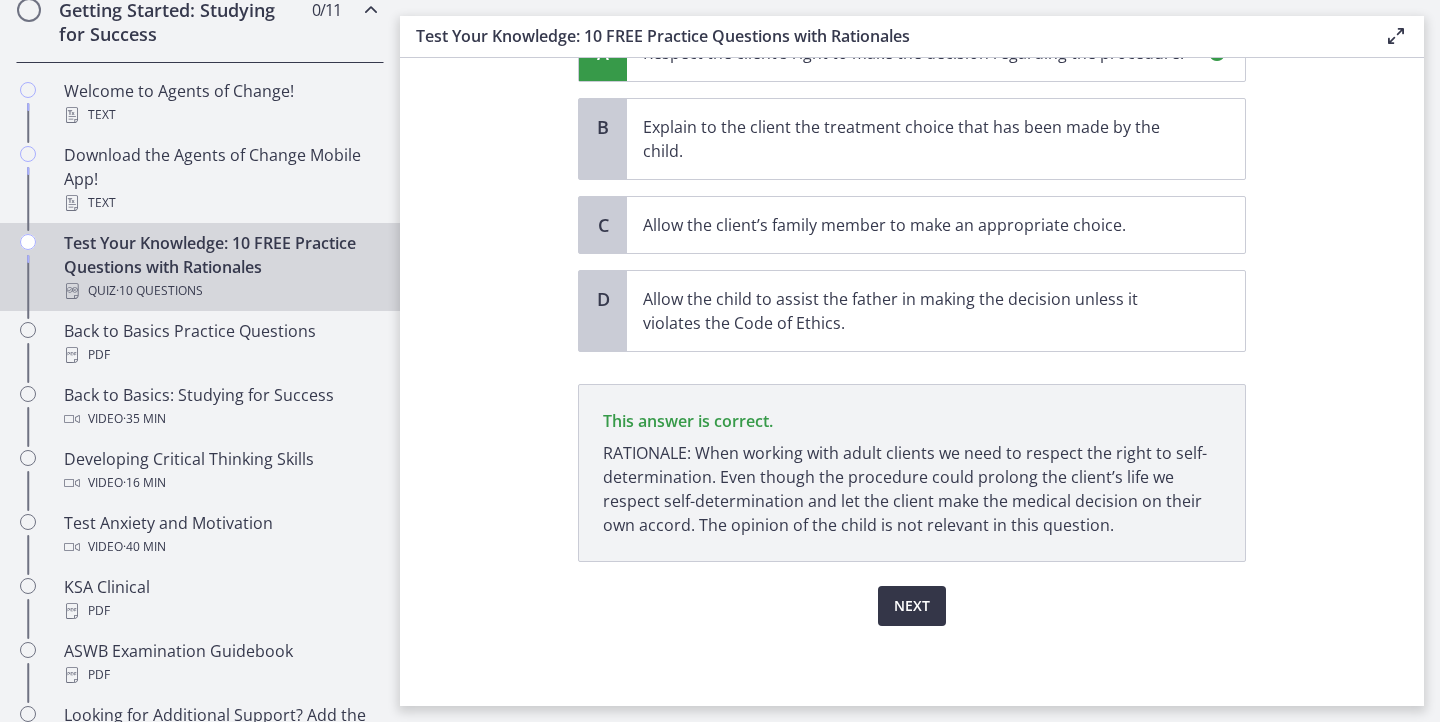 click on "Next" at bounding box center (912, 606) 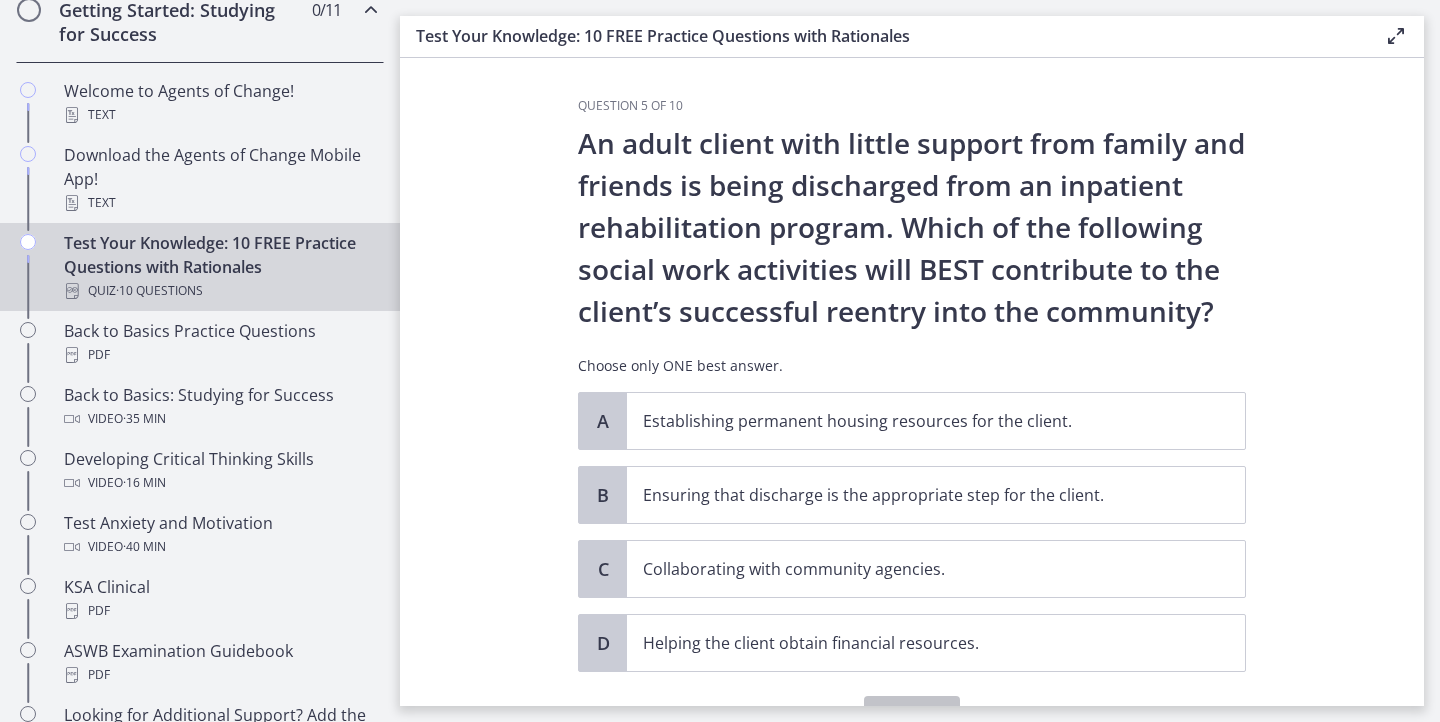 click on "Question   5   of   10
An adult client with little support from family and friends is being discharged from an inpatient rehabilitation program. Which of the following social work activities will BEST contribute to the client’s successful reentry into the community?
Choose only ONE best answer.
A
Establishing permanent housing resources for the client.
B
Ensuring that discharge is the appropriate step for the client.
C
Collaborating with community agencies.
D
Helping the client obtain financial resources.
Confirm" at bounding box center [912, 382] 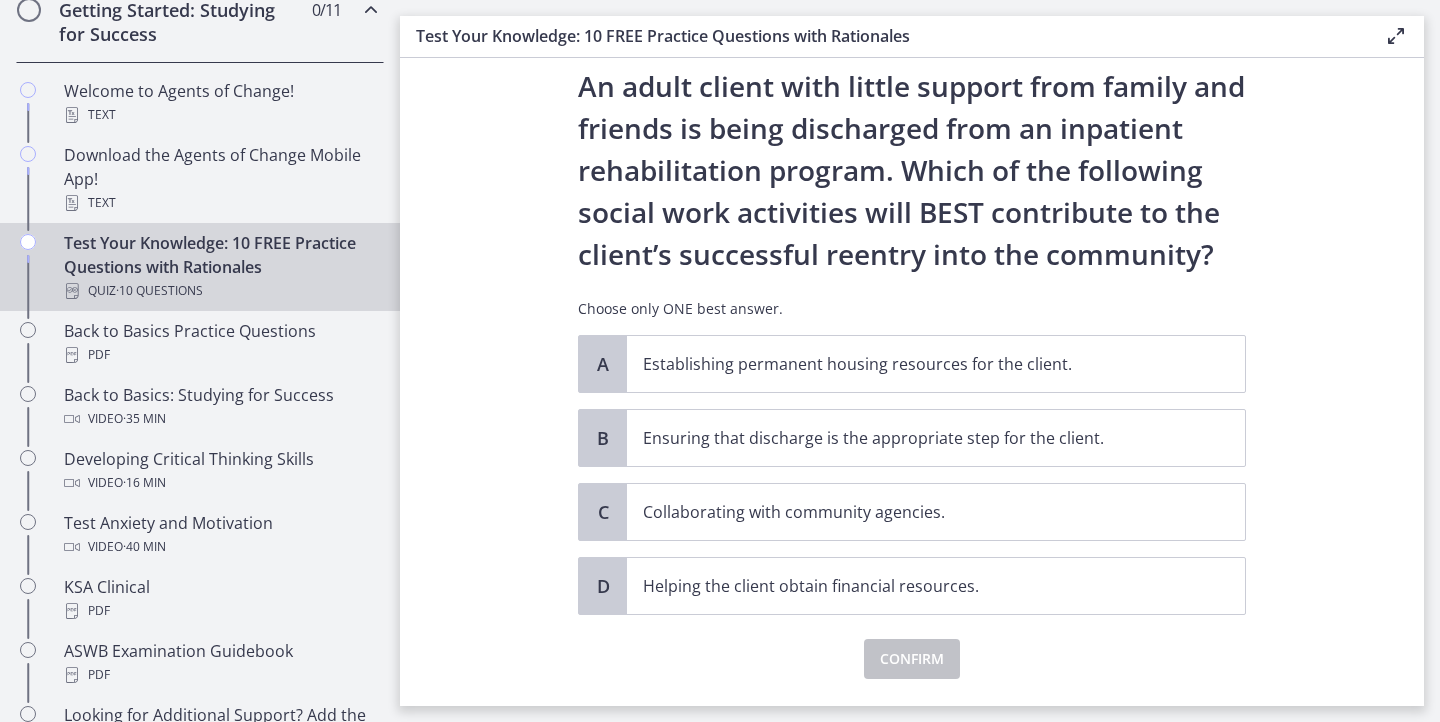 scroll, scrollTop: 58, scrollLeft: 0, axis: vertical 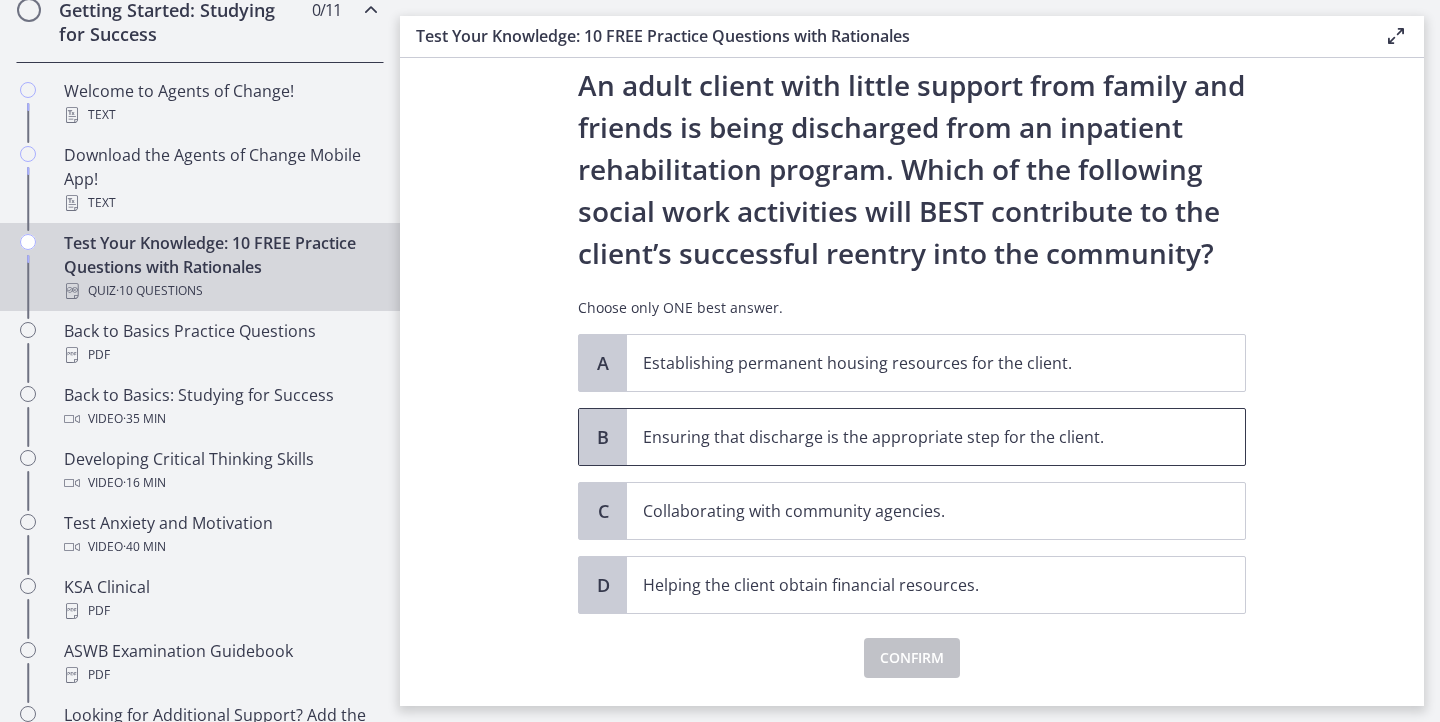 click on "Ensuring that discharge is the appropriate step for the client." at bounding box center [936, 437] 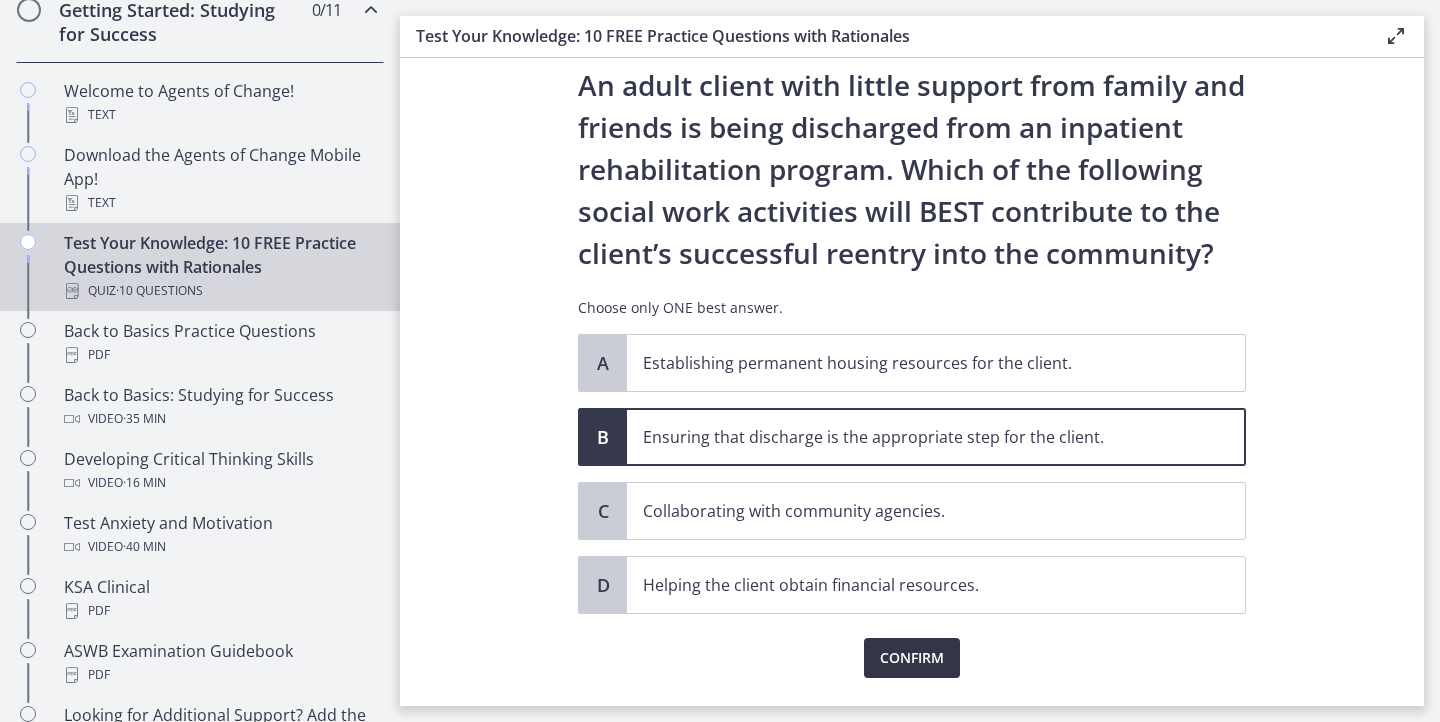 click on "Confirm" at bounding box center (912, 658) 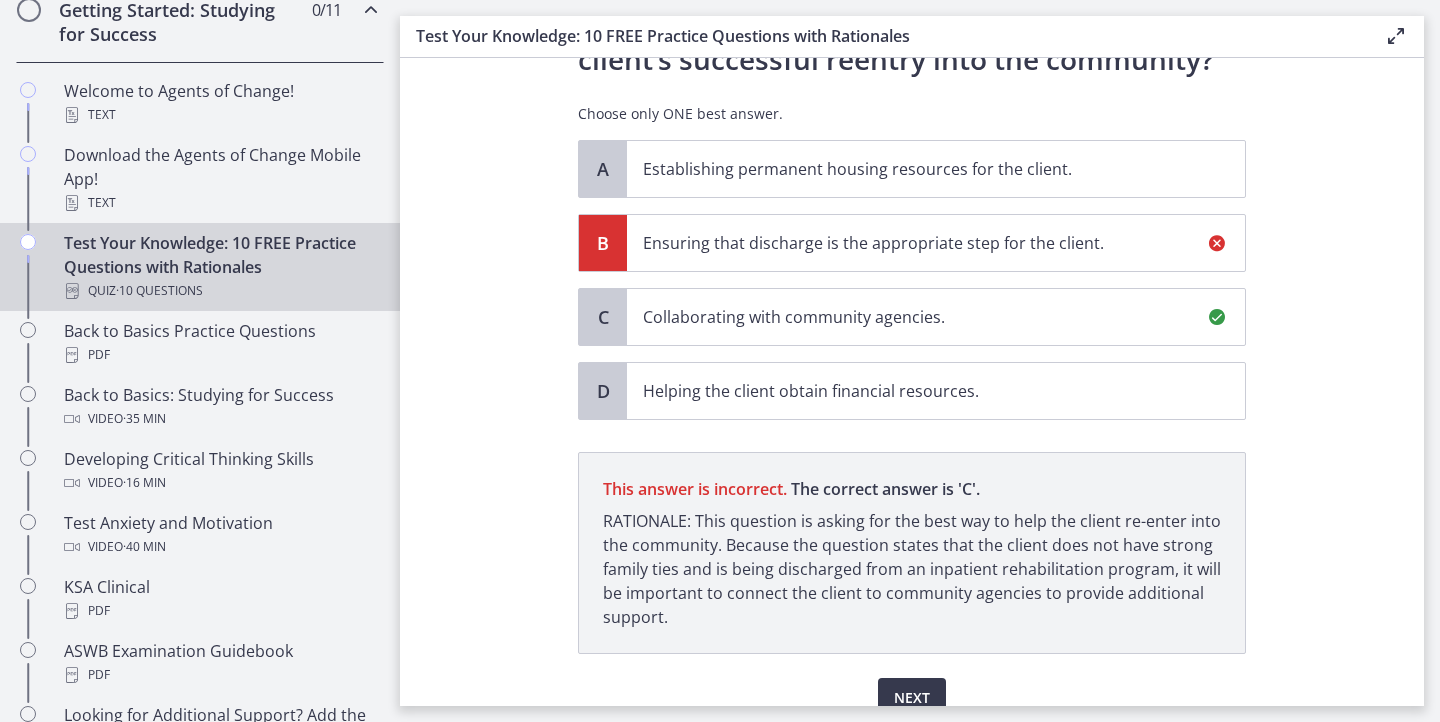 scroll, scrollTop: 344, scrollLeft: 0, axis: vertical 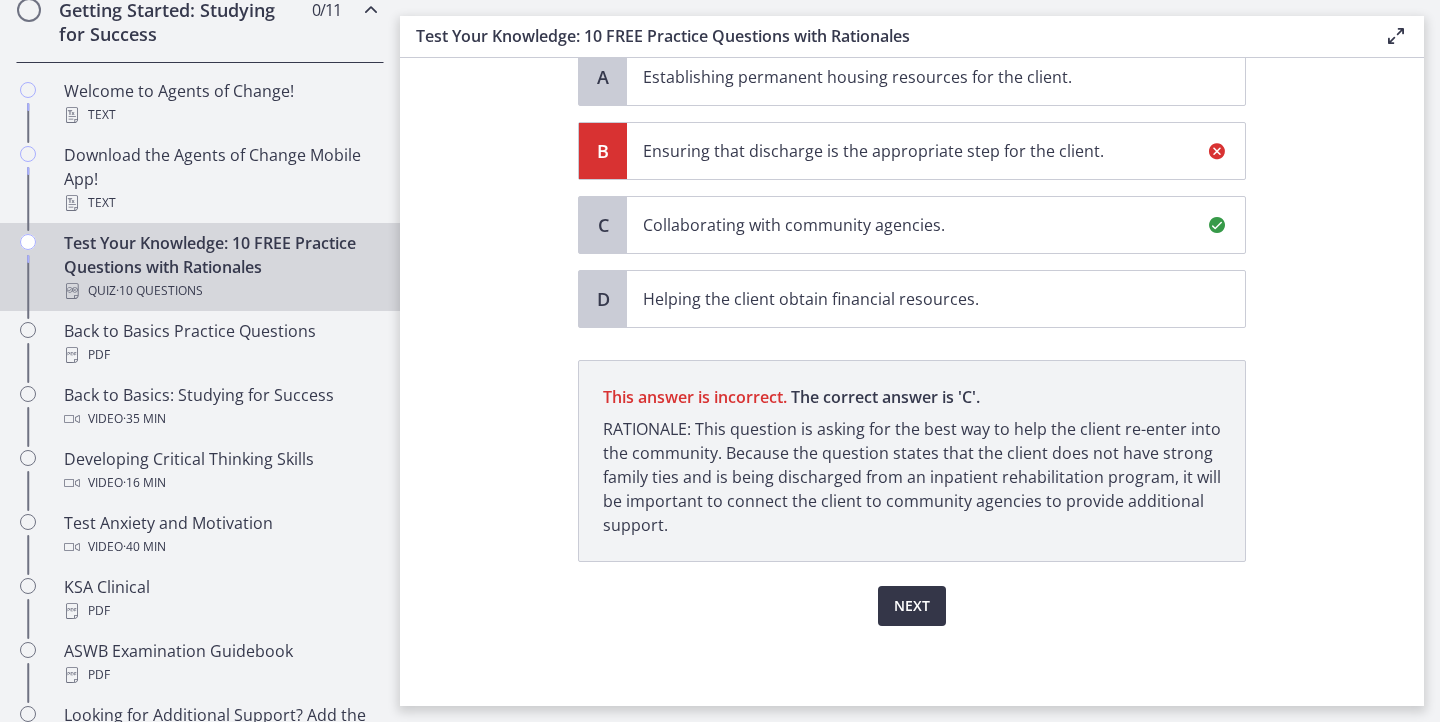 click on "Next" at bounding box center (912, 606) 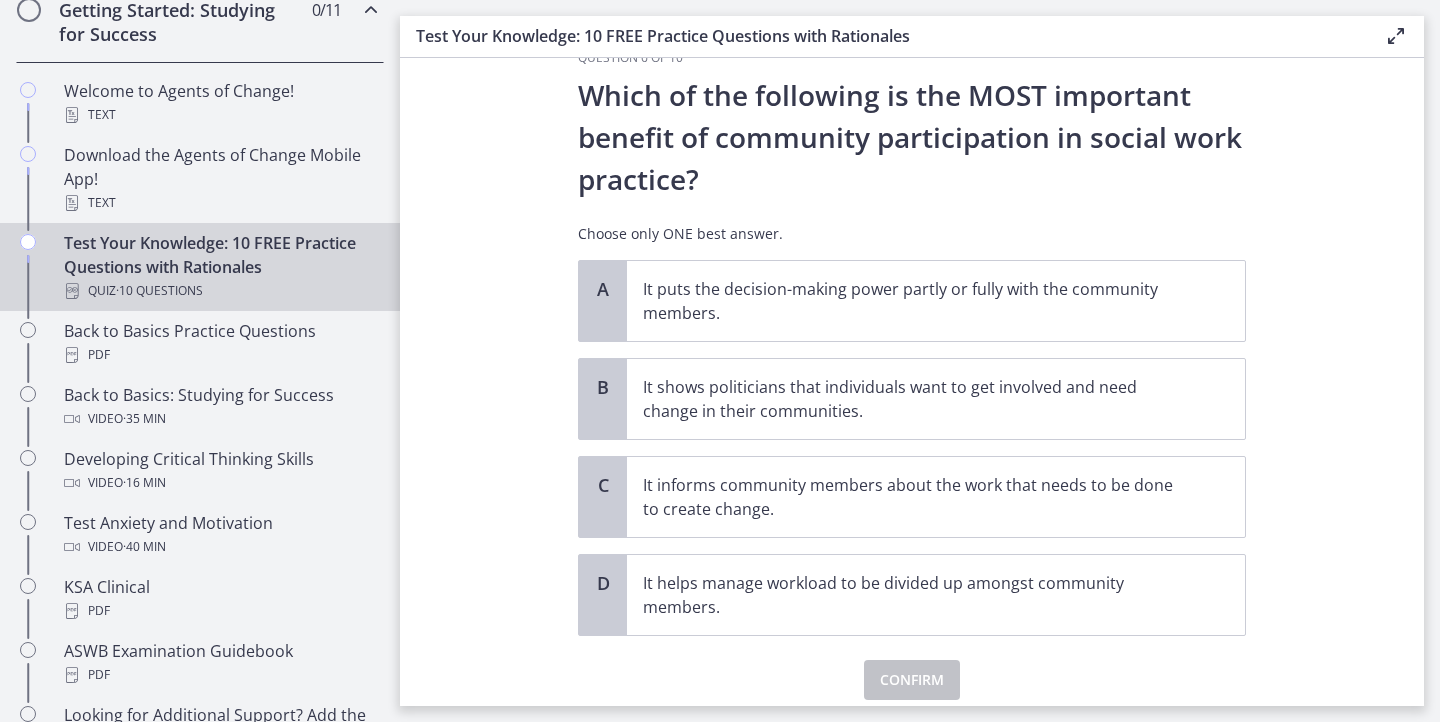scroll, scrollTop: 54, scrollLeft: 0, axis: vertical 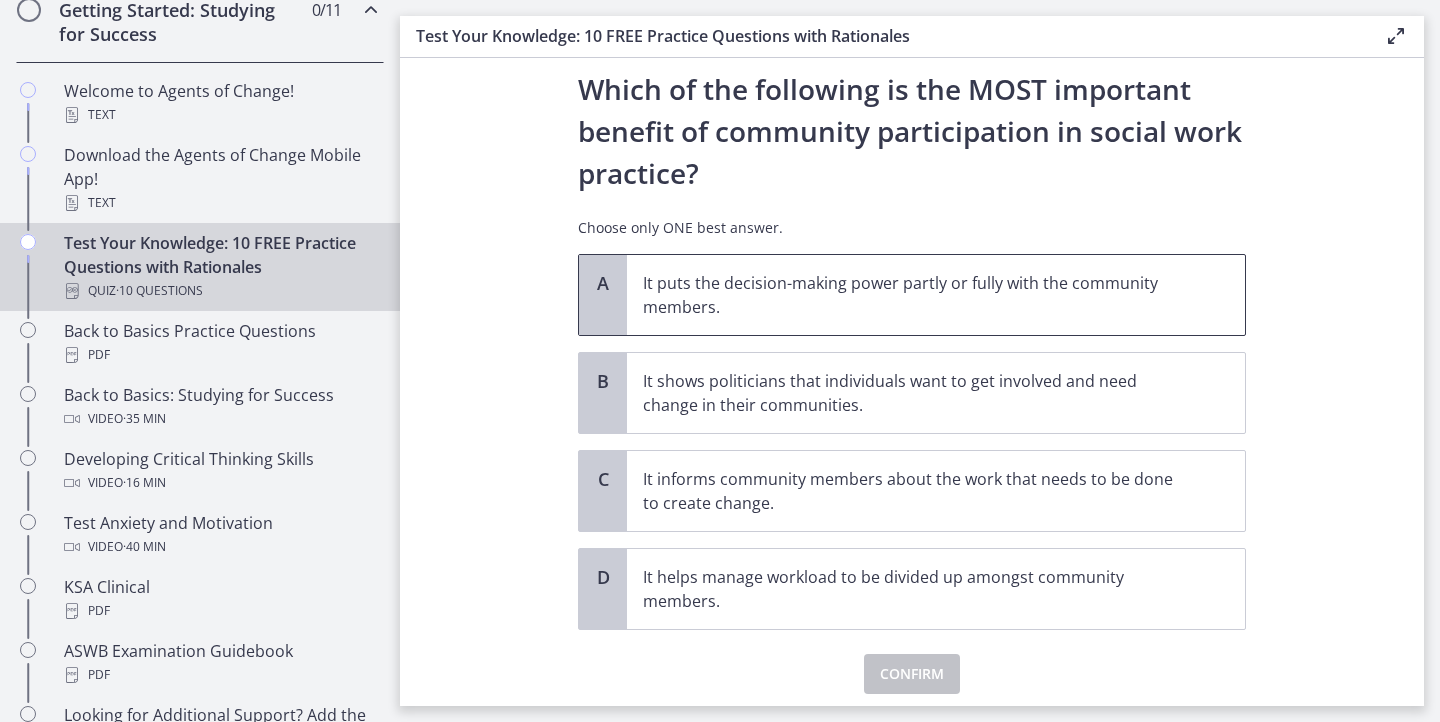 click on "It puts the decision-making power partly or fully with the community members." at bounding box center [936, 295] 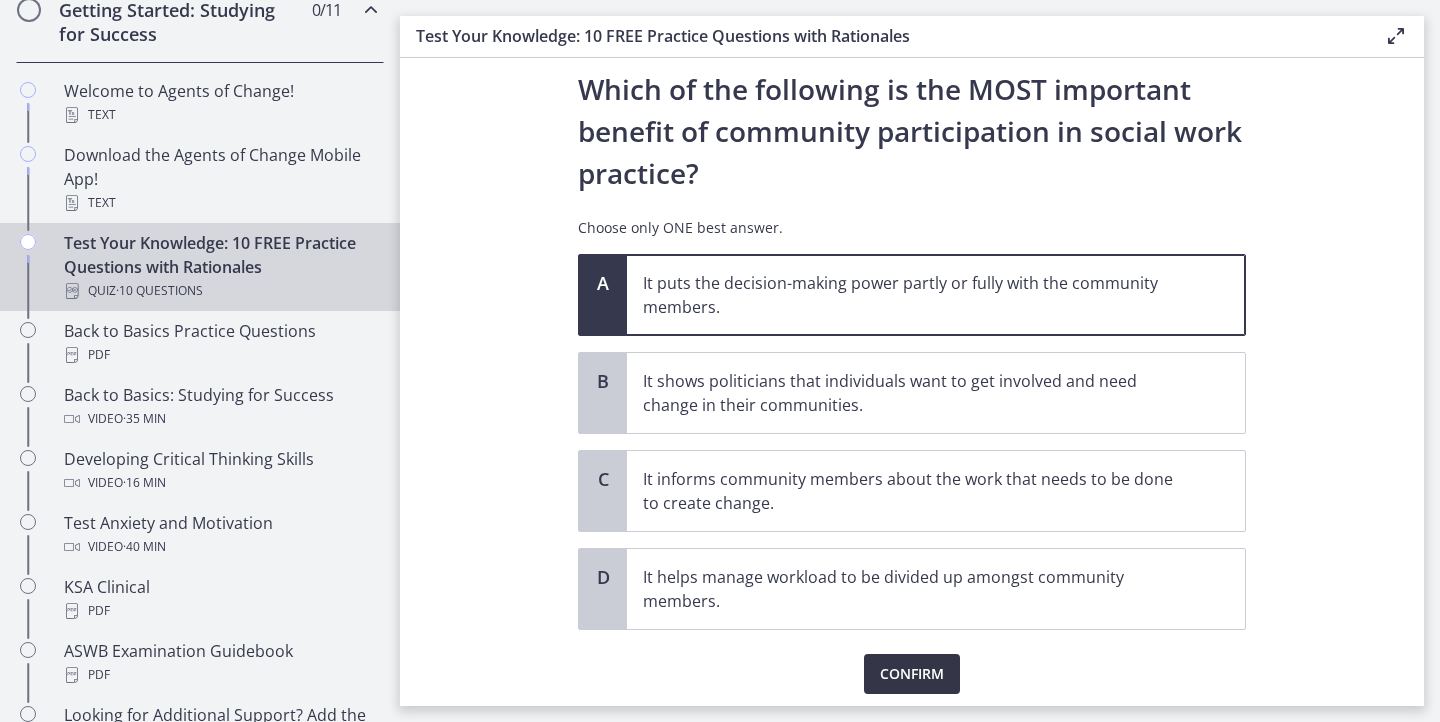 click on "Confirm" at bounding box center (912, 674) 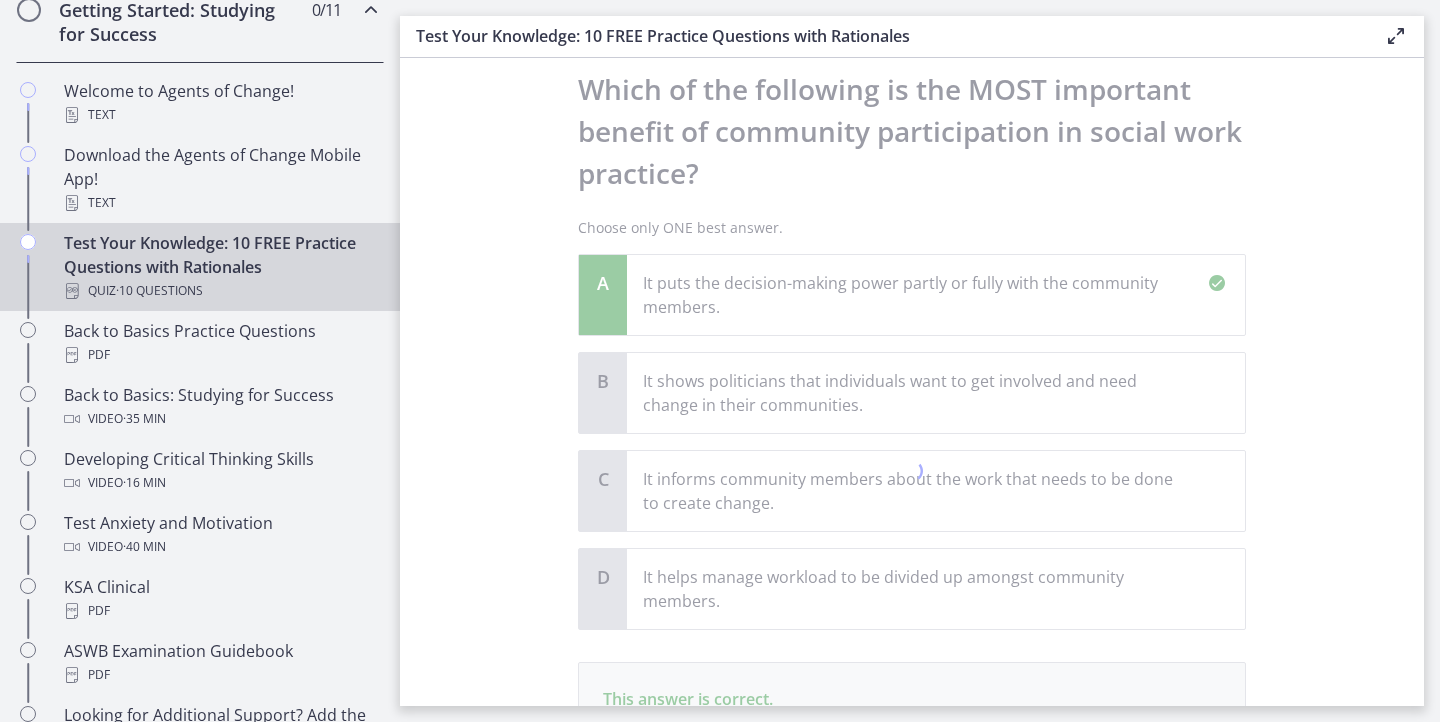 scroll, scrollTop: 332, scrollLeft: 0, axis: vertical 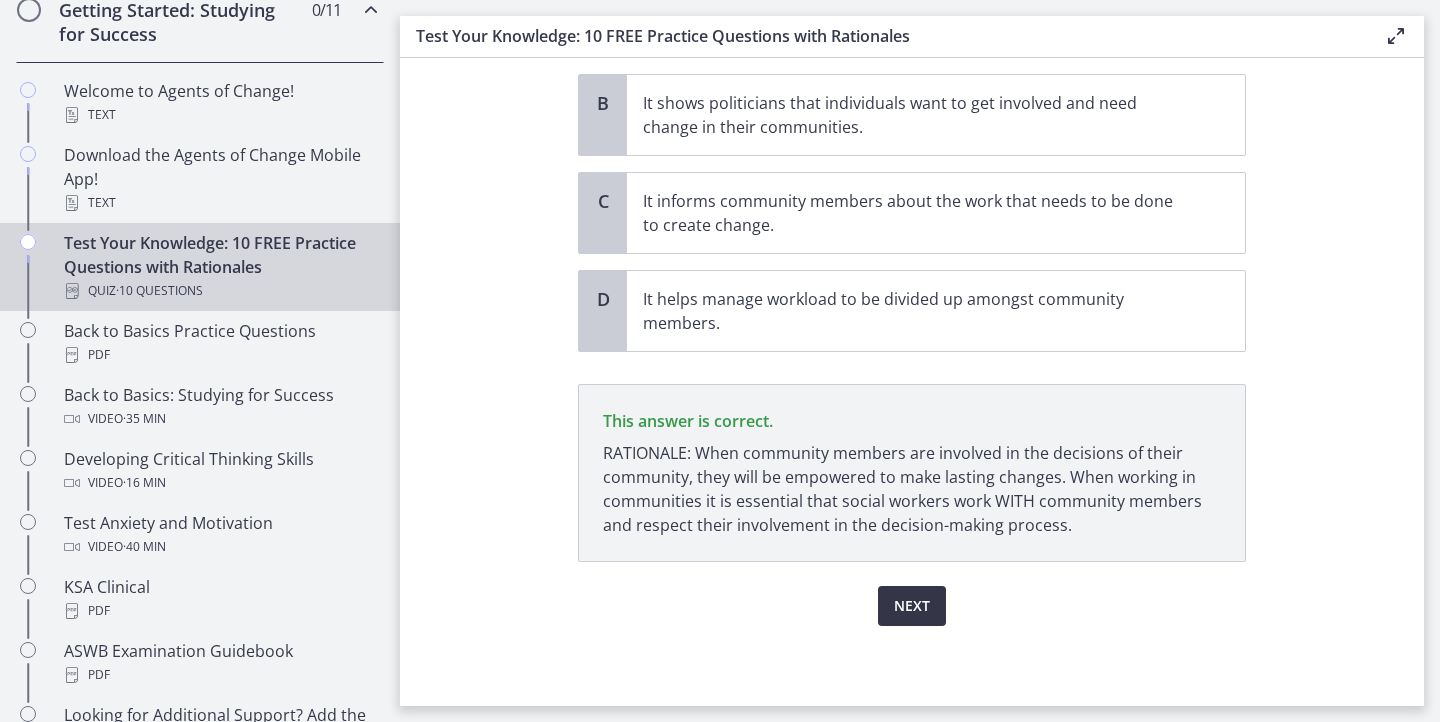 click on "Next" at bounding box center [912, 606] 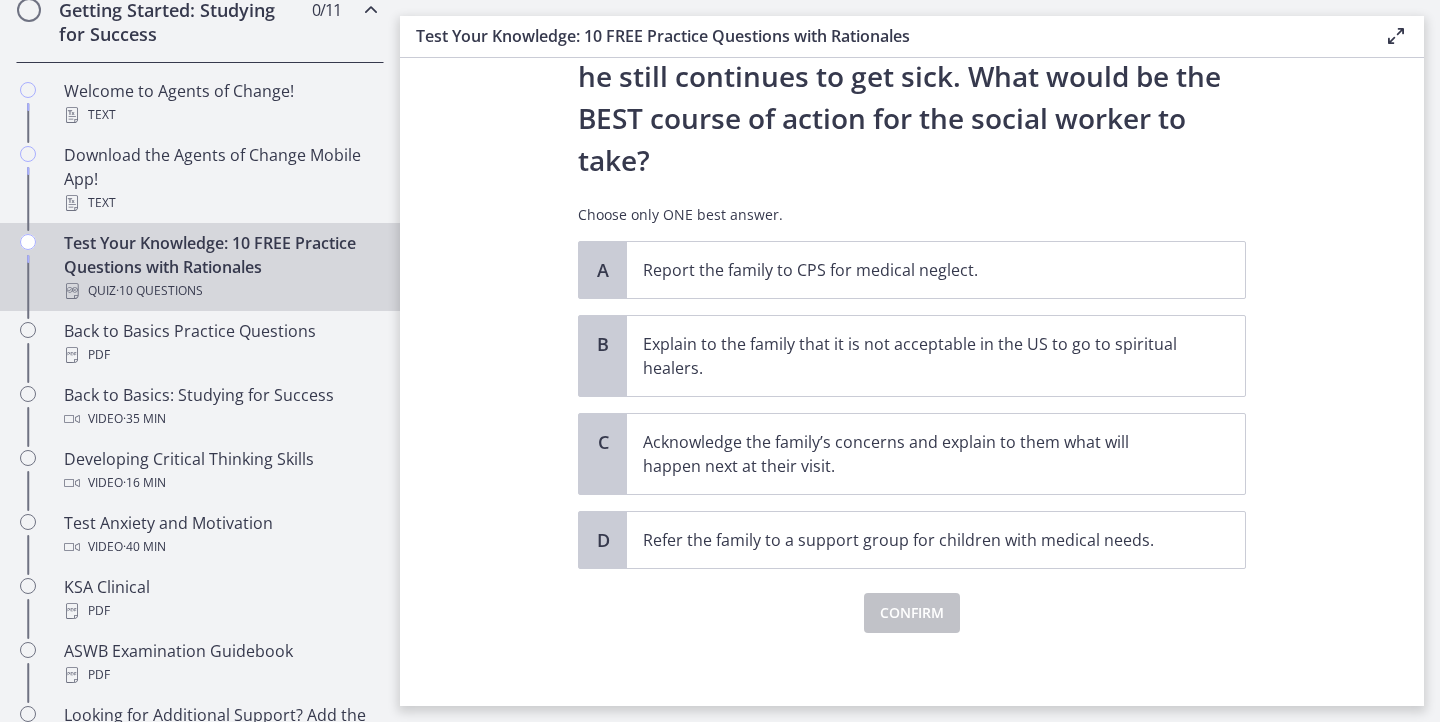 scroll, scrollTop: 408, scrollLeft: 0, axis: vertical 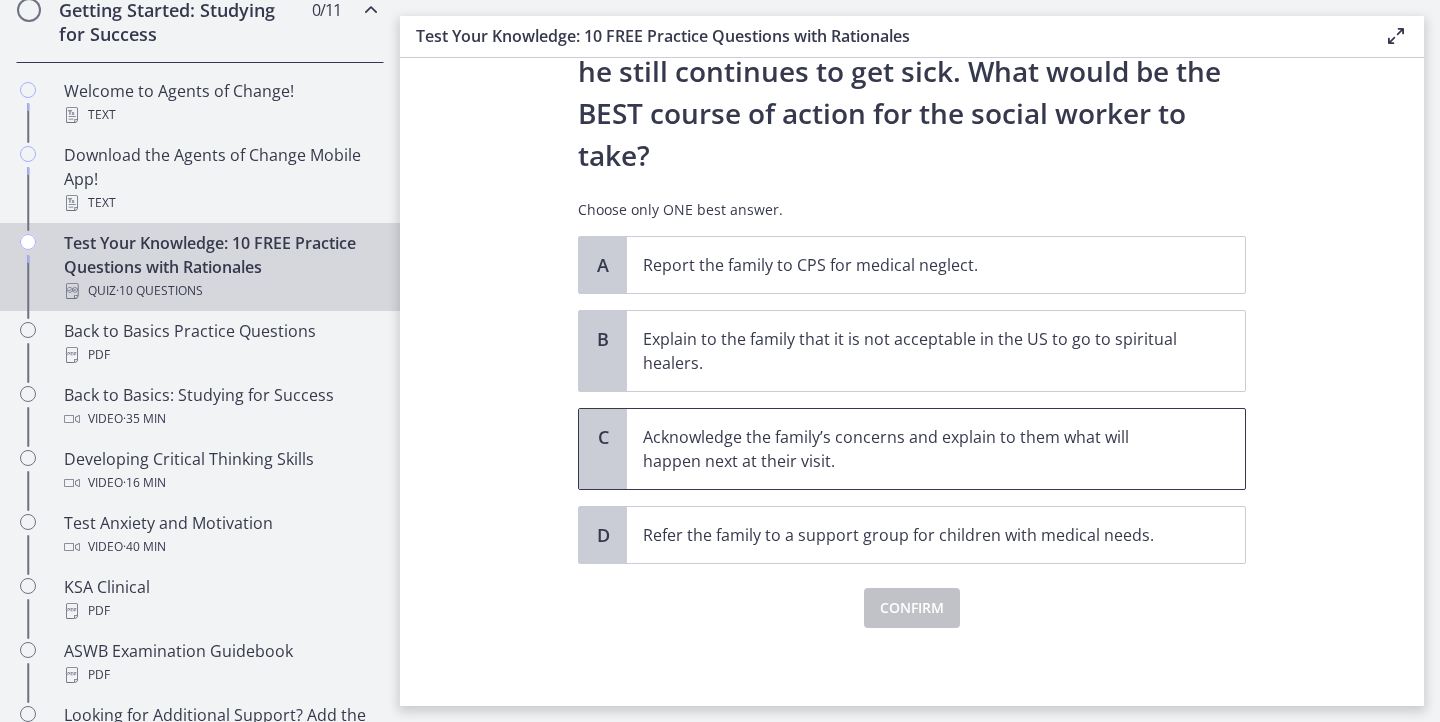 click on "Acknowledge the family’s concerns and explain to them what will happen next at their visit." at bounding box center (936, 449) 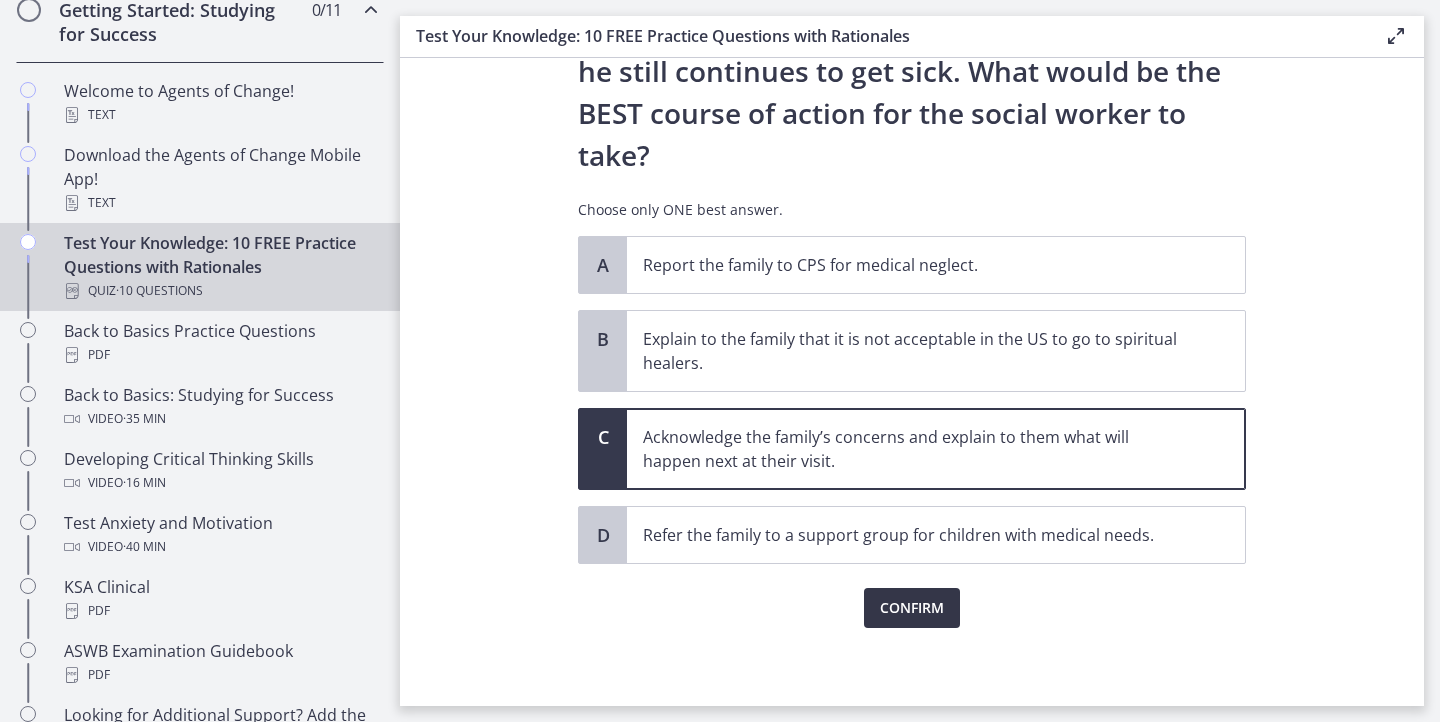 click on "Confirm" at bounding box center (912, 608) 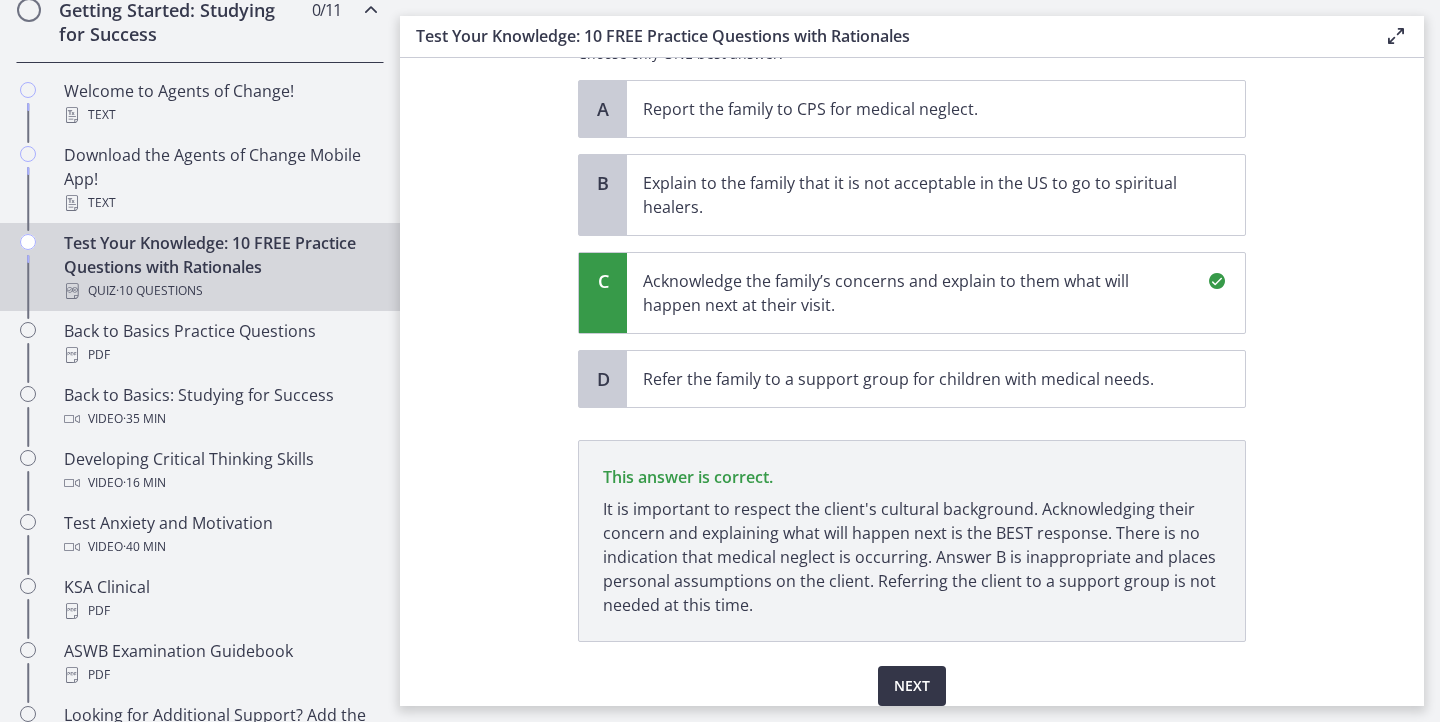 scroll, scrollTop: 644, scrollLeft: 0, axis: vertical 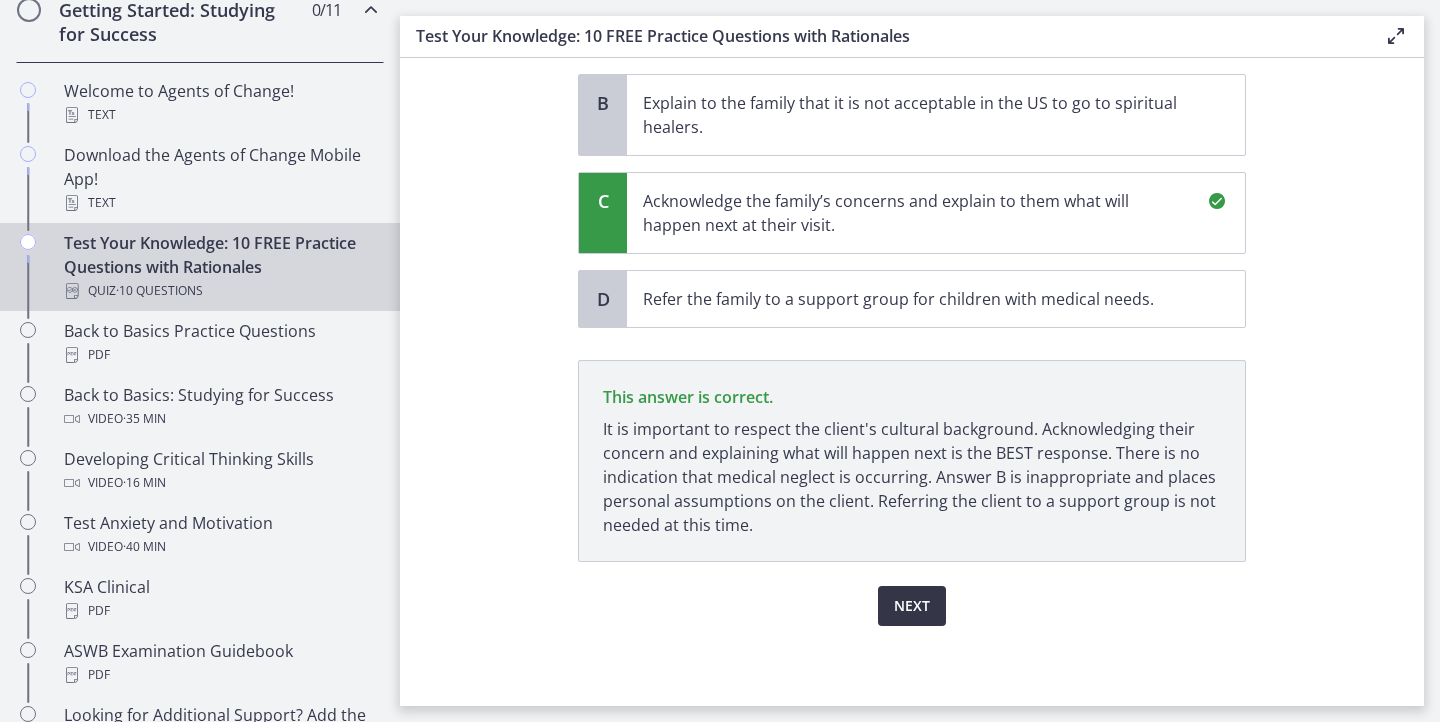 click on "Next" at bounding box center (912, 606) 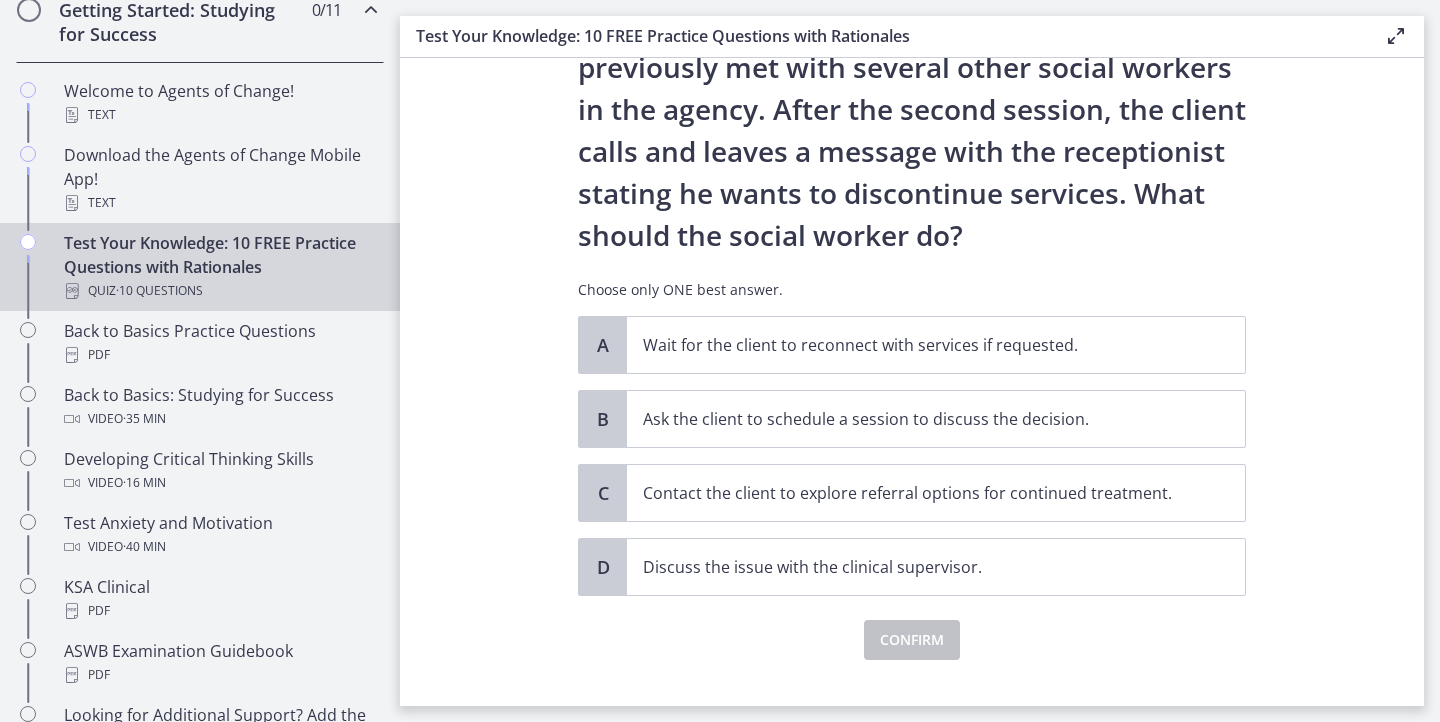 scroll, scrollTop: 194, scrollLeft: 0, axis: vertical 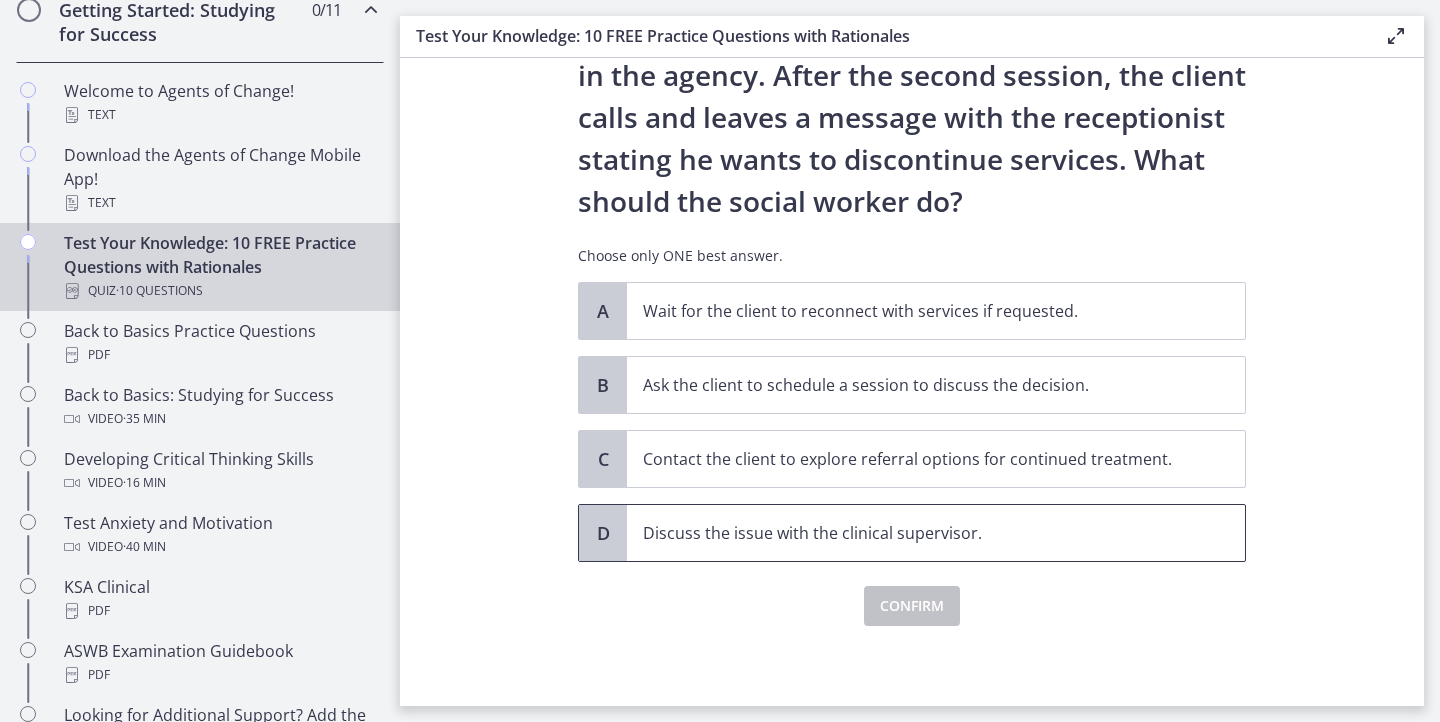 click on "Discuss the issue with the clinical supervisor." at bounding box center [936, 533] 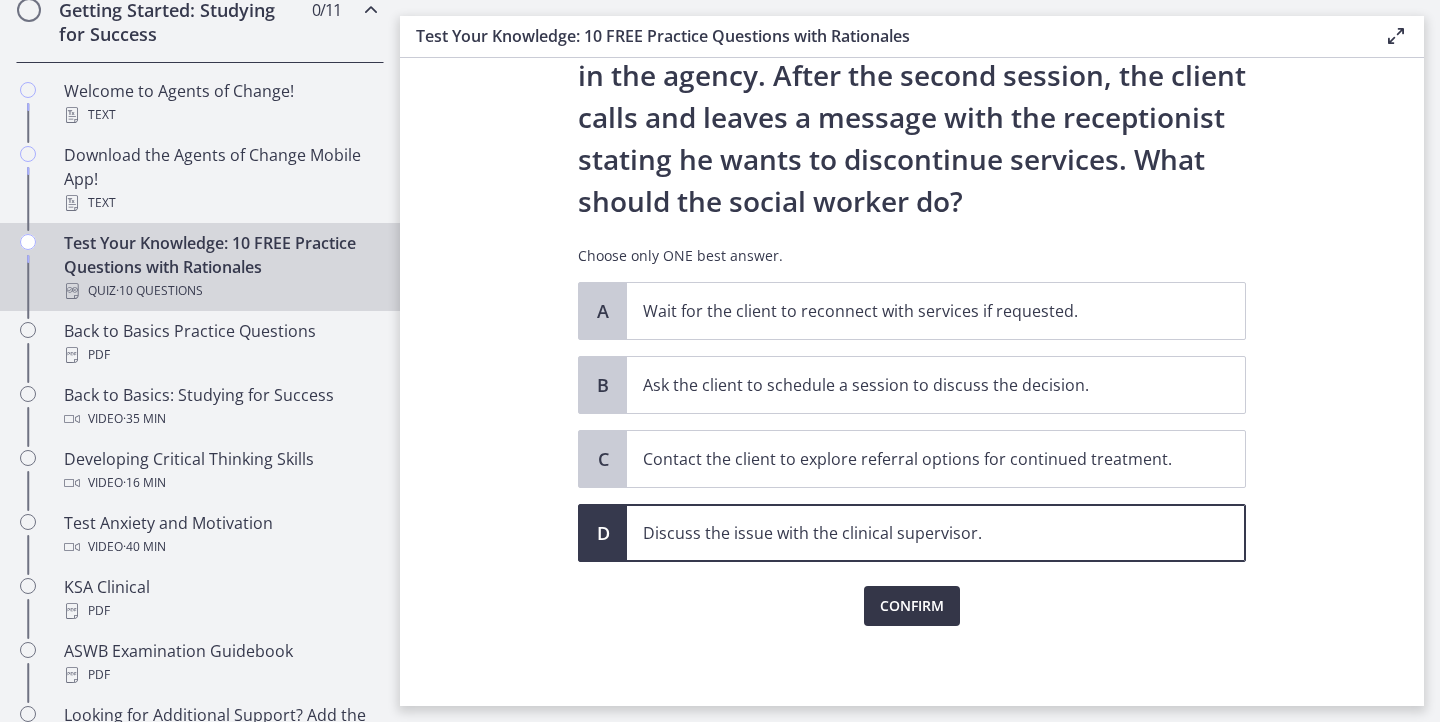 click on "Confirm" at bounding box center (912, 606) 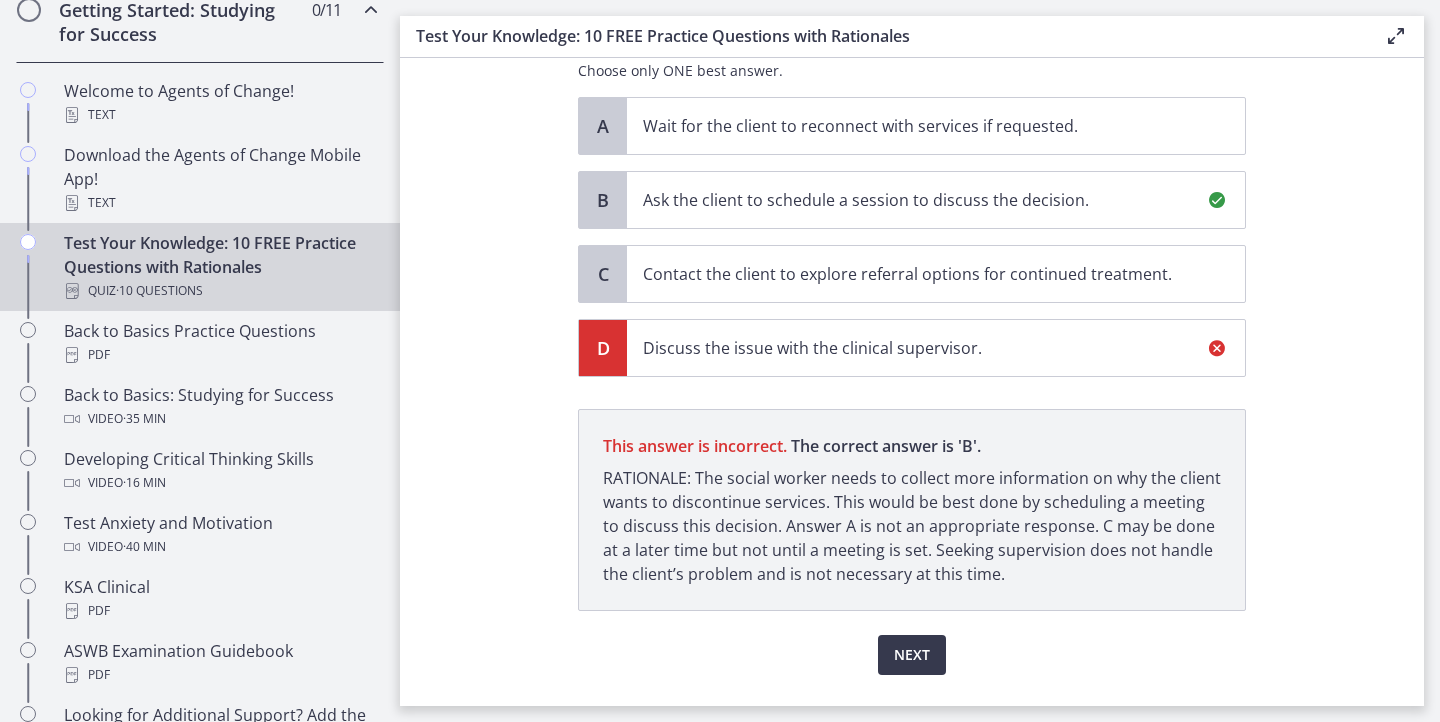 scroll, scrollTop: 351, scrollLeft: 0, axis: vertical 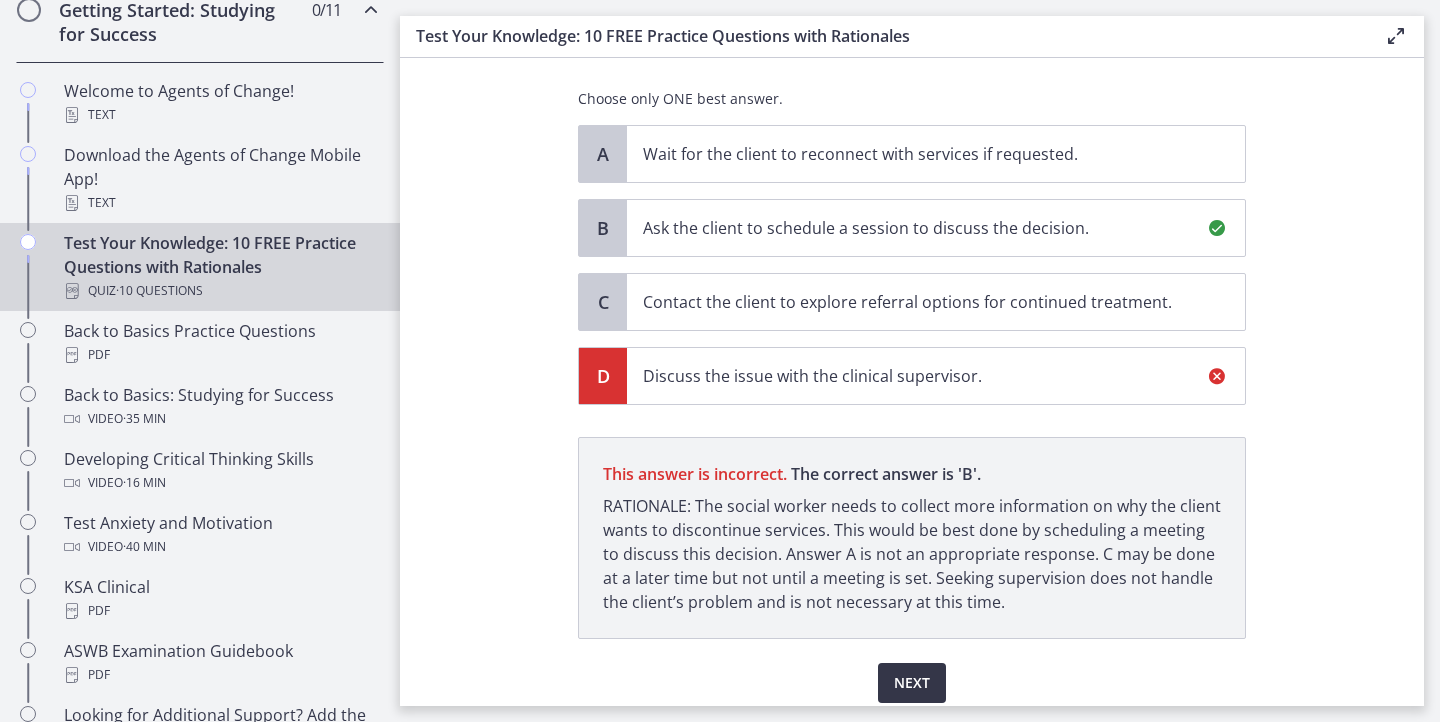 click on "Next" at bounding box center (912, 683) 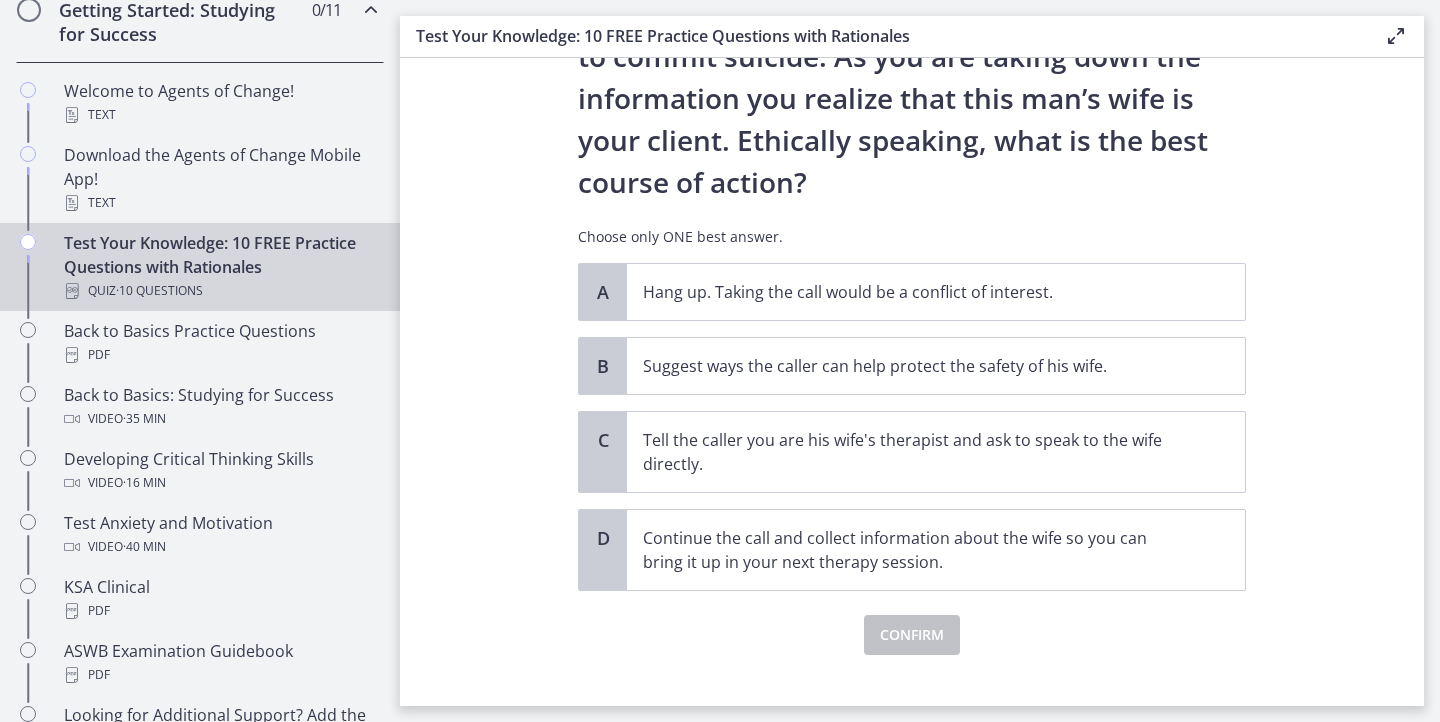 scroll, scrollTop: 260, scrollLeft: 0, axis: vertical 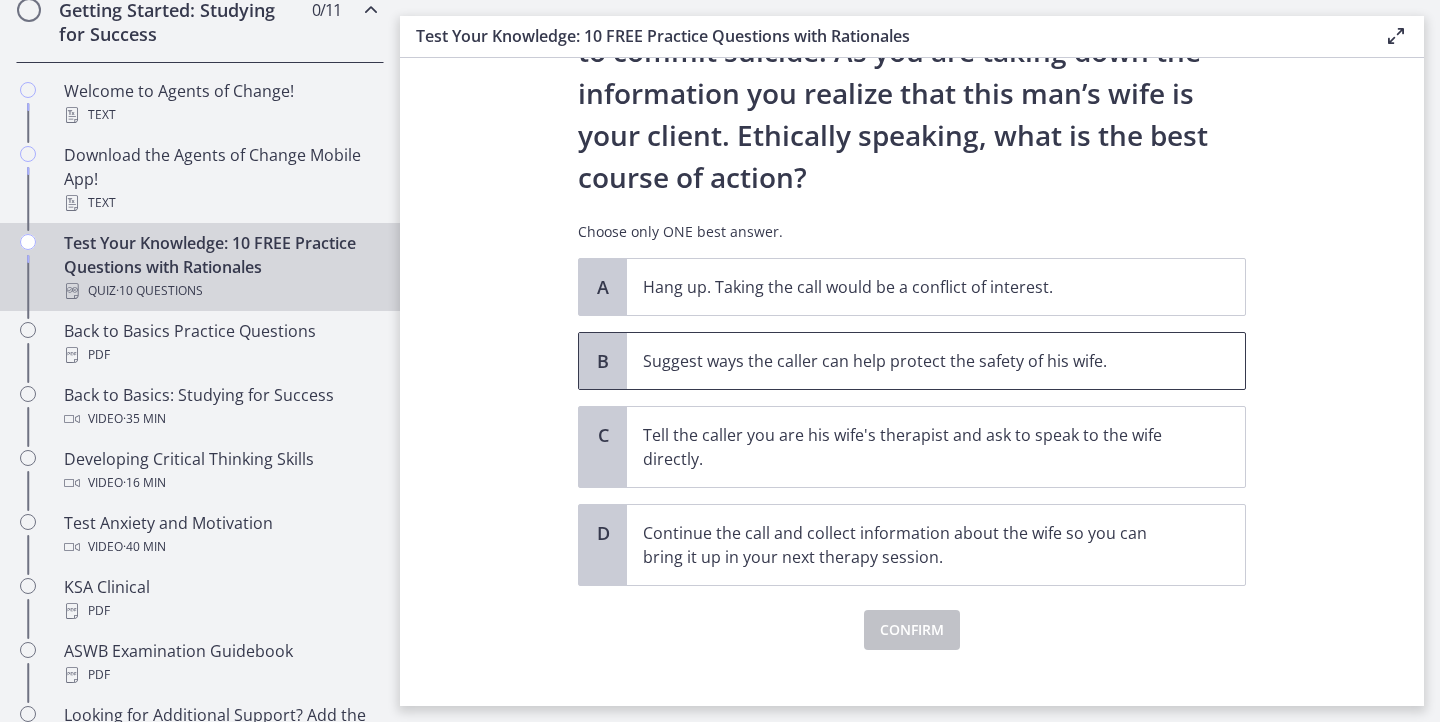 click on "Suggest ways the caller can help protect the safety of his wife." at bounding box center (936, 361) 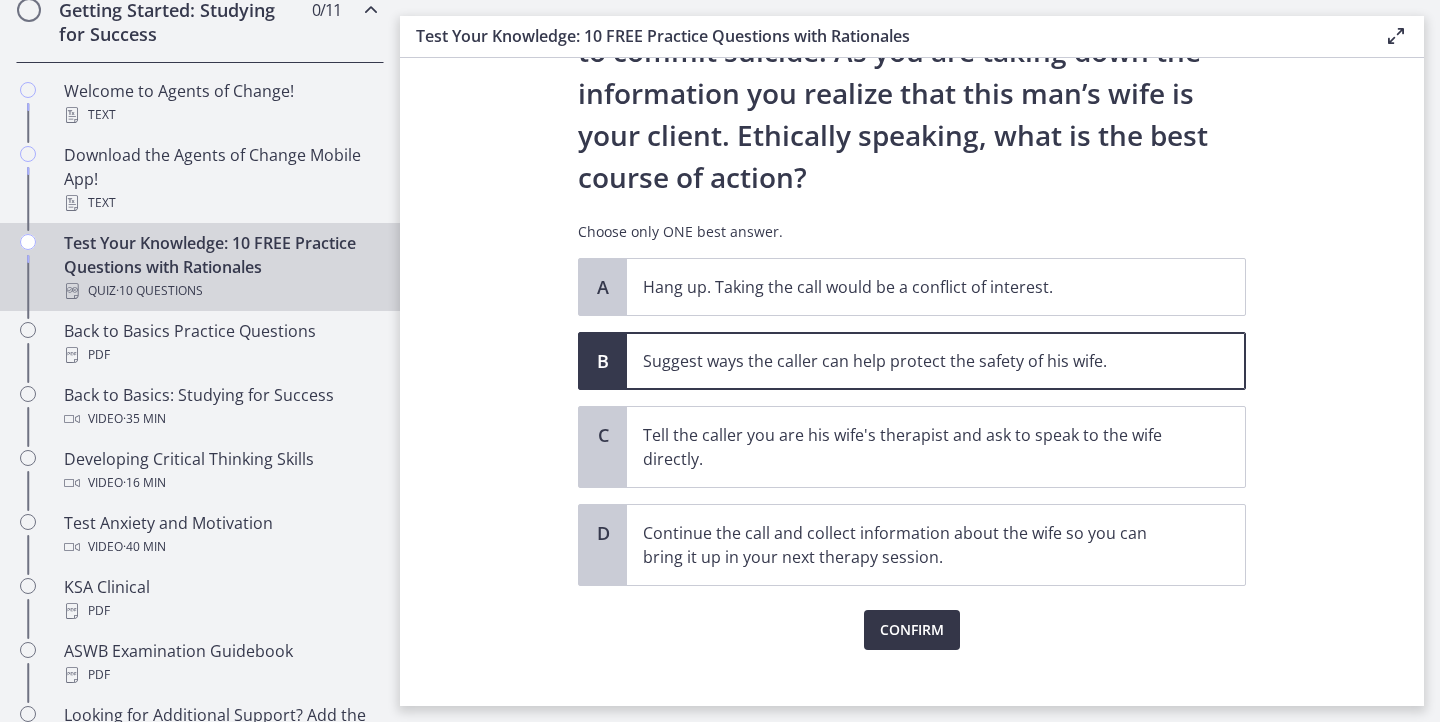 click on "Confirm" at bounding box center [912, 630] 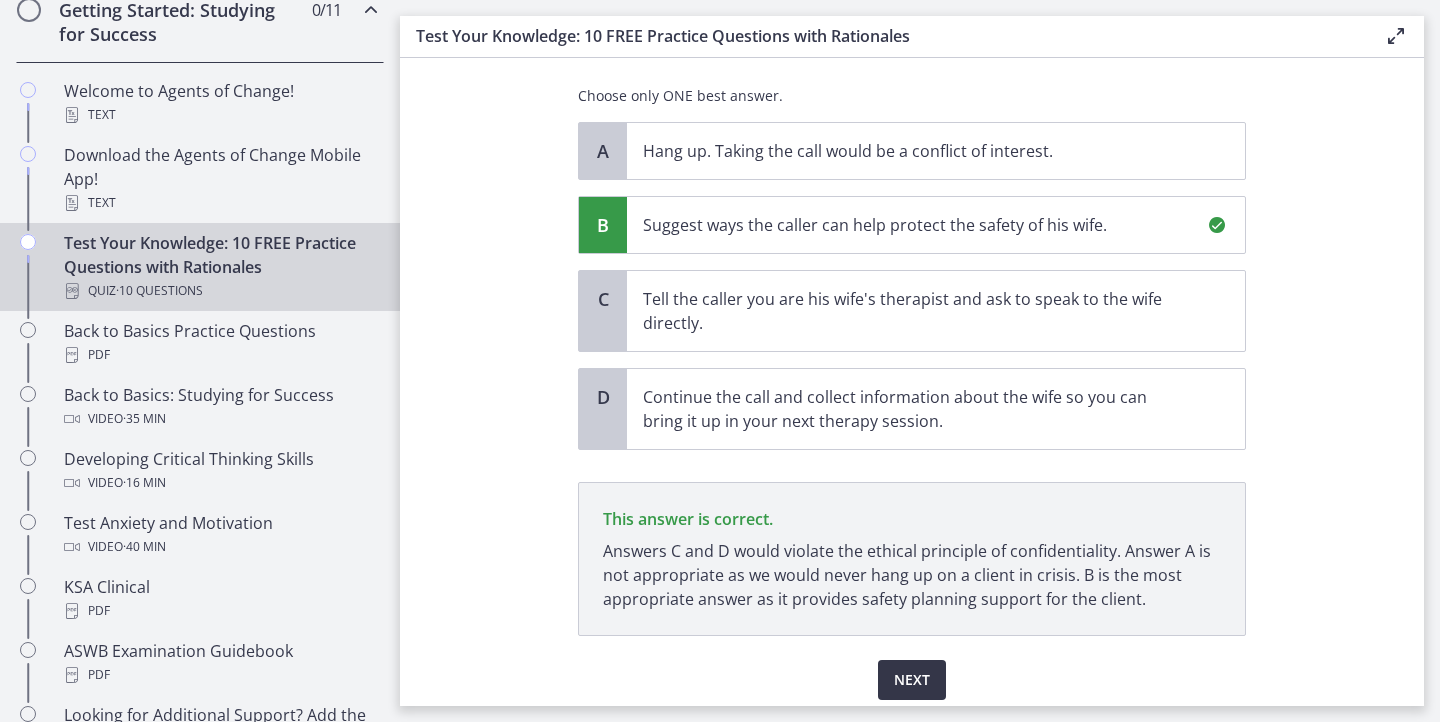 scroll, scrollTop: 470, scrollLeft: 0, axis: vertical 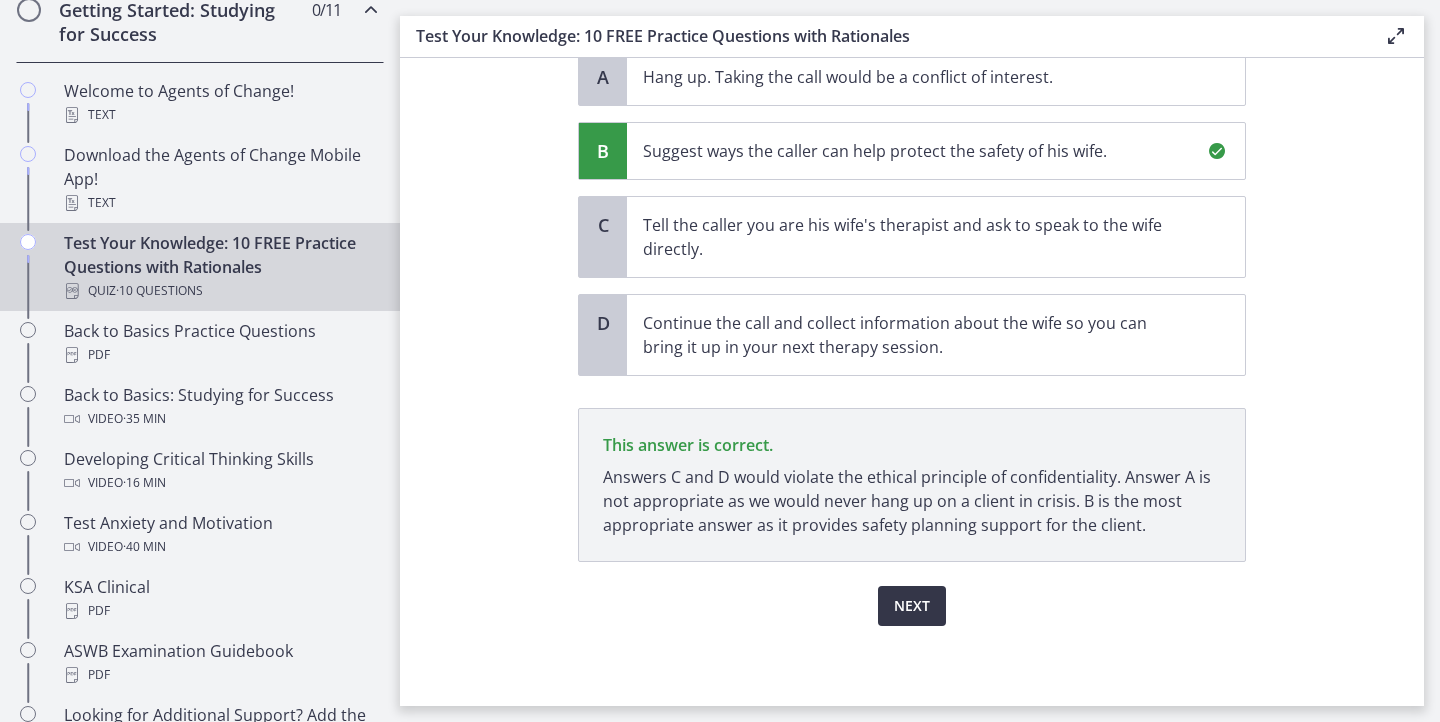 click on "Next" at bounding box center [912, 606] 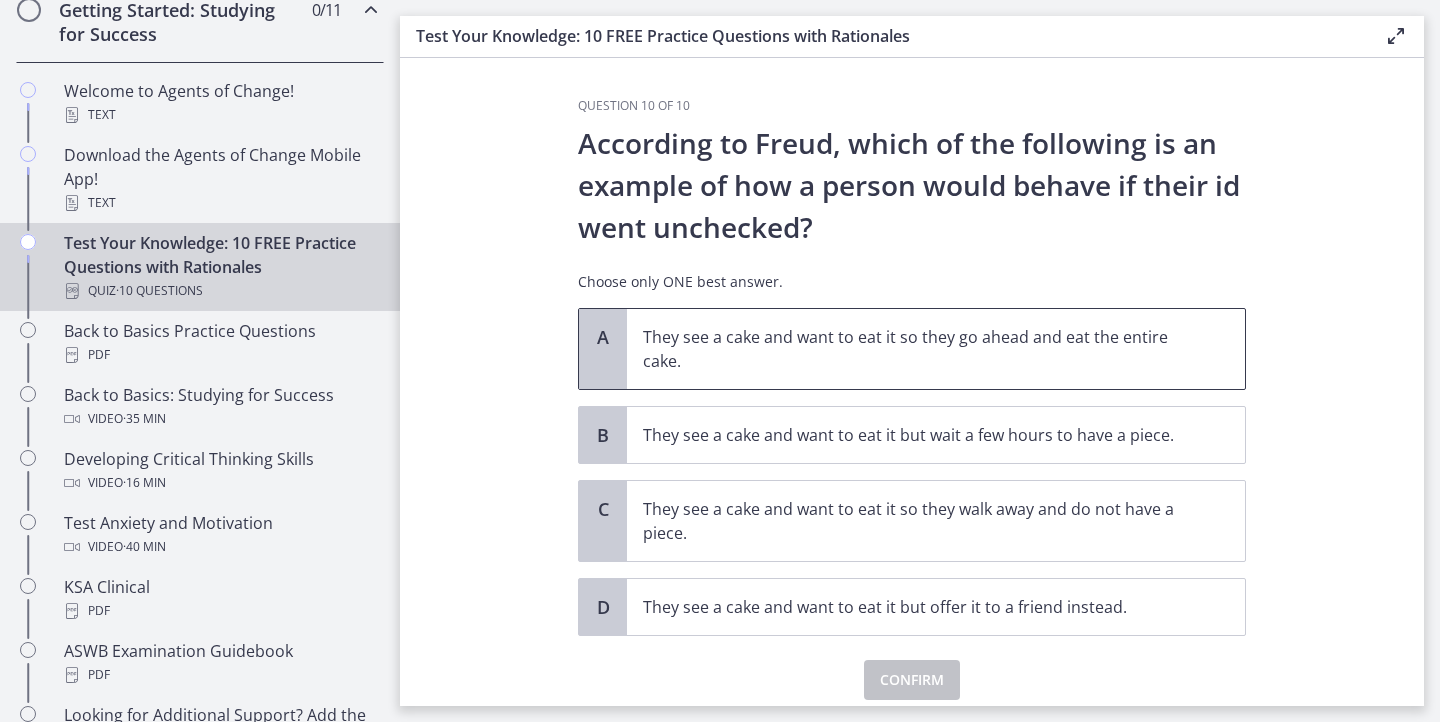 click on "They see a cake and want to eat it so they go ahead and eat the entire cake." at bounding box center [936, 349] 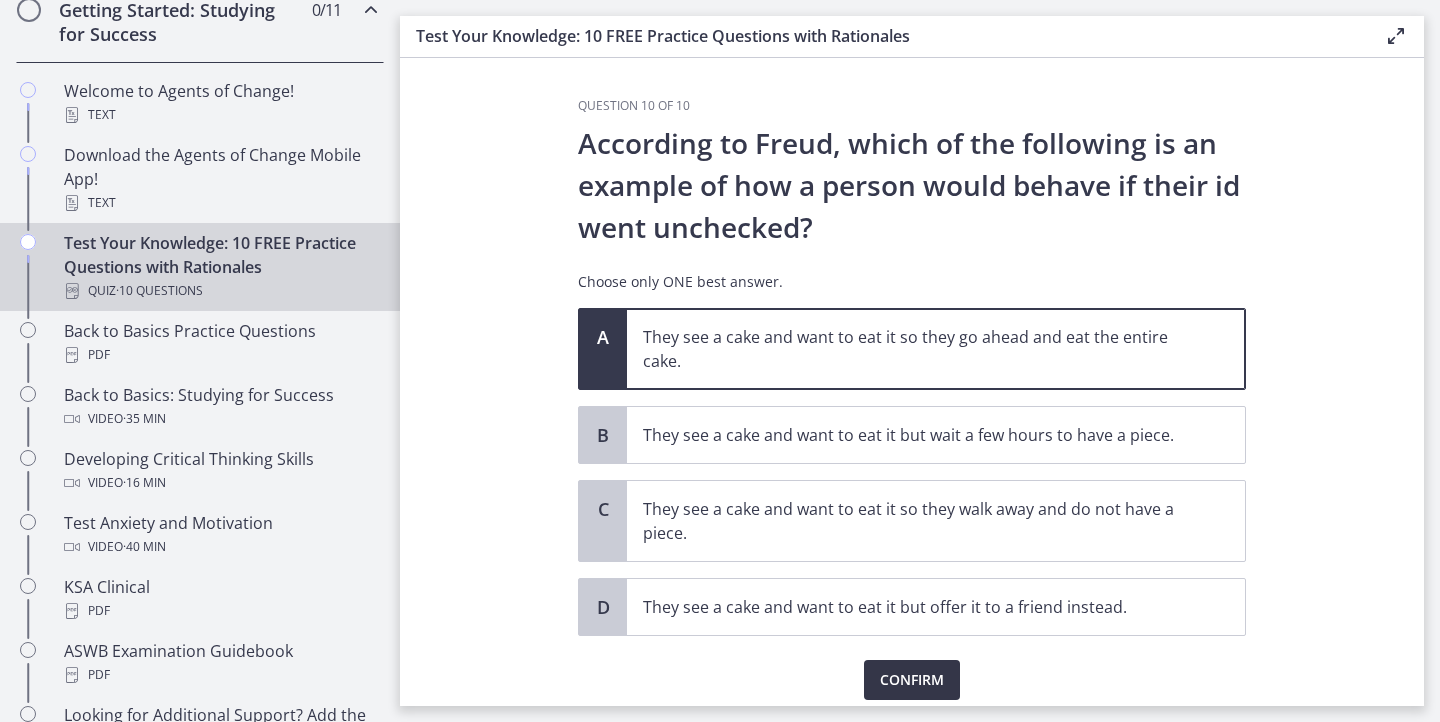 click on "Confirm" at bounding box center (912, 680) 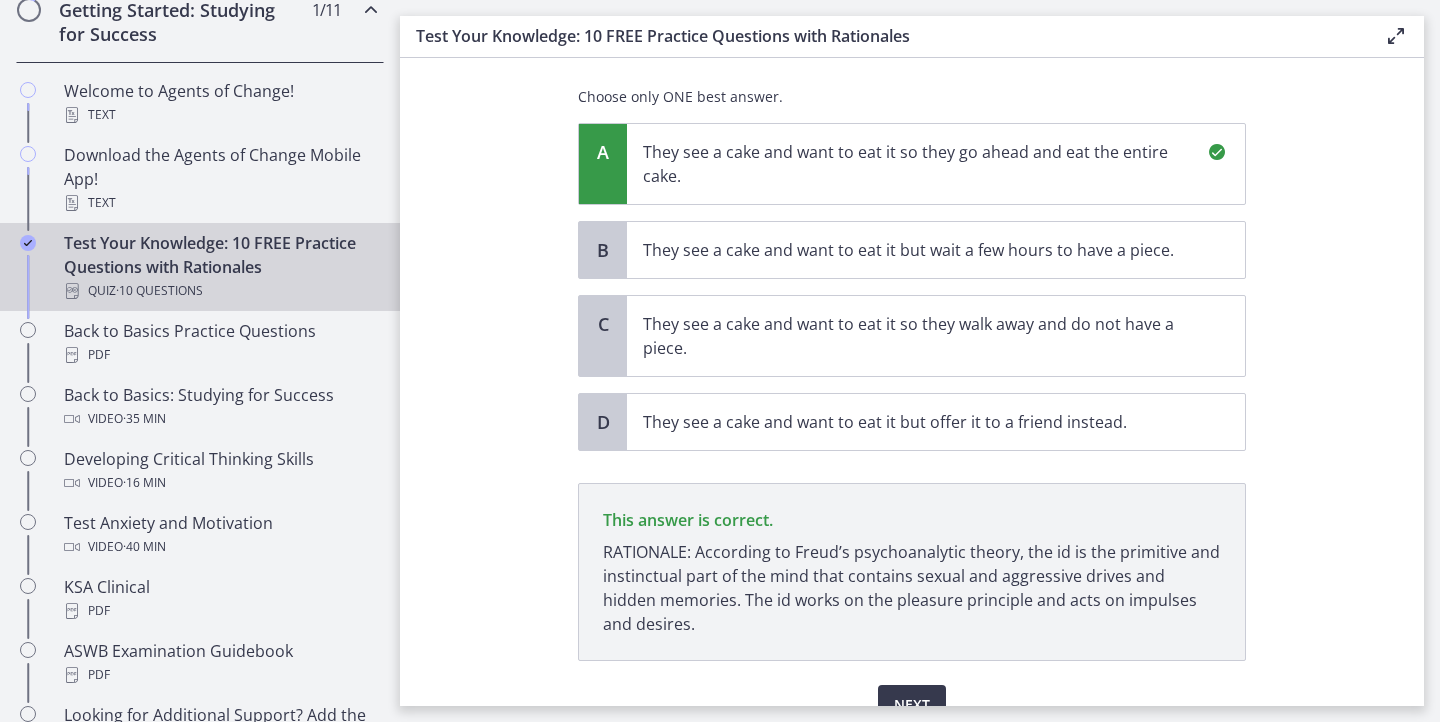 scroll, scrollTop: 284, scrollLeft: 0, axis: vertical 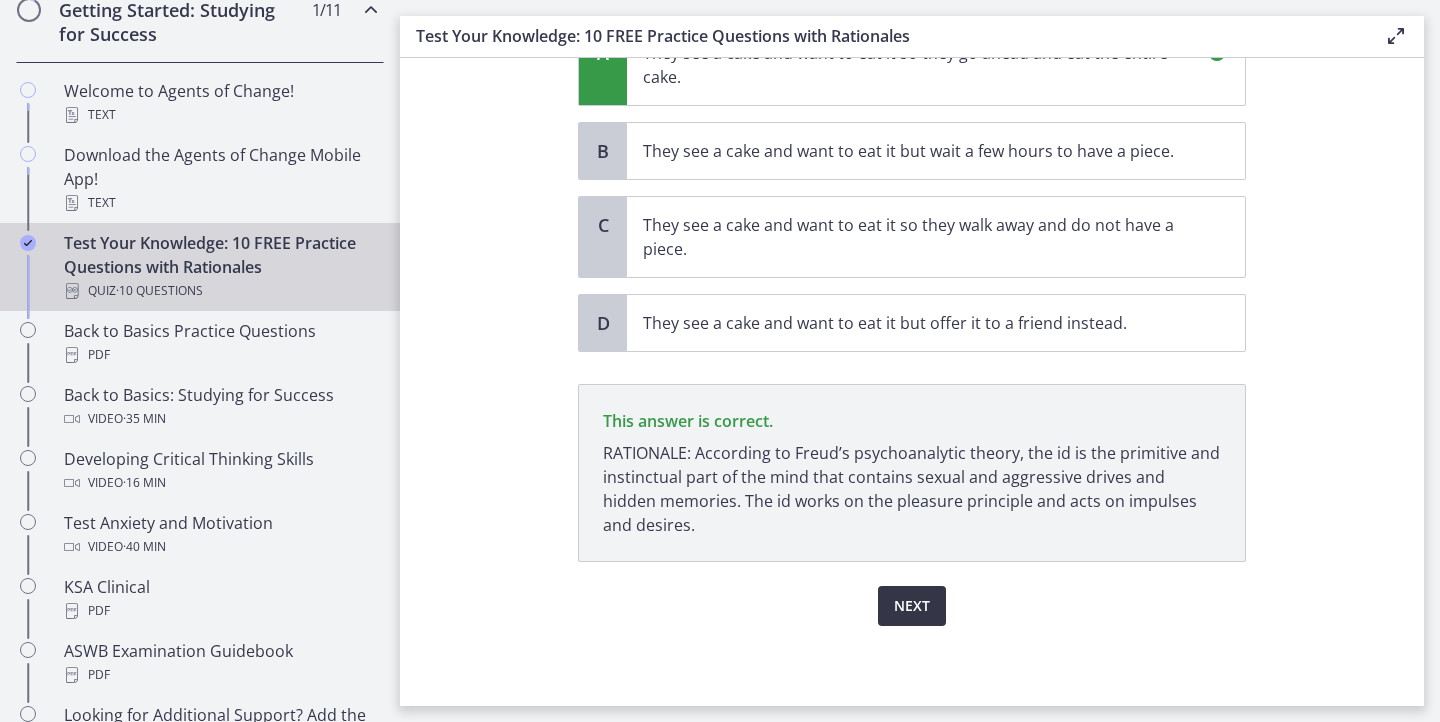 click on "Next" at bounding box center [912, 606] 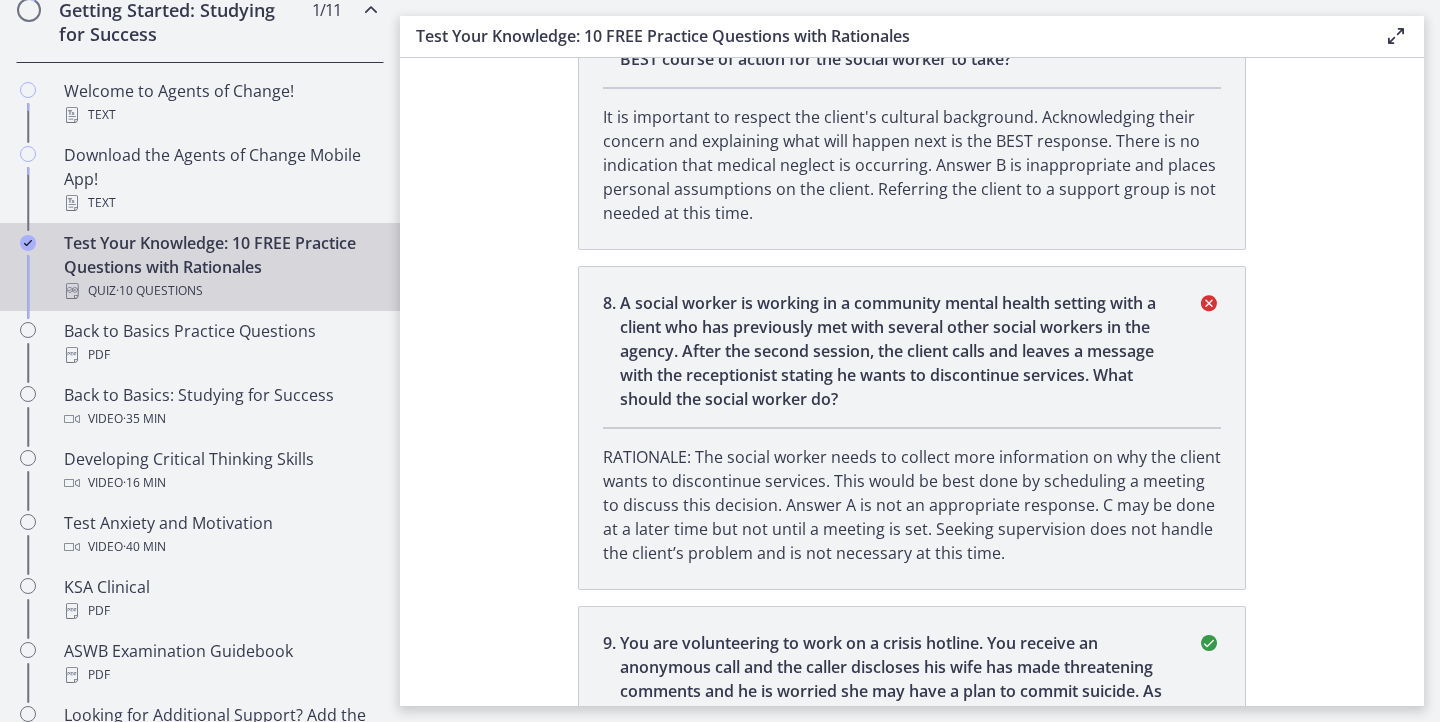 scroll, scrollTop: 2912, scrollLeft: 0, axis: vertical 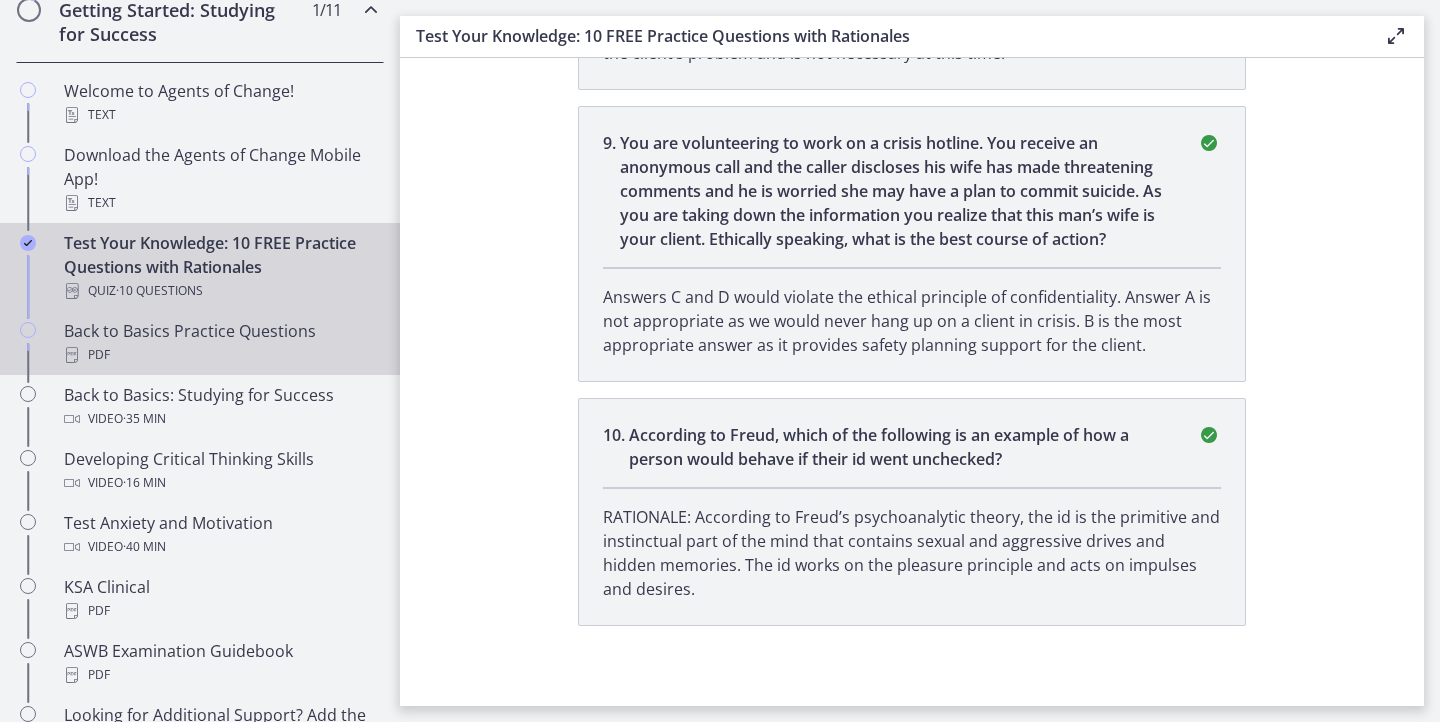 click on "Back to Basics Practice Questions
PDF" at bounding box center [220, 343] 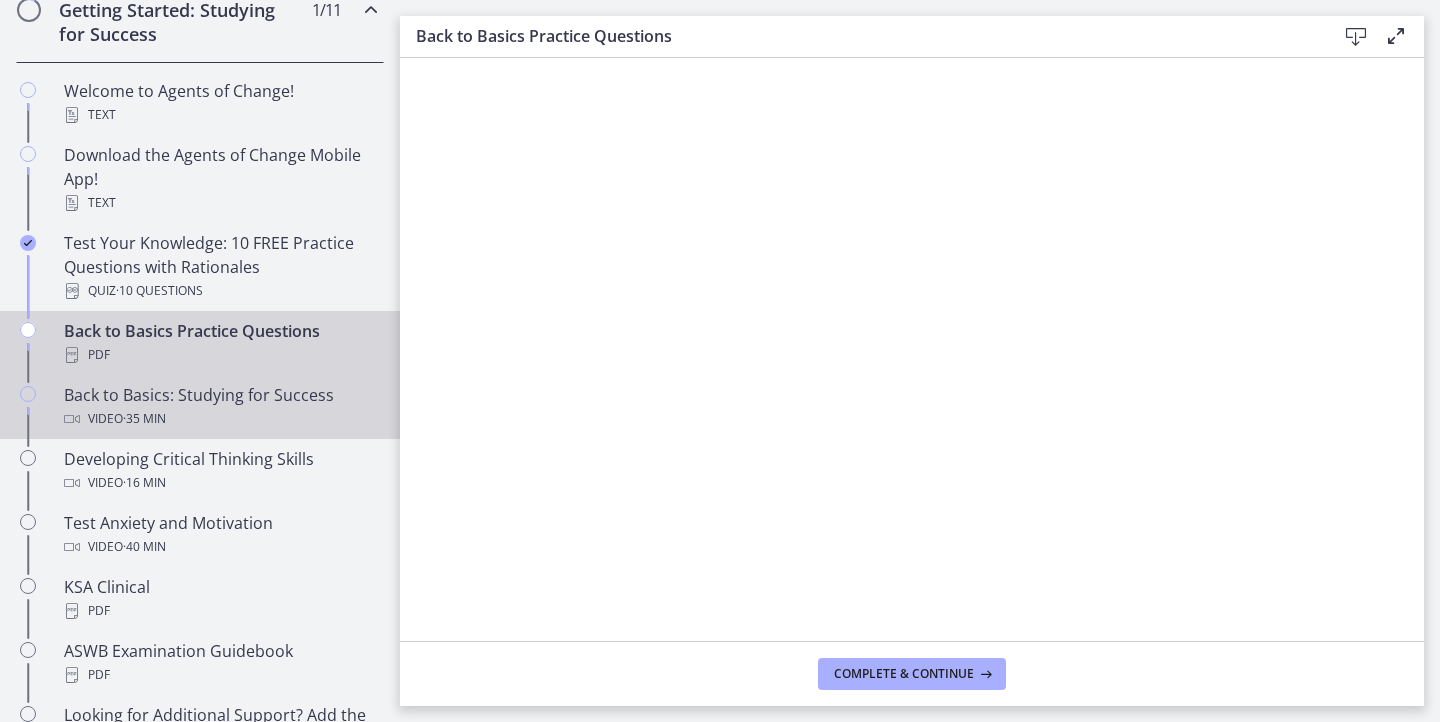 click on "Back to Basics: Studying for Success
Video
·  35 min" at bounding box center [220, 407] 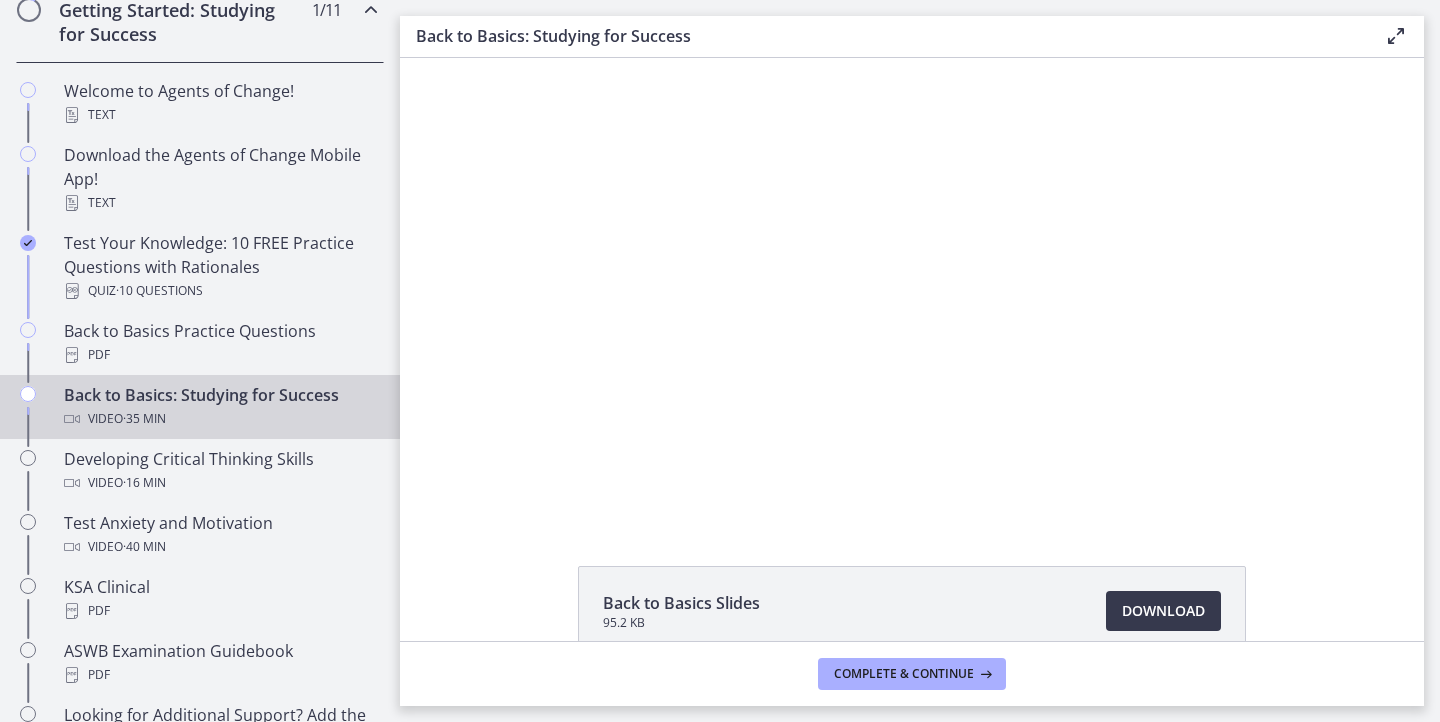 scroll, scrollTop: 0, scrollLeft: 0, axis: both 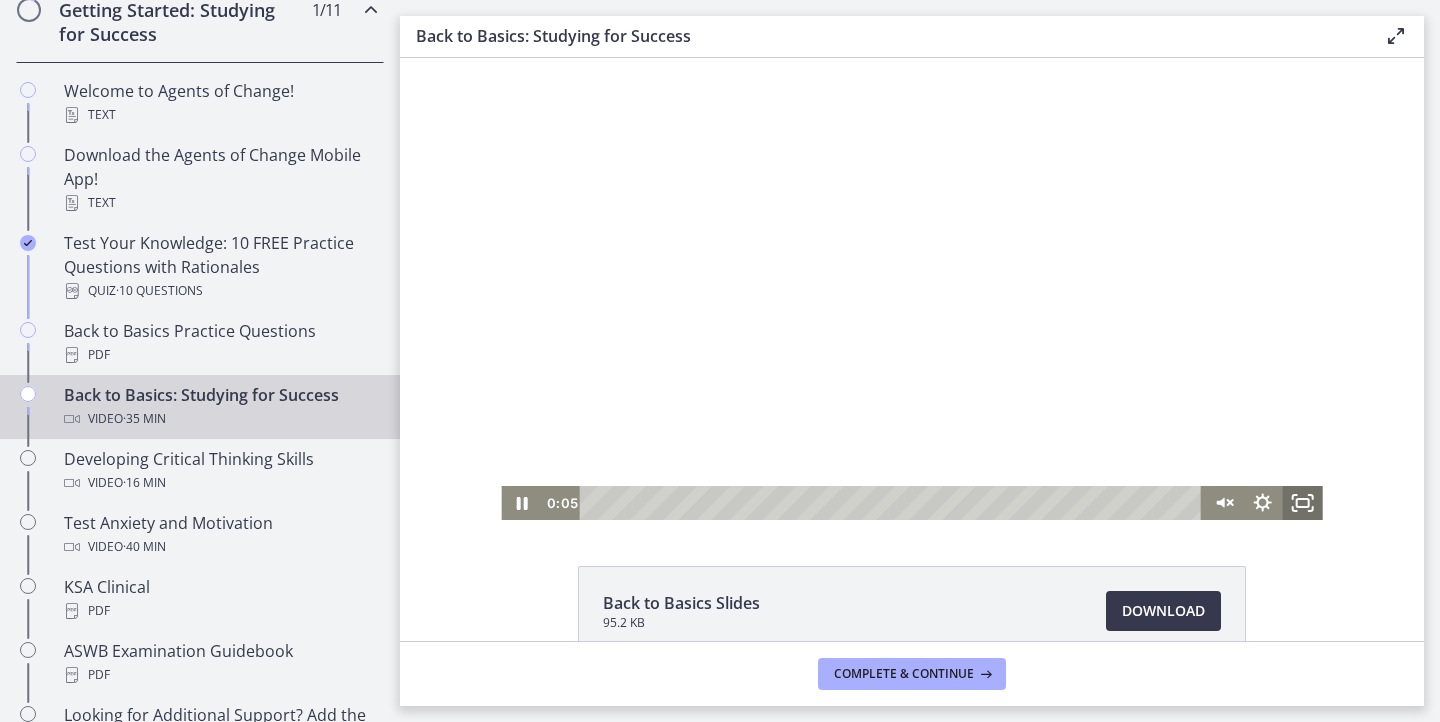 click 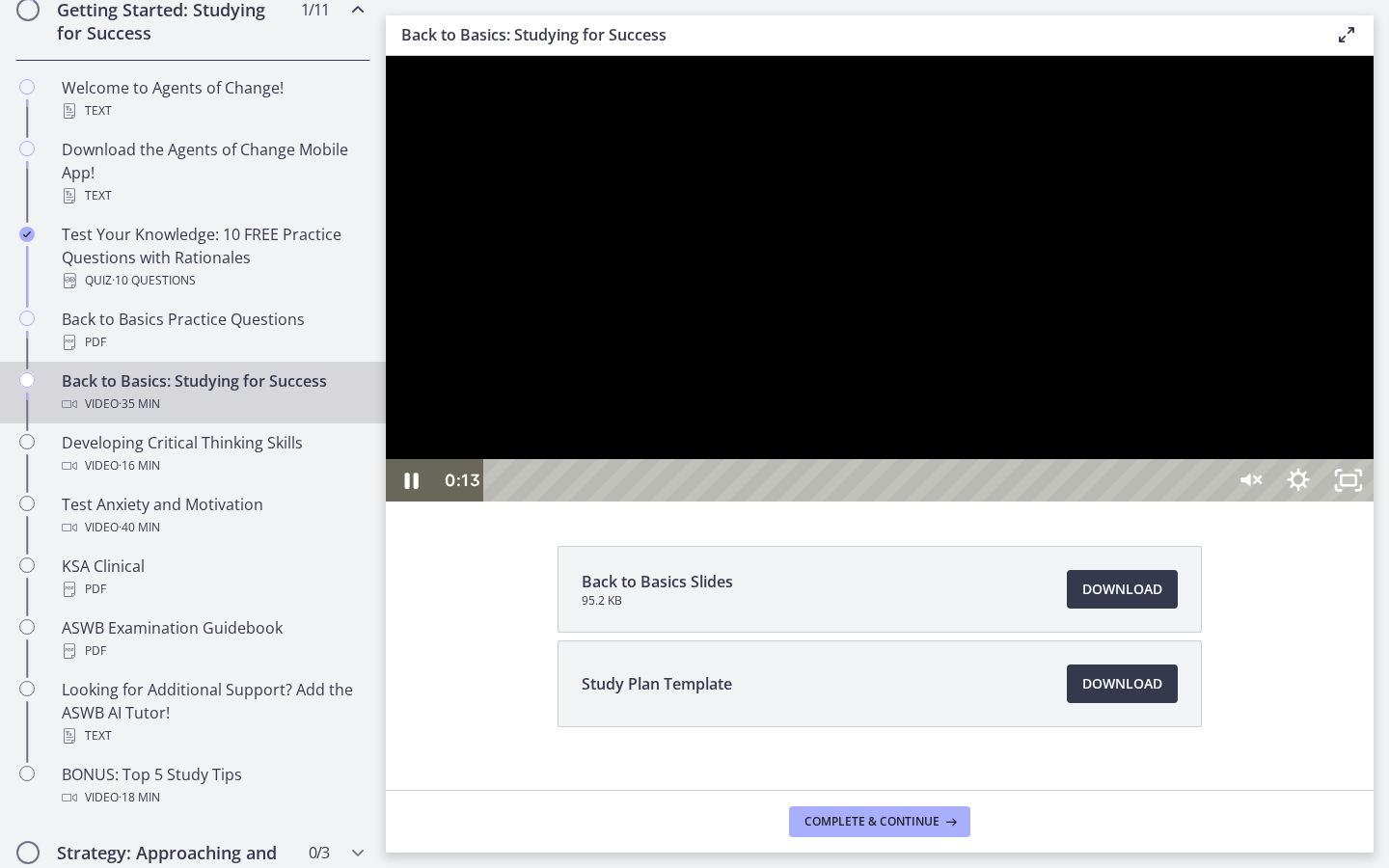 click at bounding box center [880, 279] 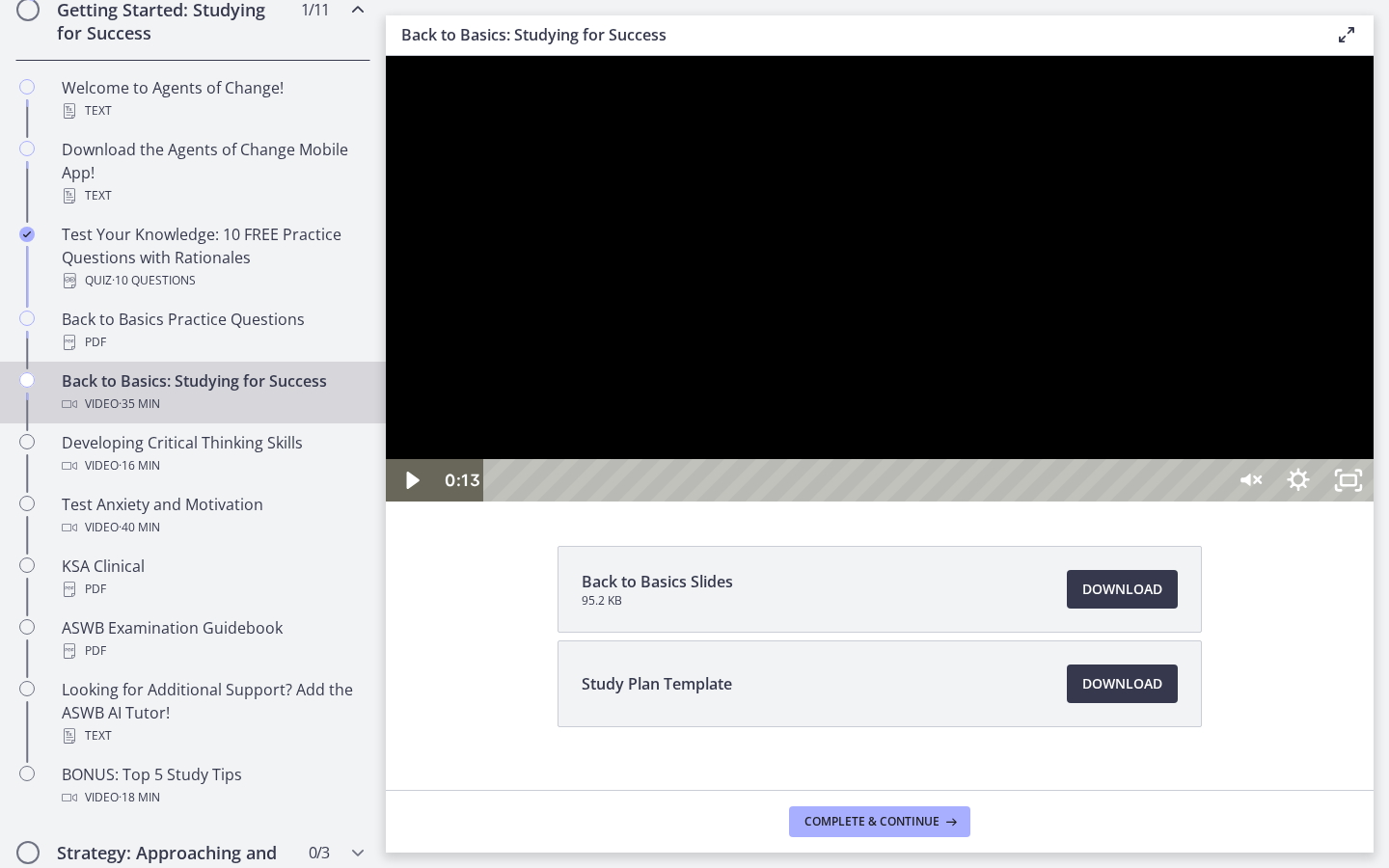 click at bounding box center (880, 279) 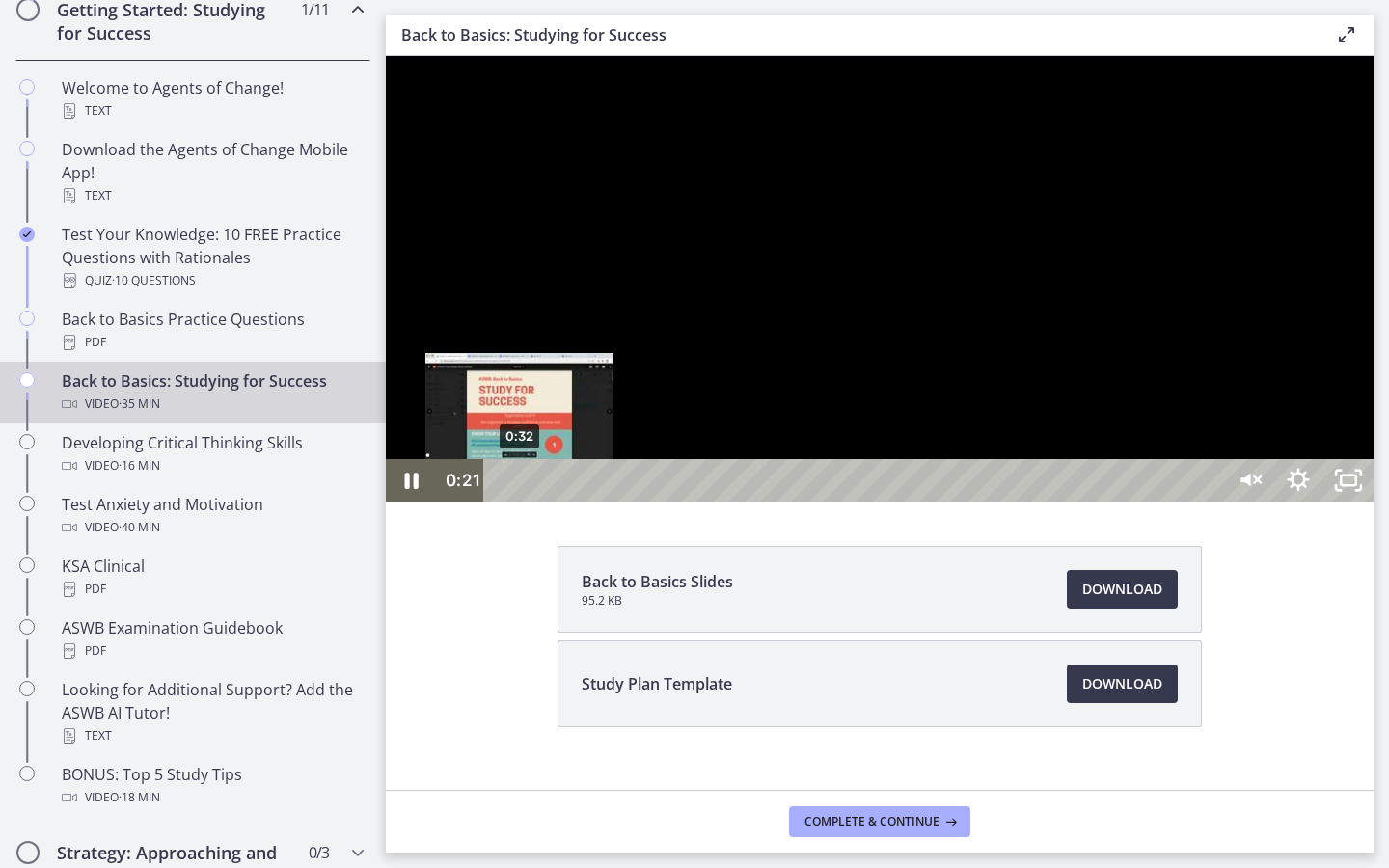click at bounding box center [513, 480] 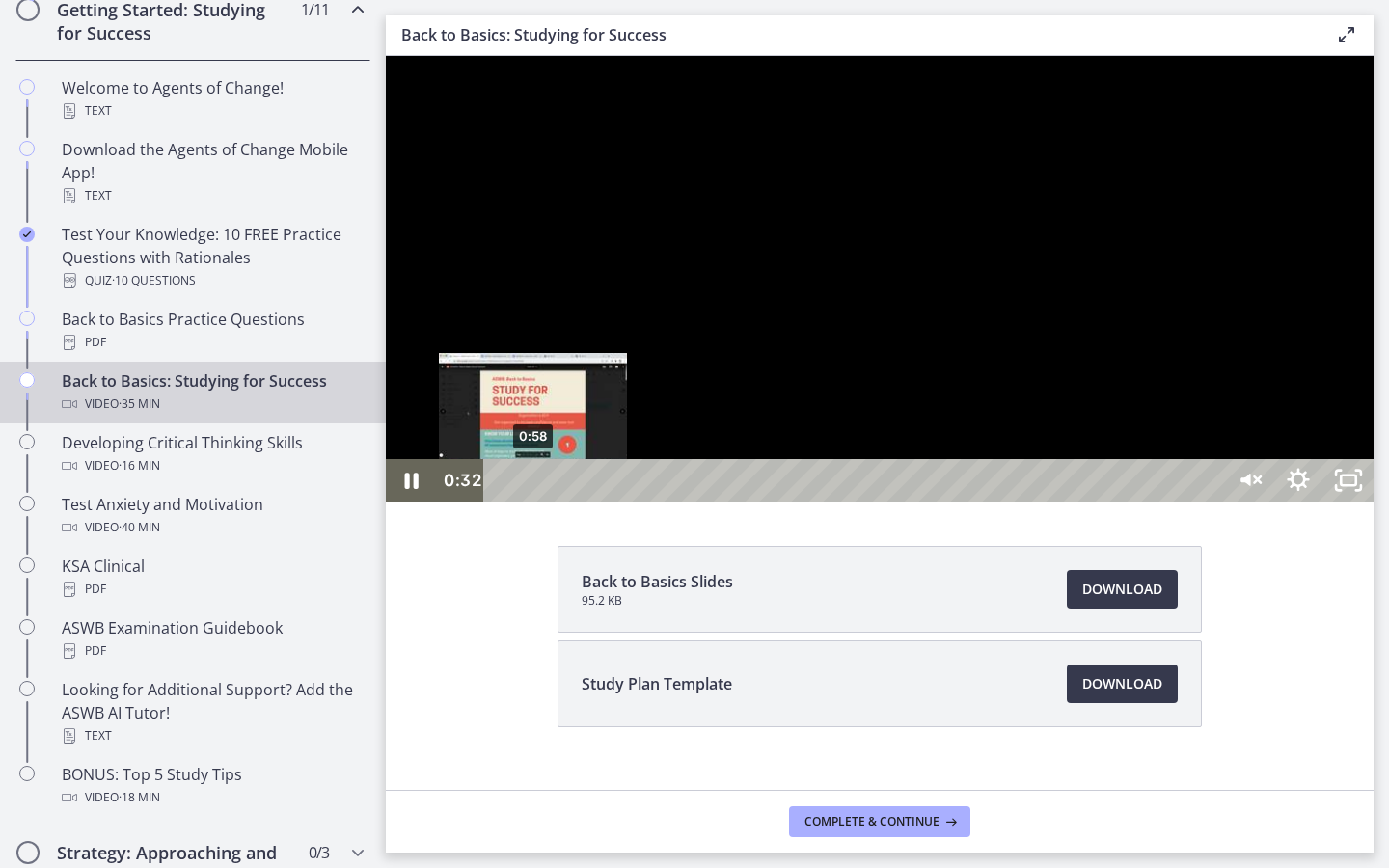 click on "0:58" at bounding box center [857, 480] 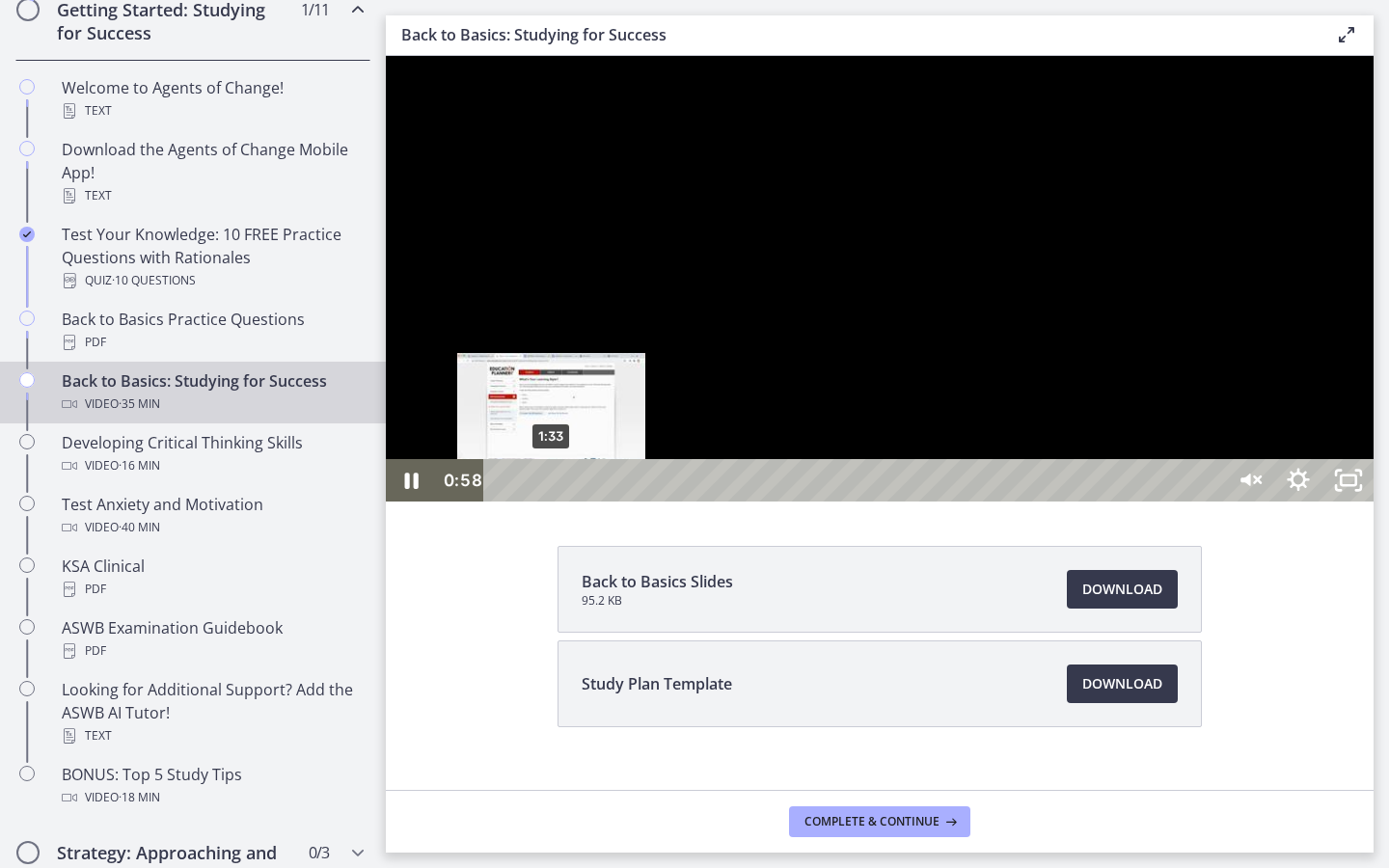 click on "1:33" at bounding box center (857, 480) 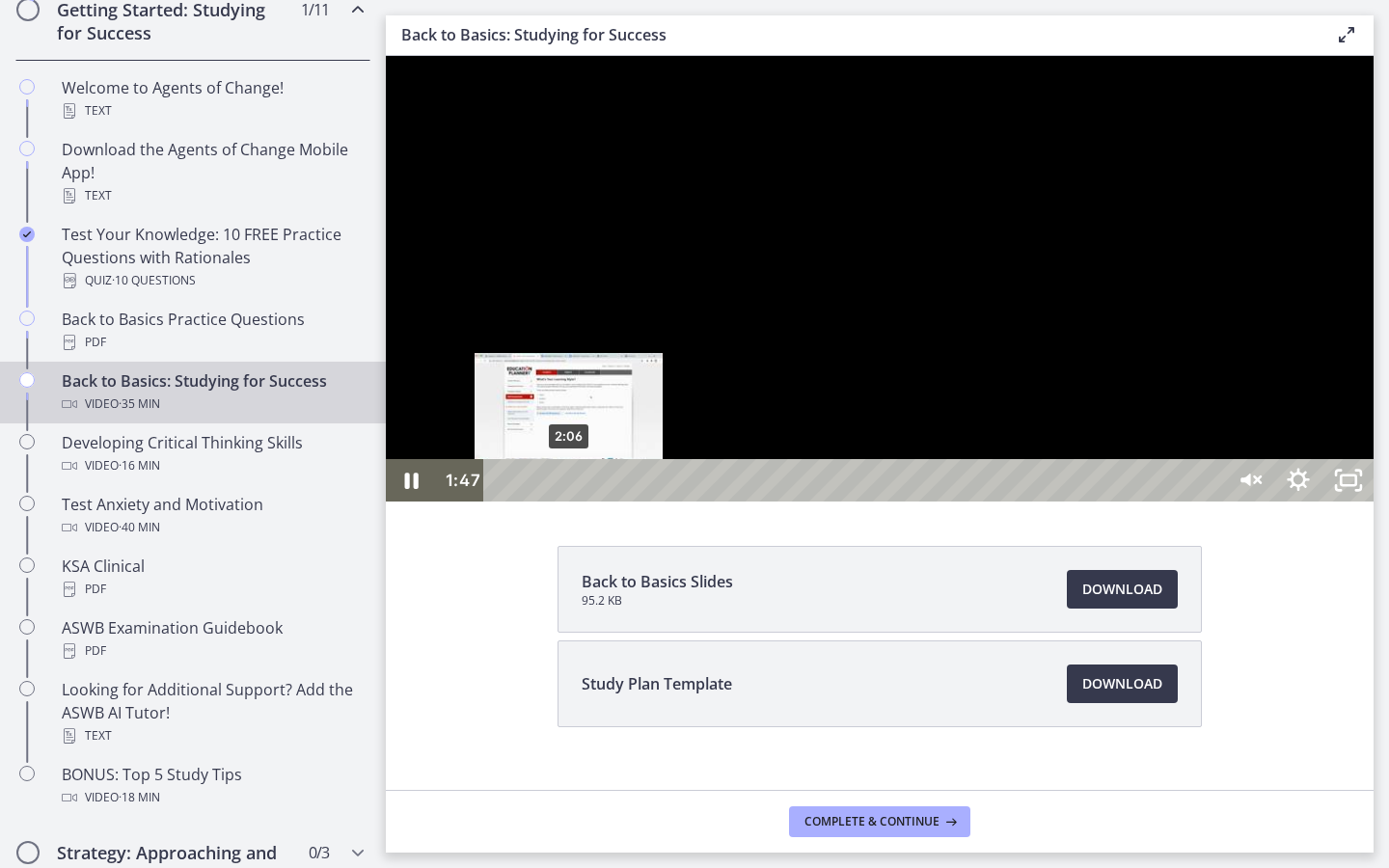 click on "2:06" at bounding box center [857, 480] 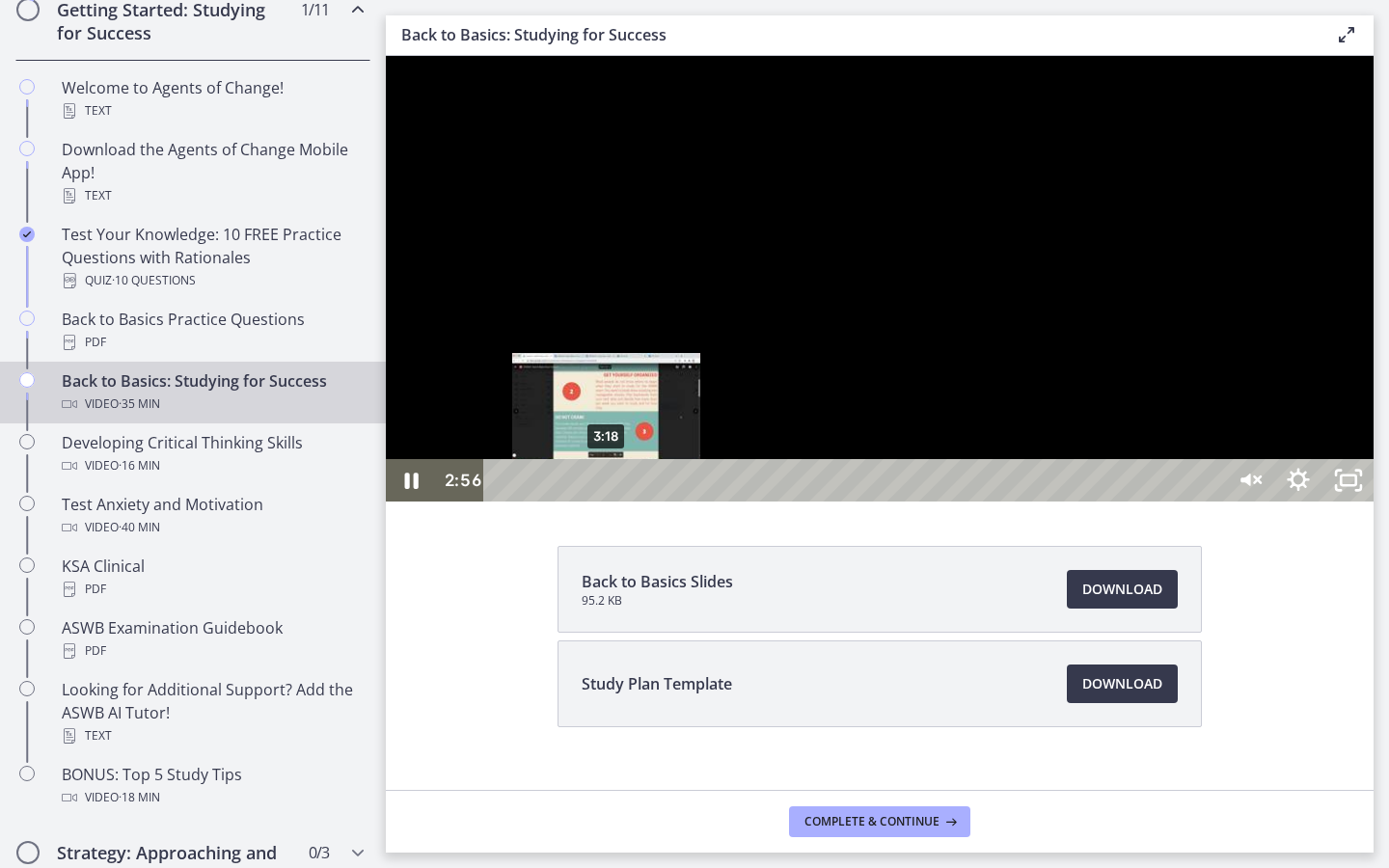 click on "3:18" at bounding box center [857, 480] 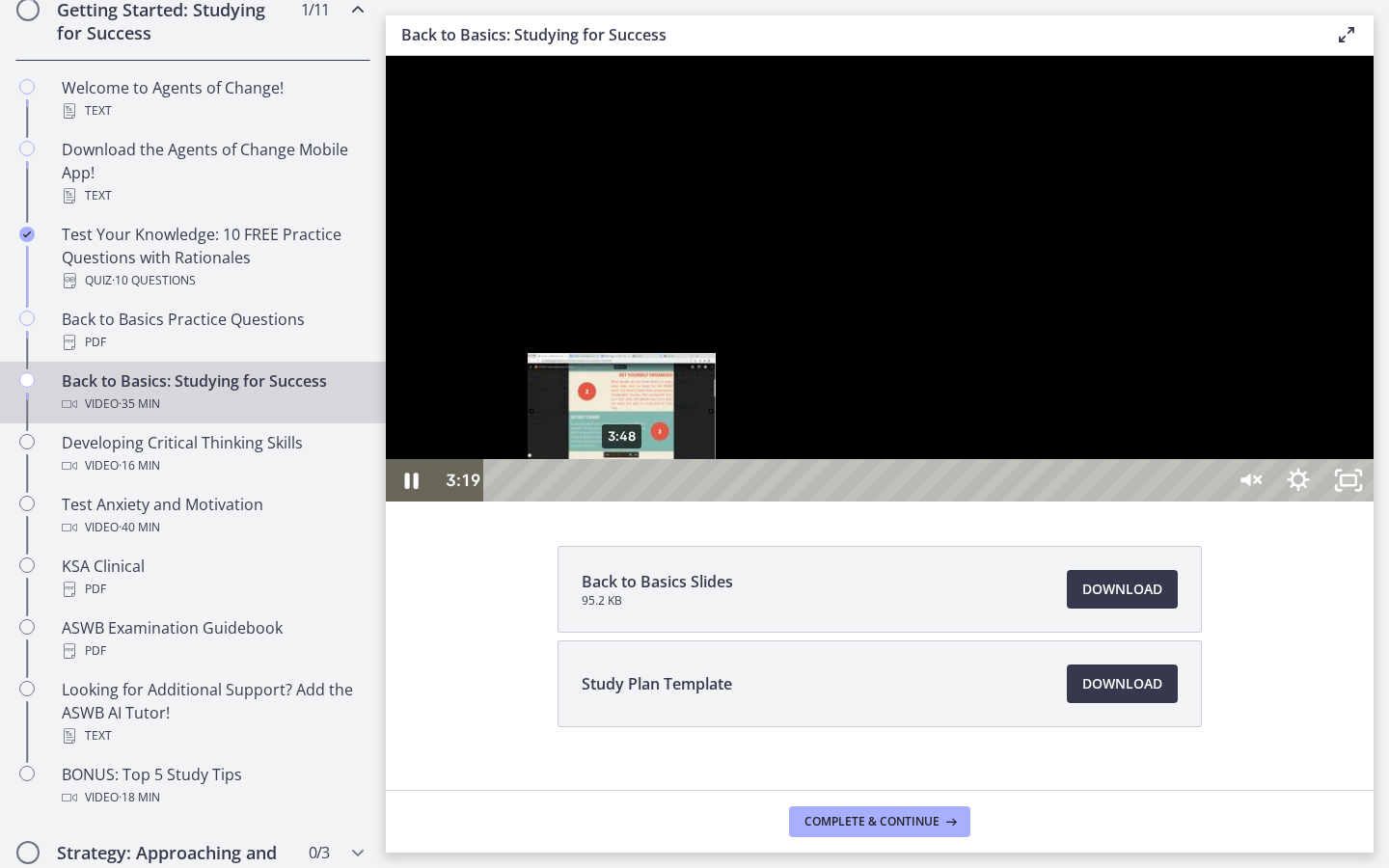 click on "3:48" at bounding box center [857, 480] 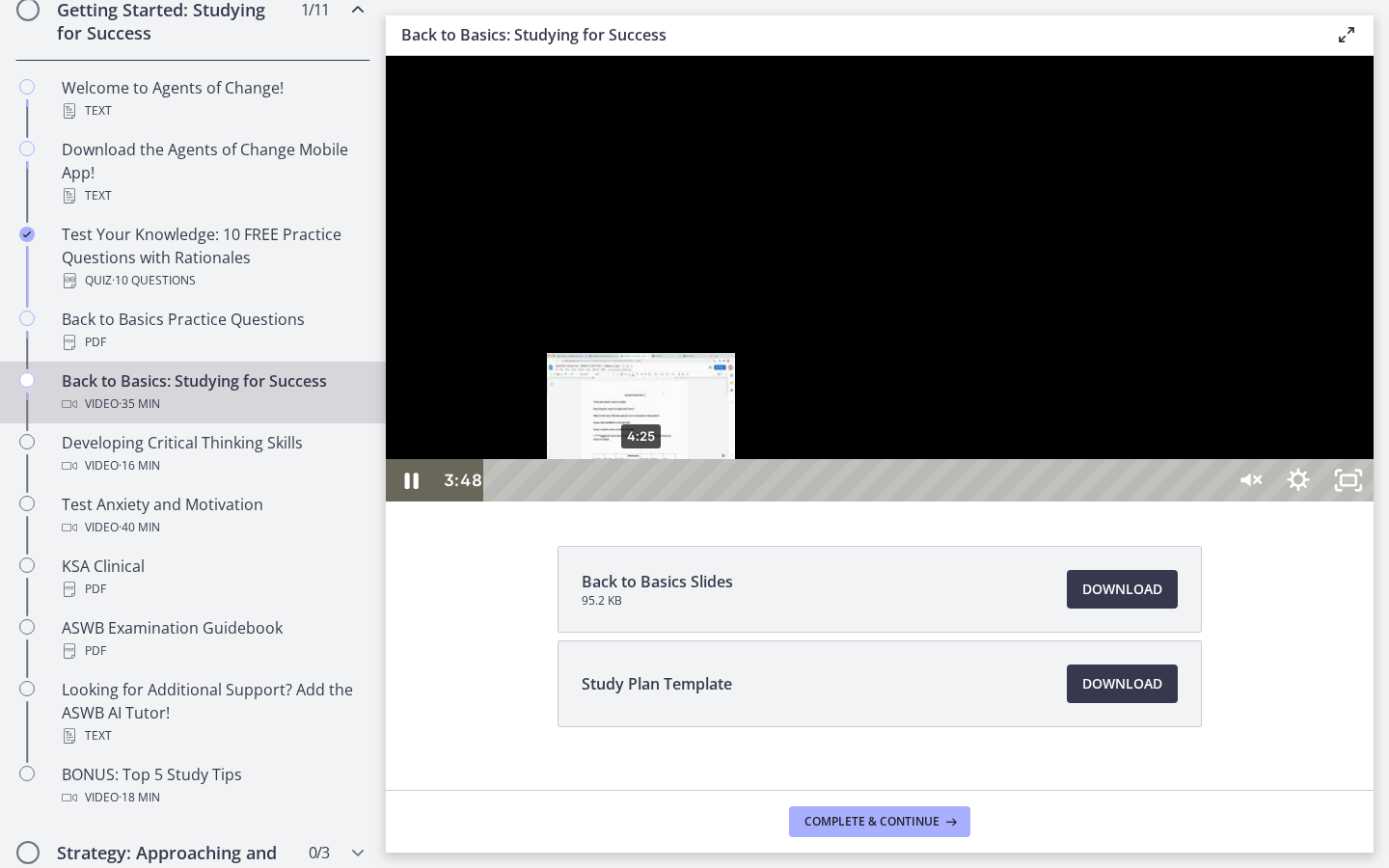 click on "4:25" at bounding box center (857, 480) 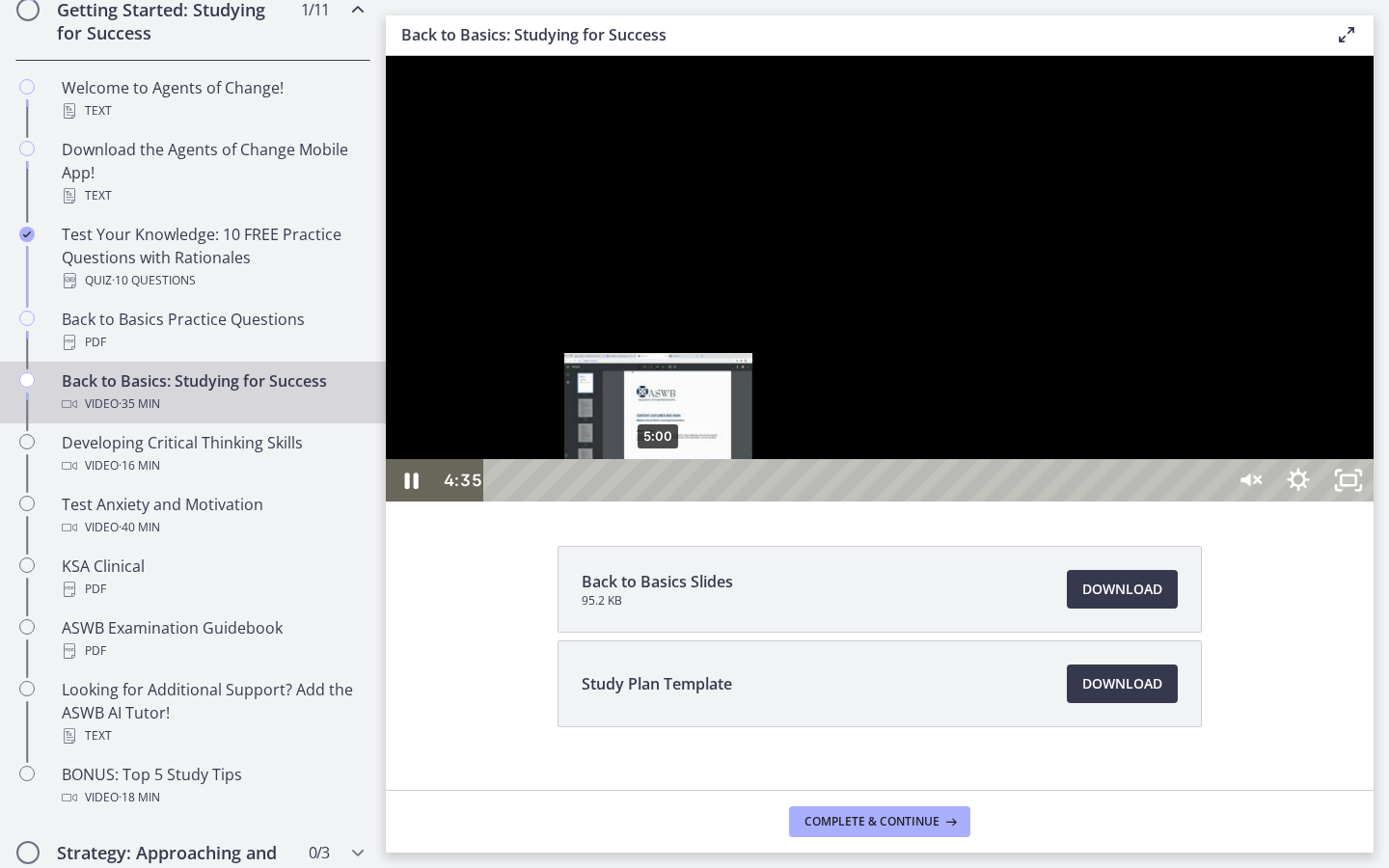 click on "5:00" at bounding box center (857, 480) 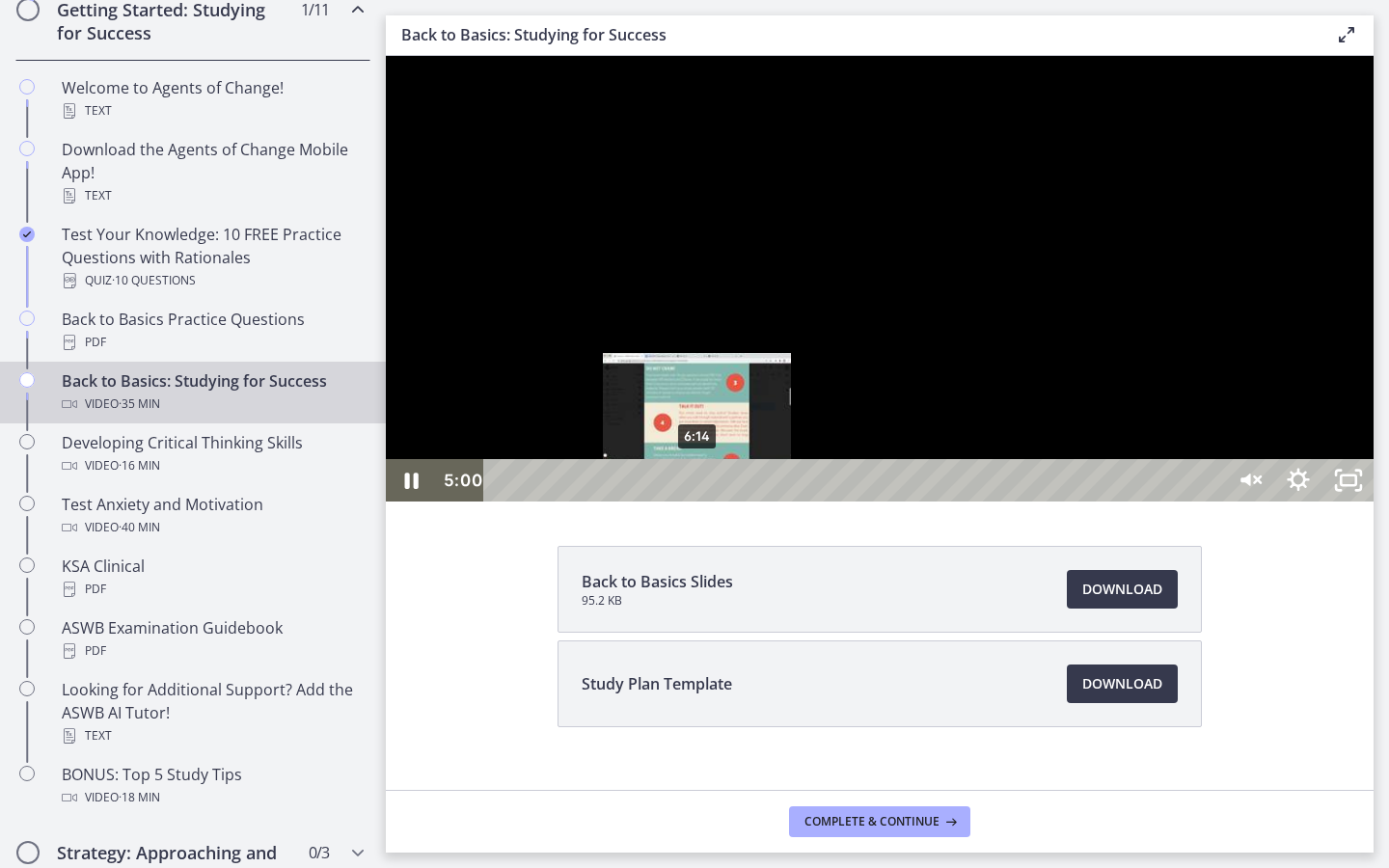 click on "6:14" at bounding box center (857, 480) 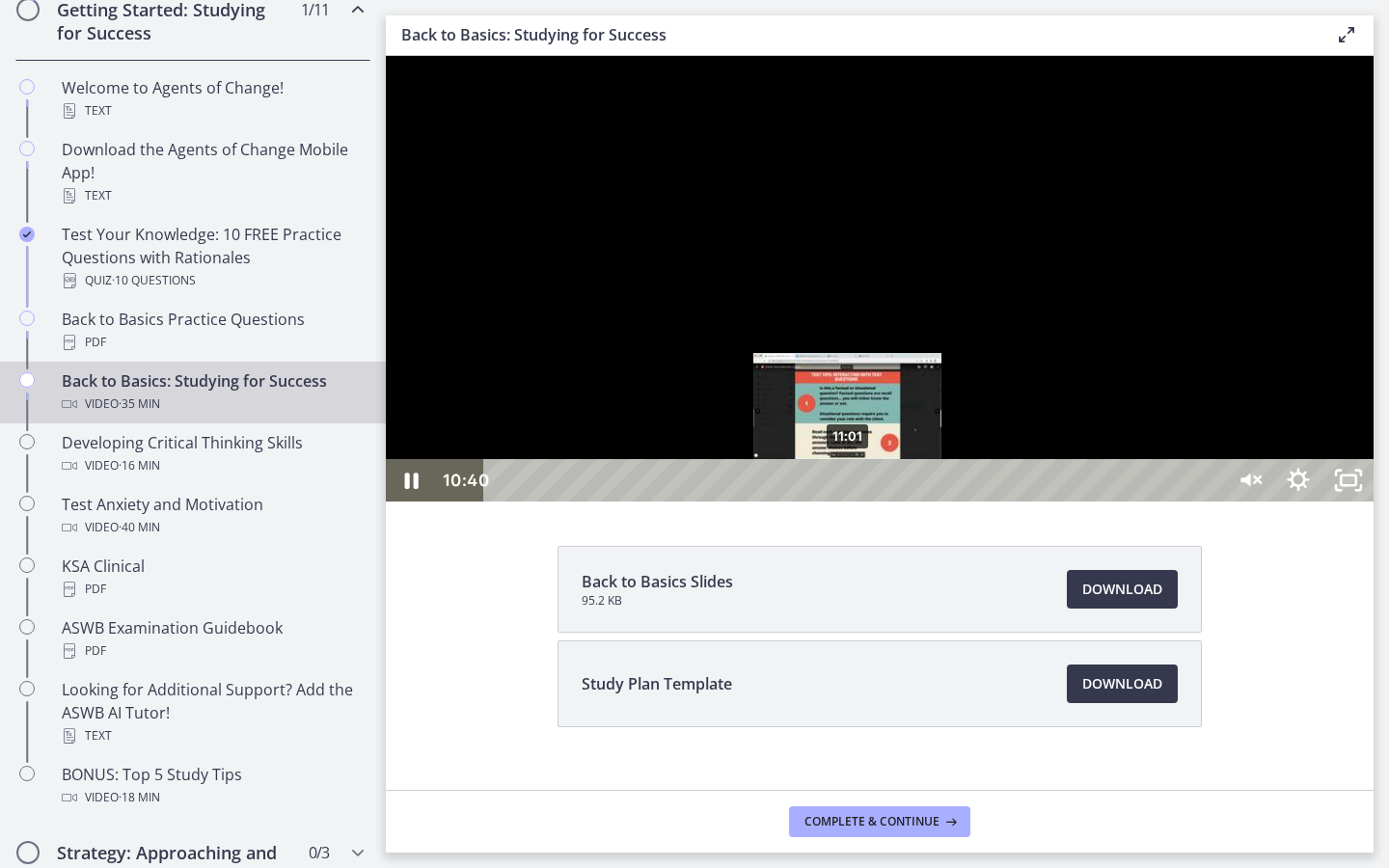 click on "11:01" at bounding box center [857, 480] 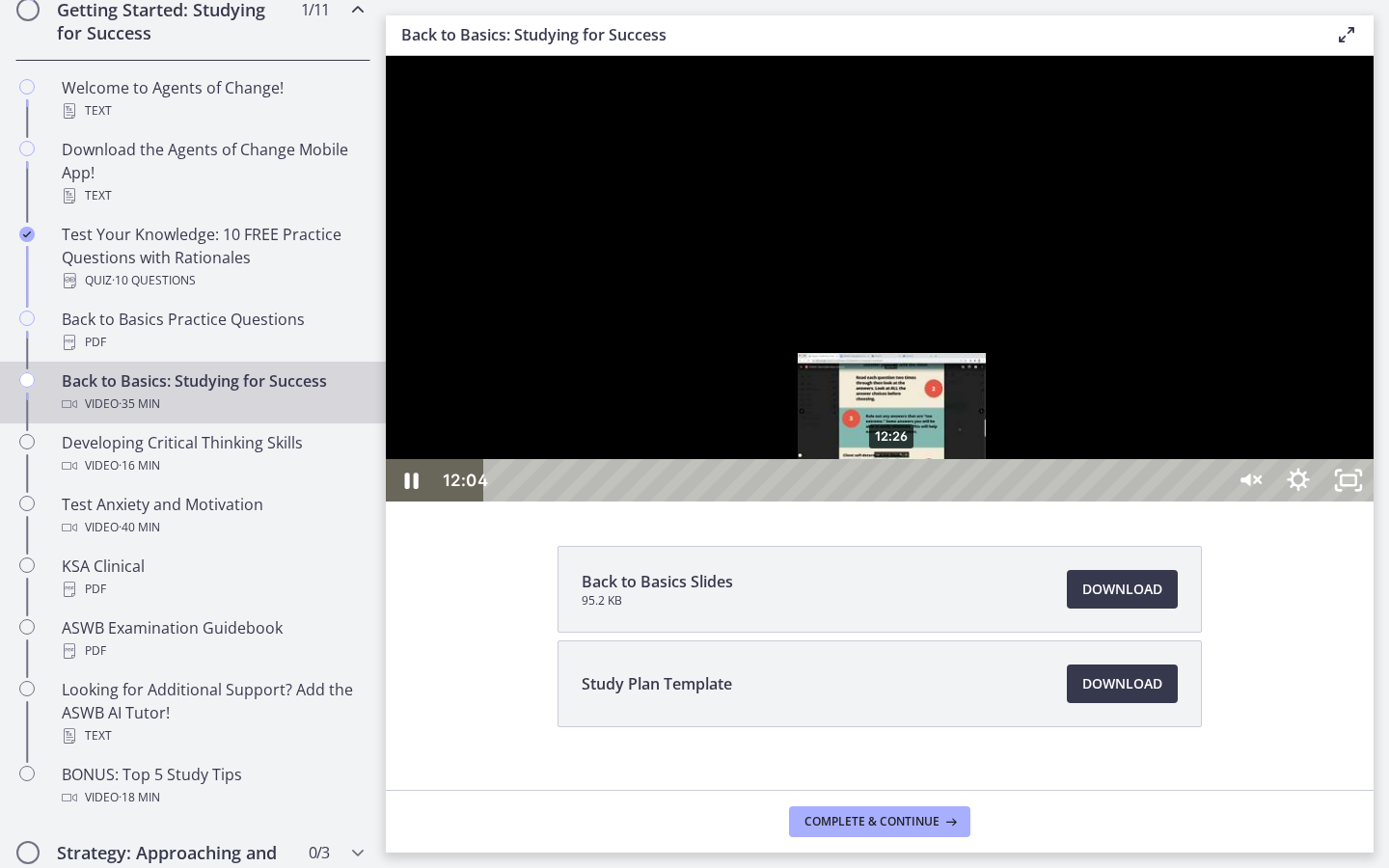 click on "12:26" at bounding box center (857, 480) 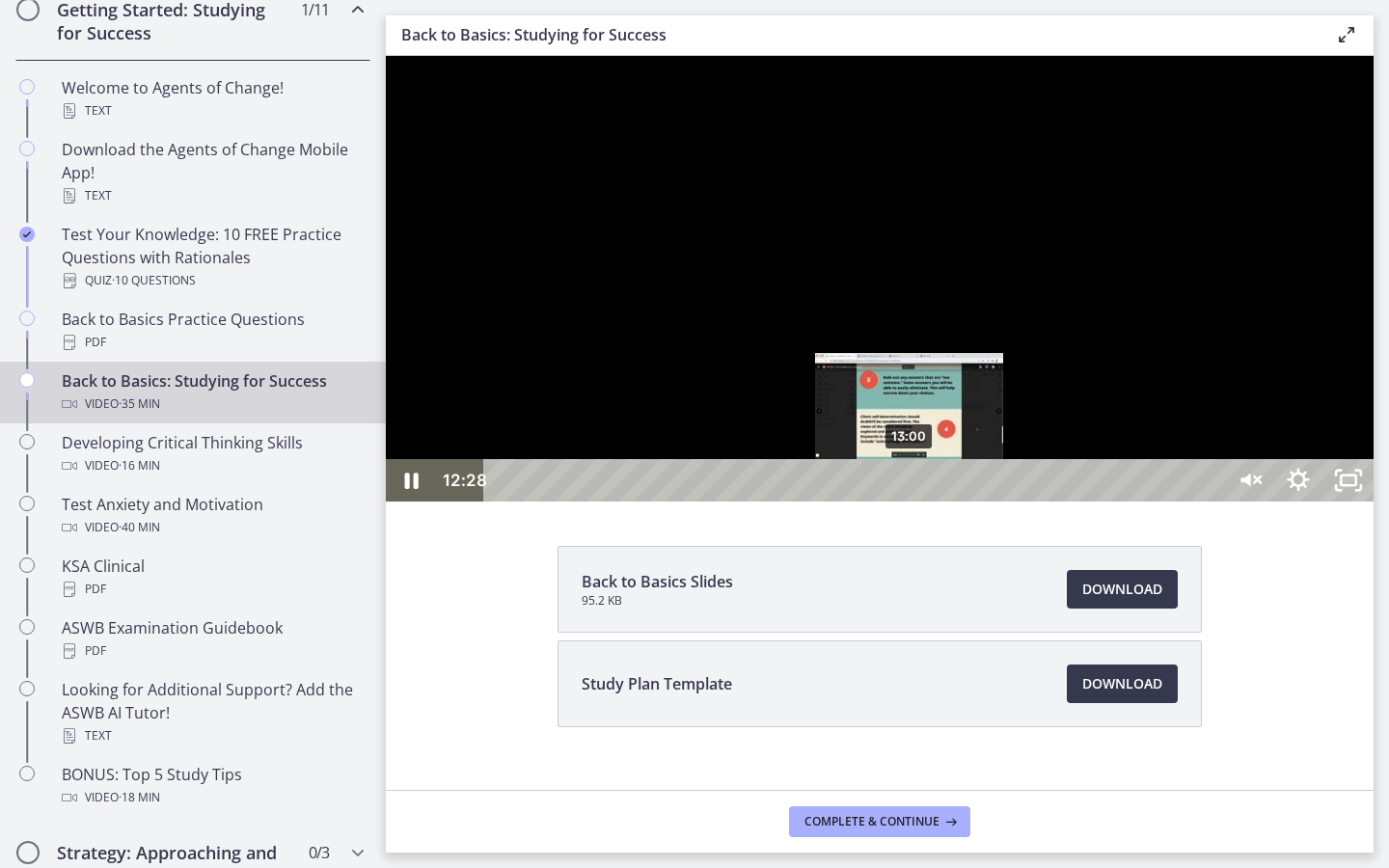 click on "13:00" at bounding box center (857, 480) 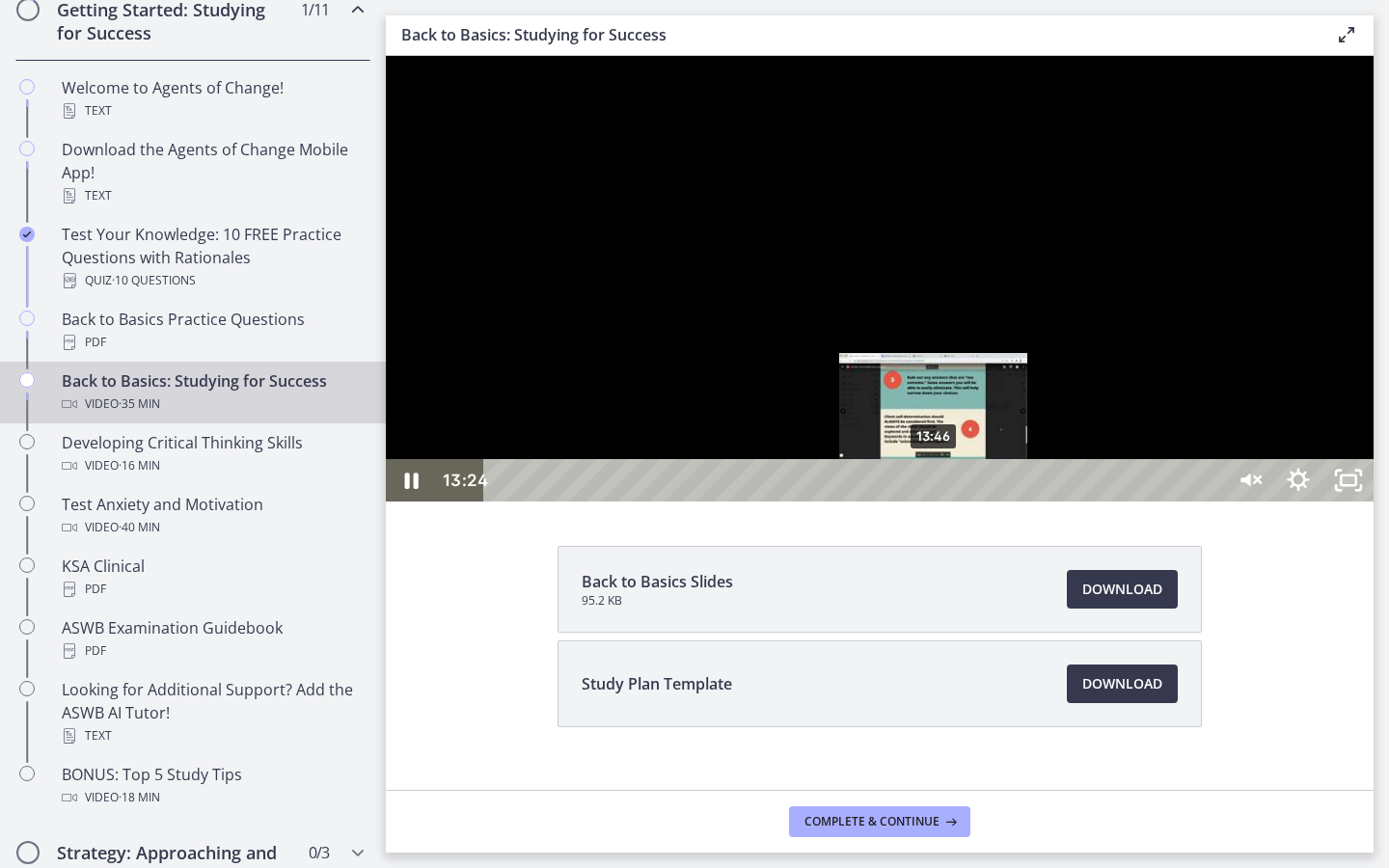 click on "13:46" at bounding box center [857, 480] 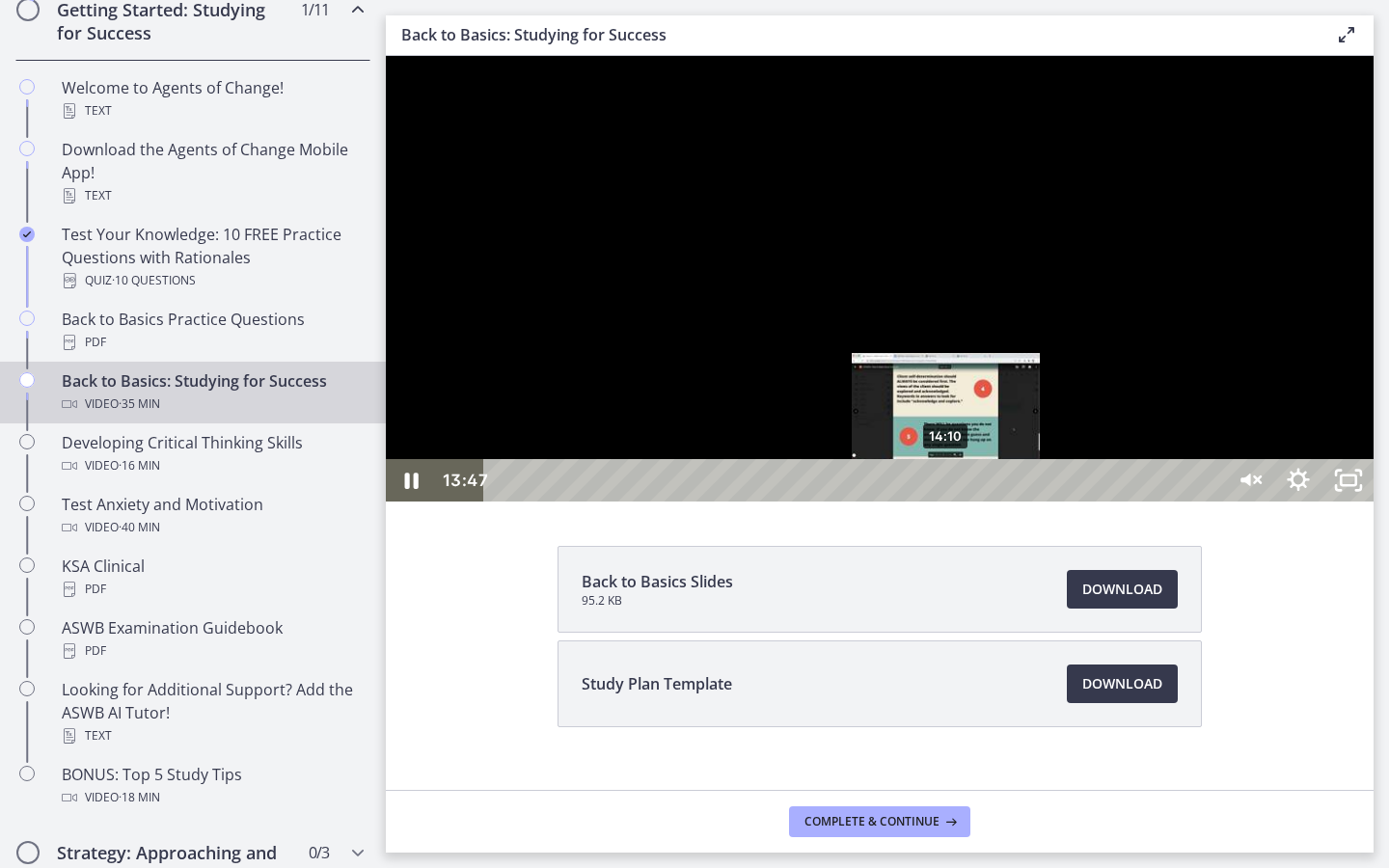 click on "14:10" at bounding box center [857, 480] 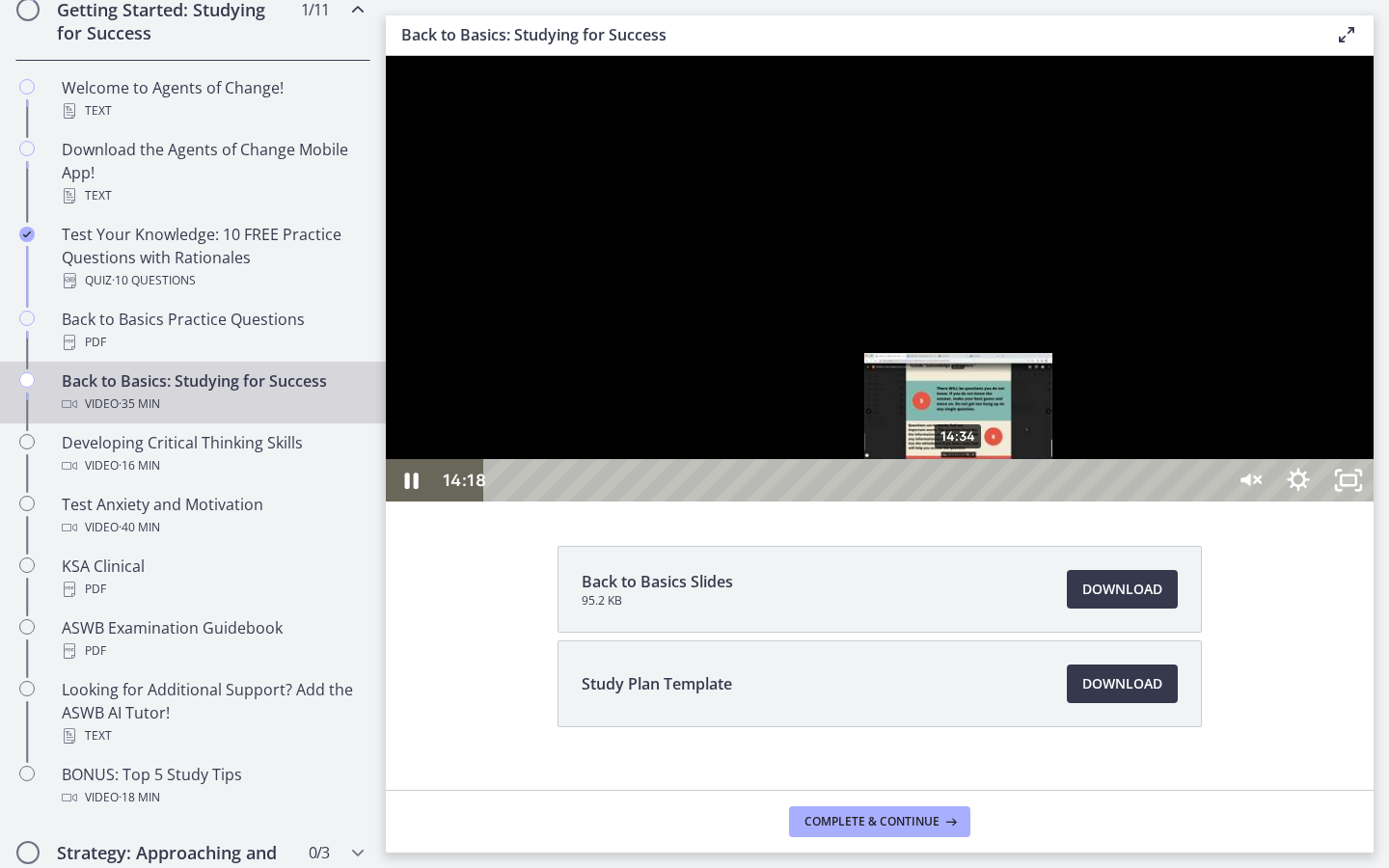 click on "14:34" at bounding box center [857, 480] 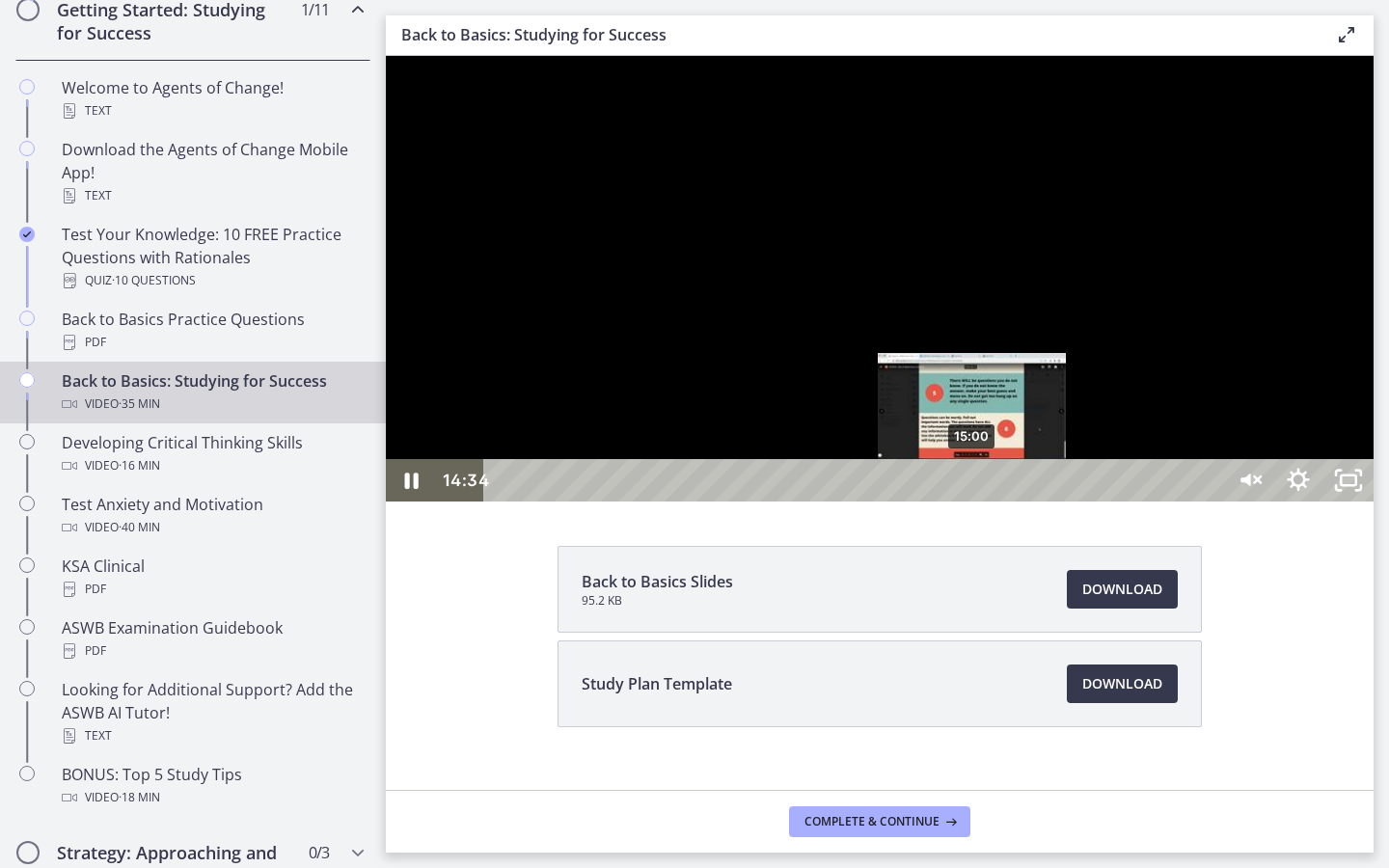 click on "15:00" at bounding box center [857, 480] 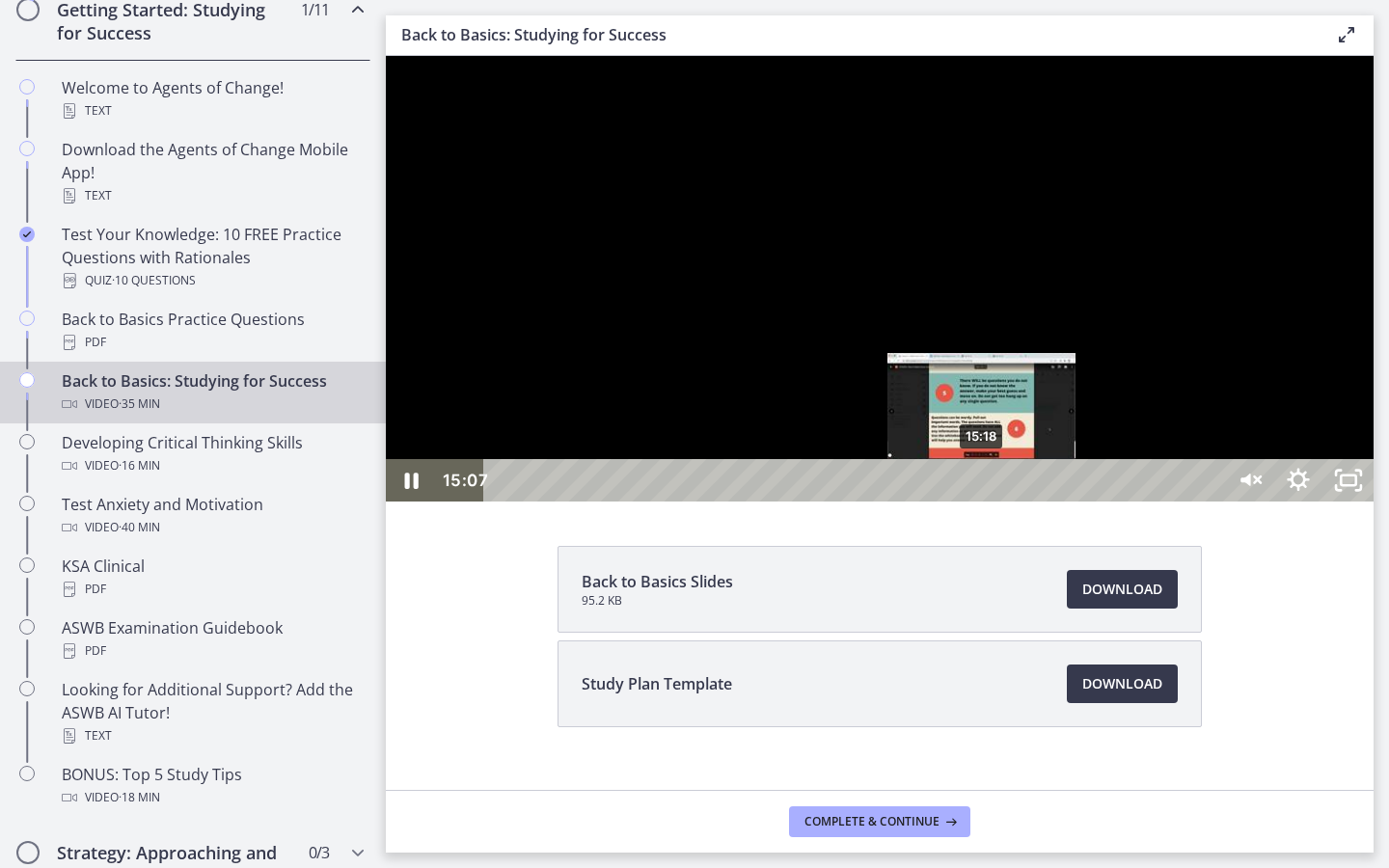 click on "15:18" at bounding box center (857, 480) 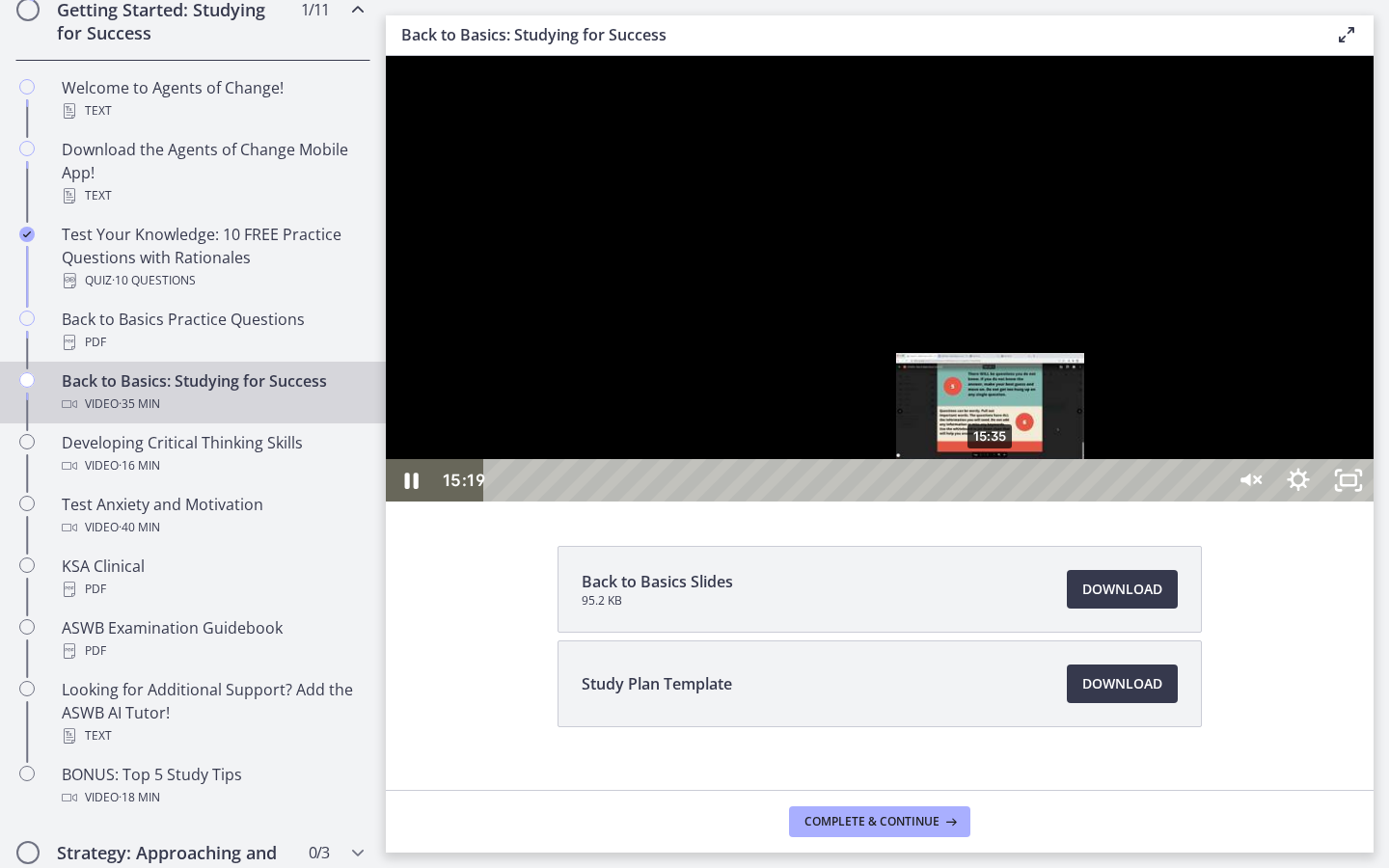 click on "15:35" at bounding box center (857, 480) 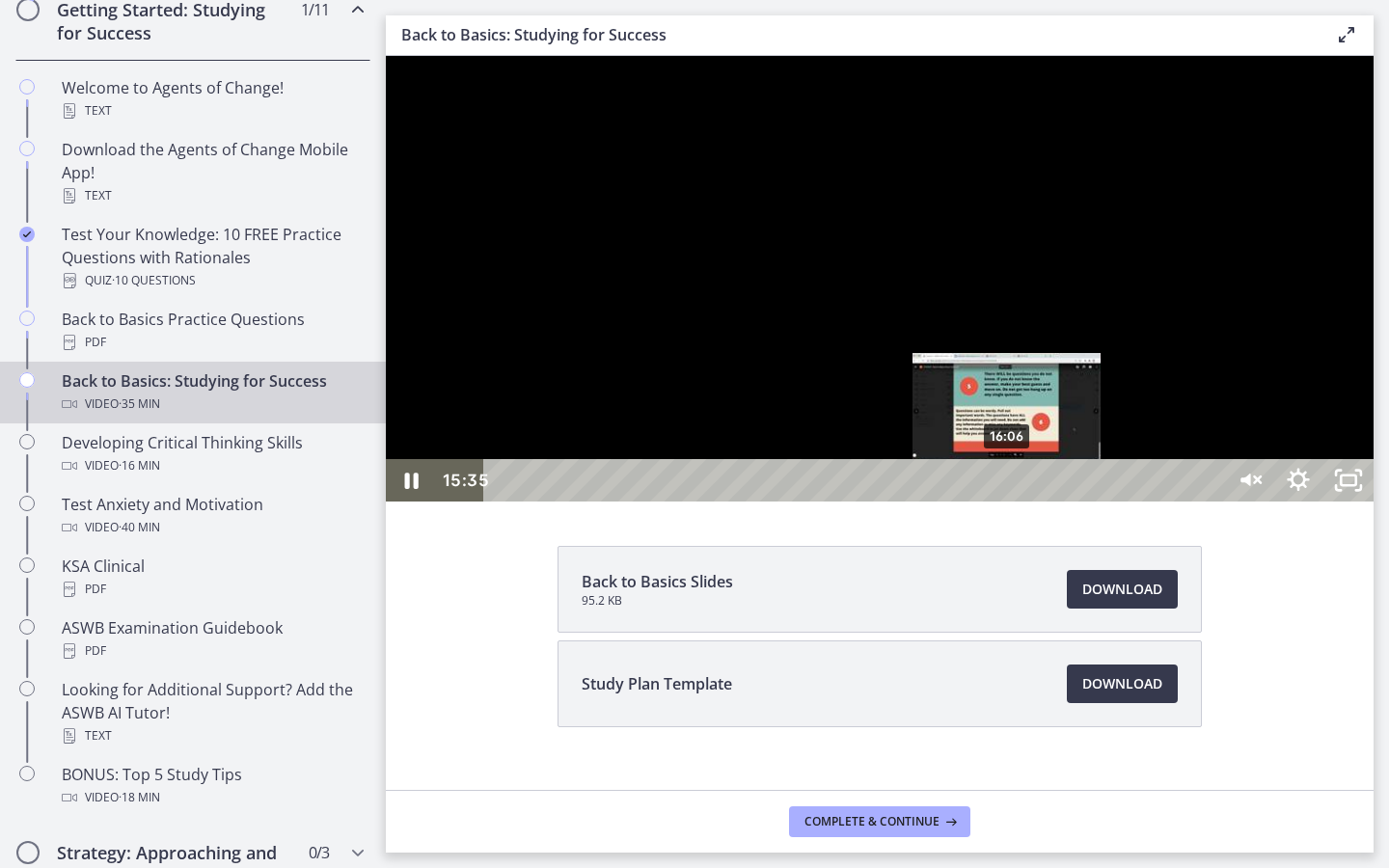 click on "16:06" at bounding box center (857, 480) 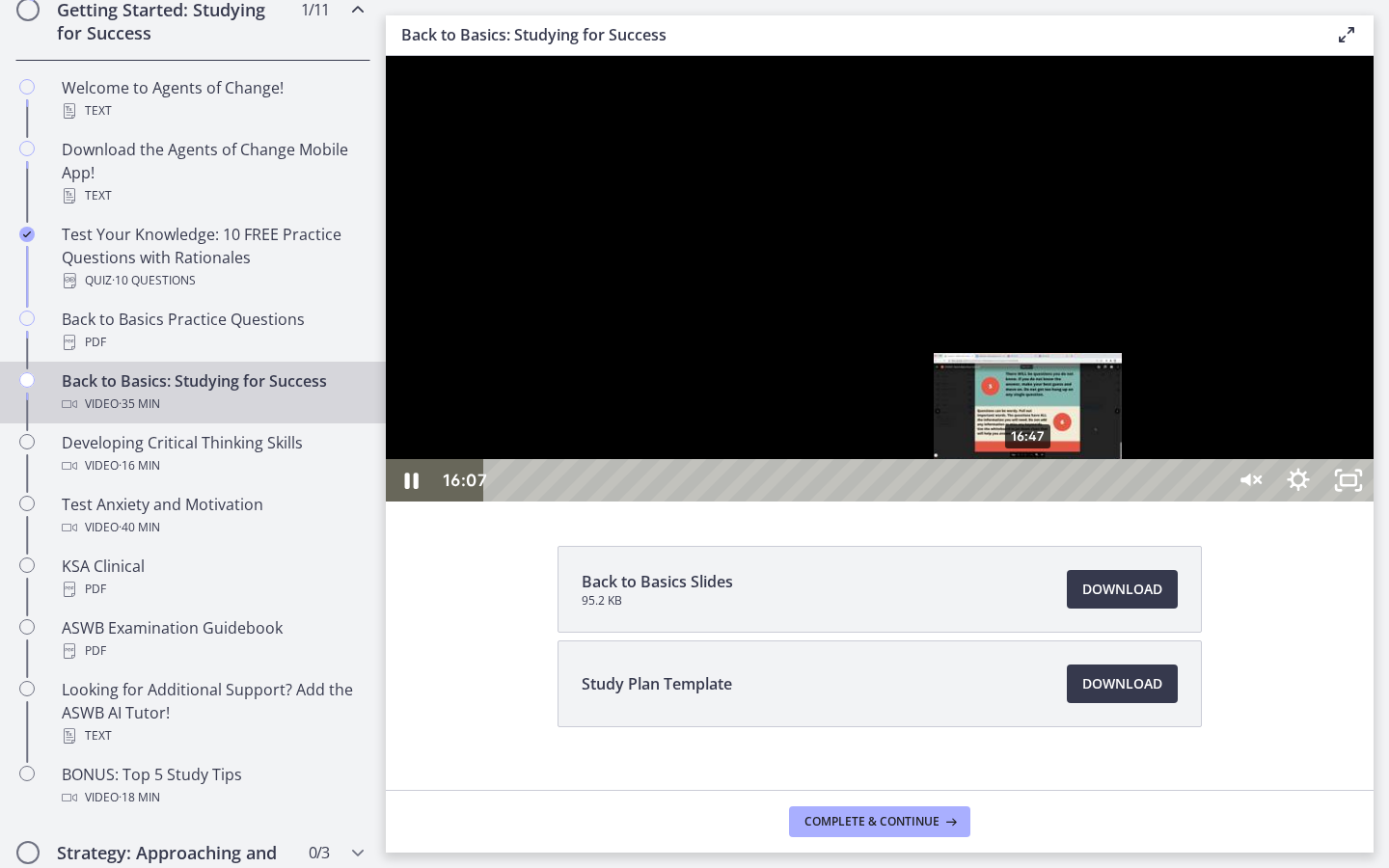 click on "16:47" at bounding box center [857, 480] 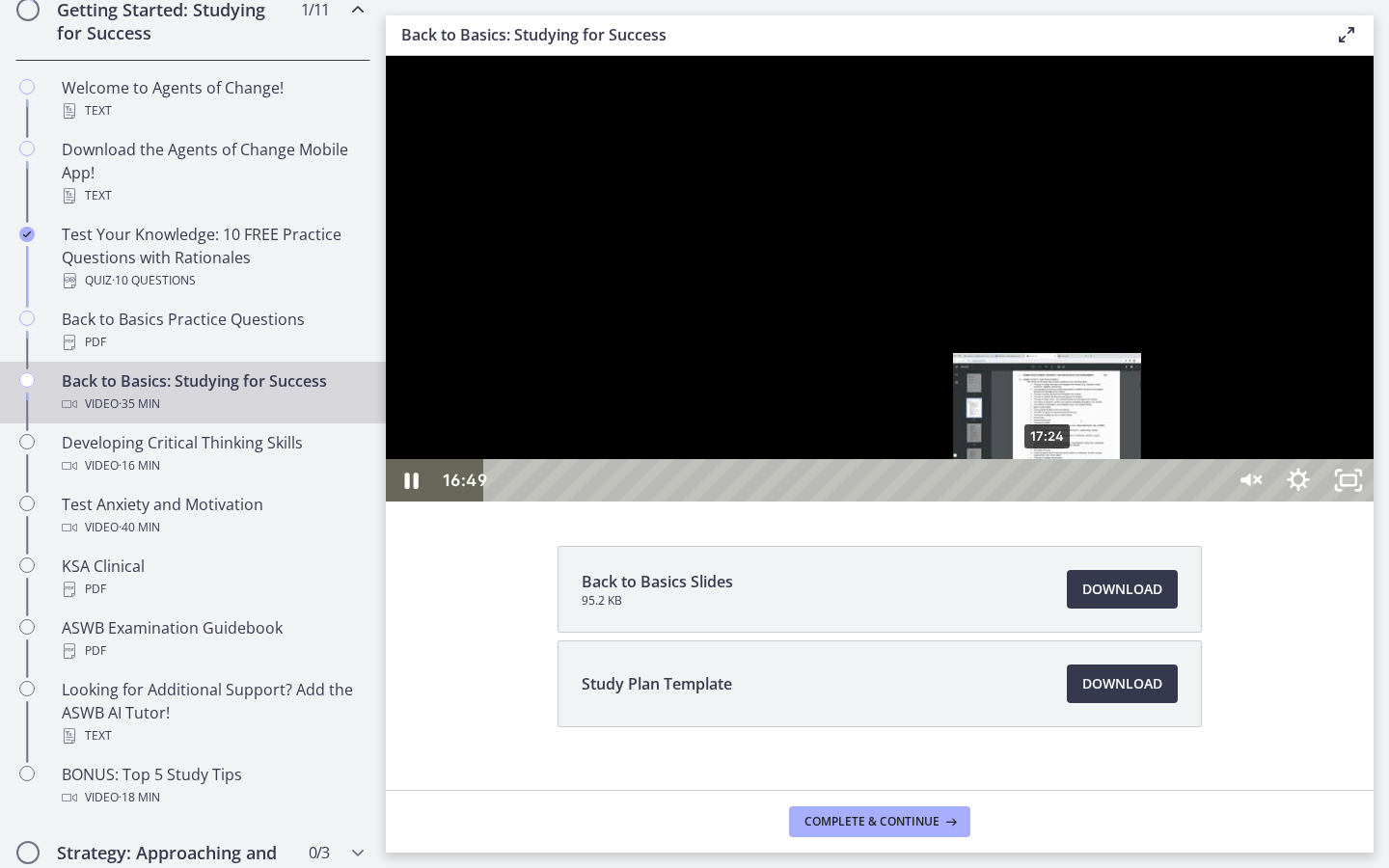 click on "17:24" at bounding box center [857, 480] 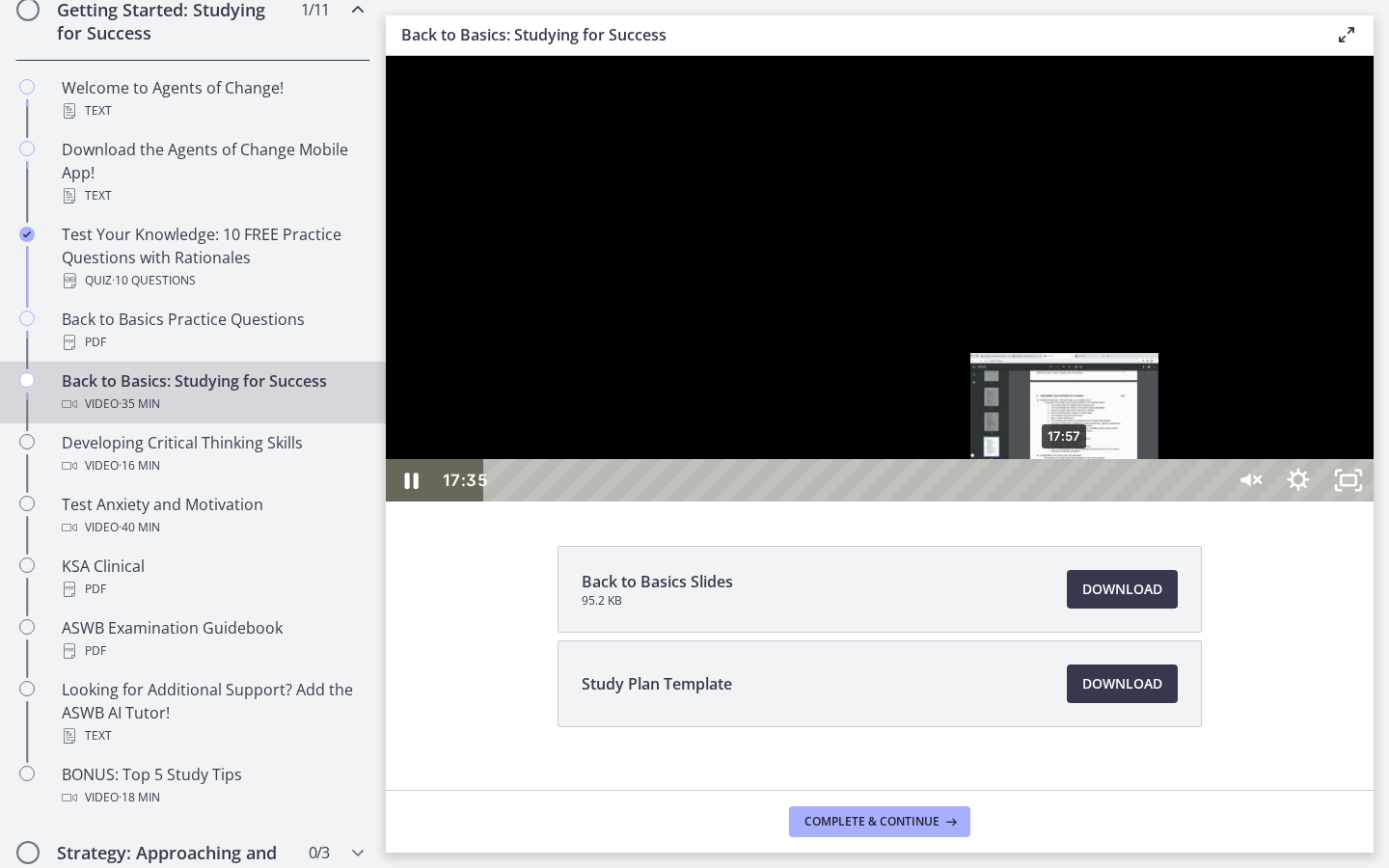 click on "17:57" at bounding box center [857, 480] 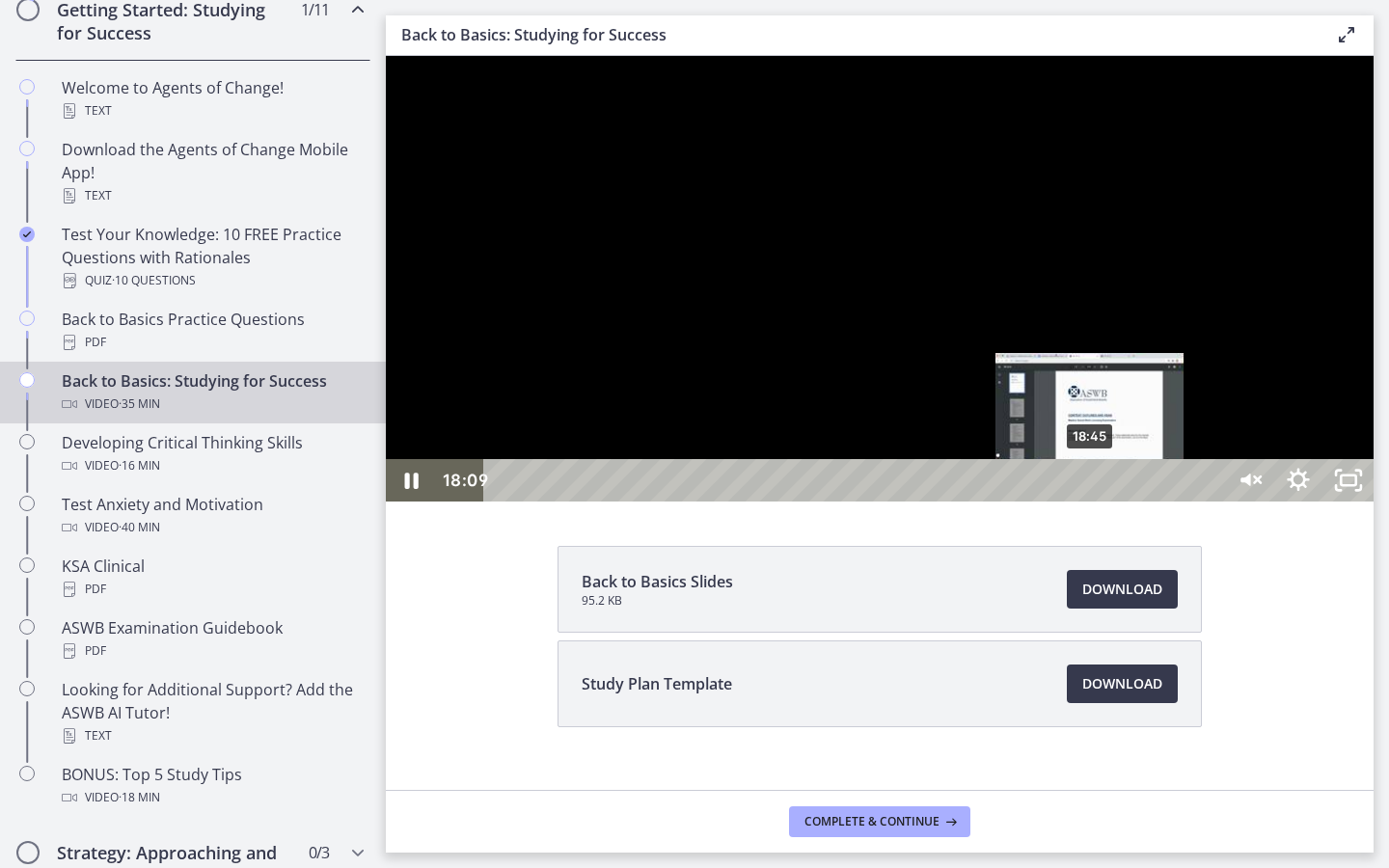 click on "18:45" at bounding box center (857, 480) 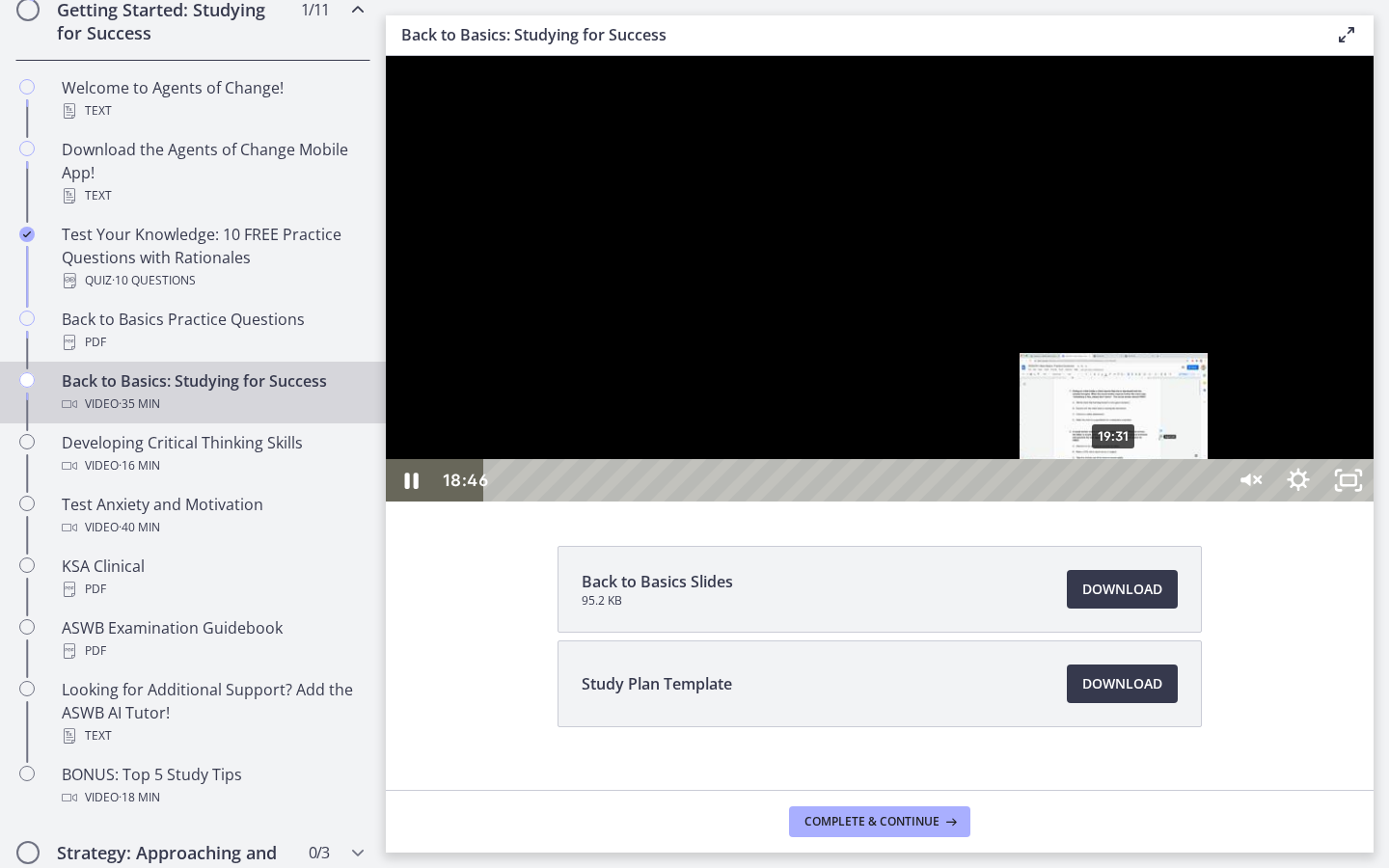 click on "19:31" at bounding box center [857, 480] 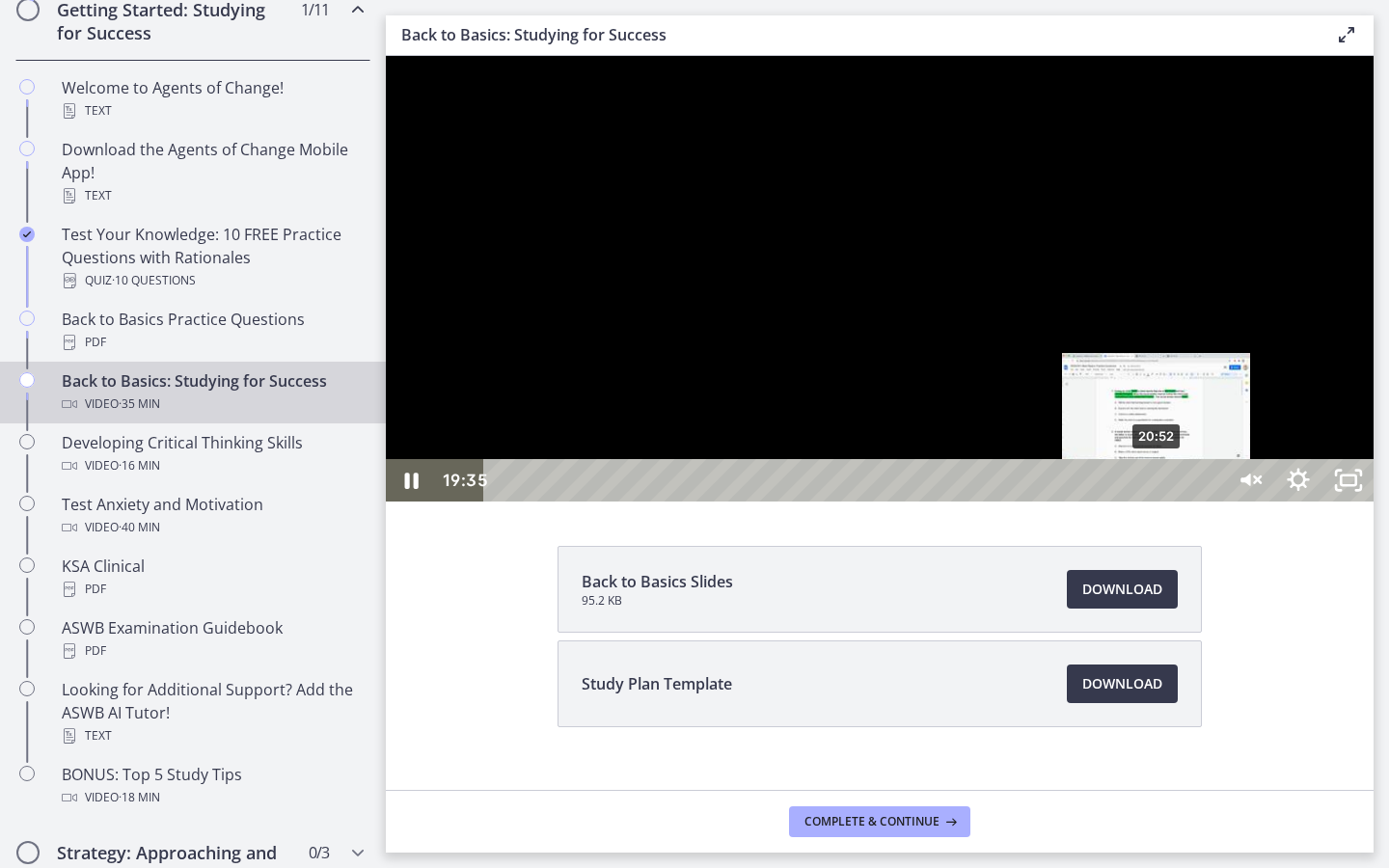 click on "20:52" at bounding box center [857, 480] 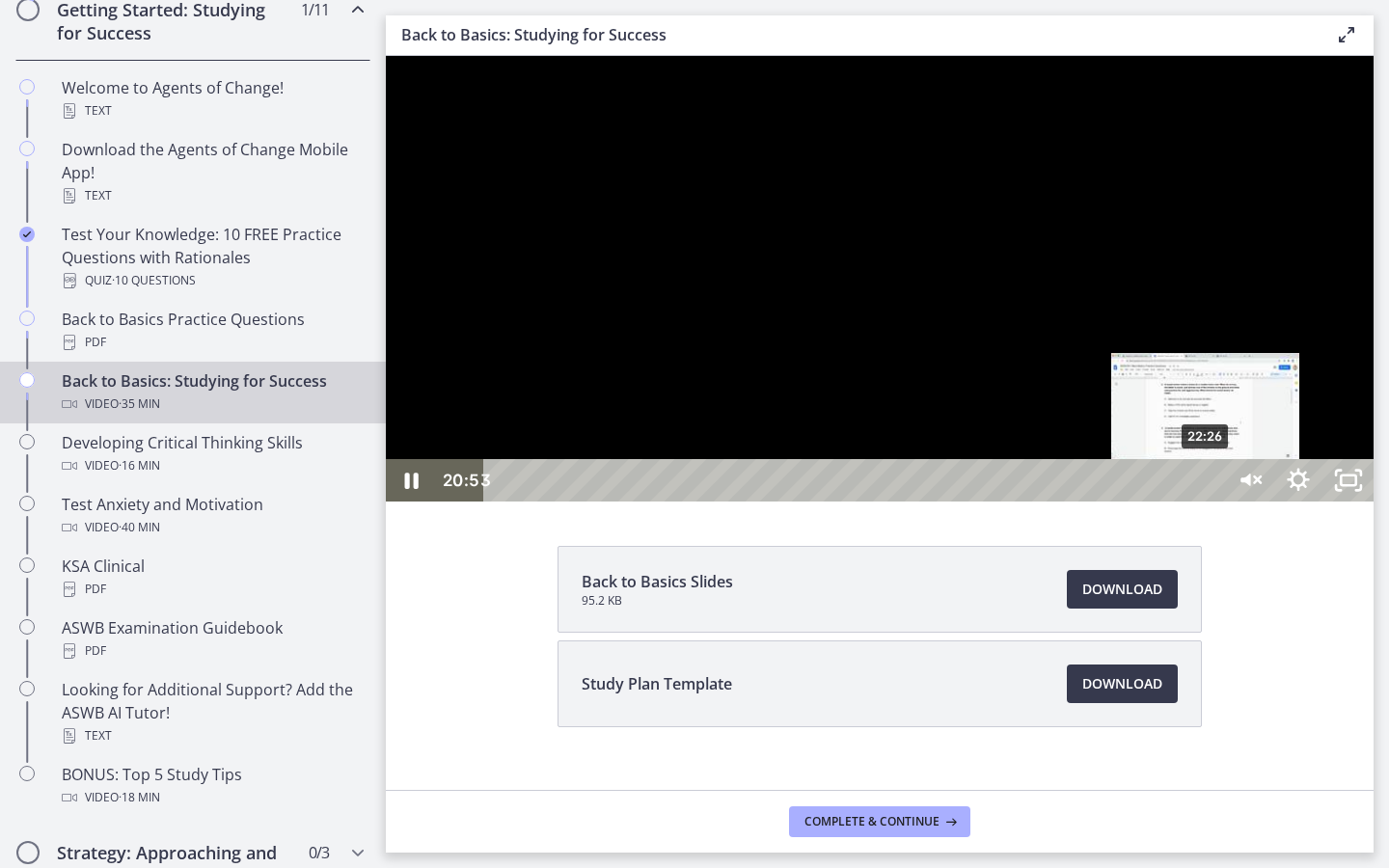 click on "22:26" at bounding box center [857, 480] 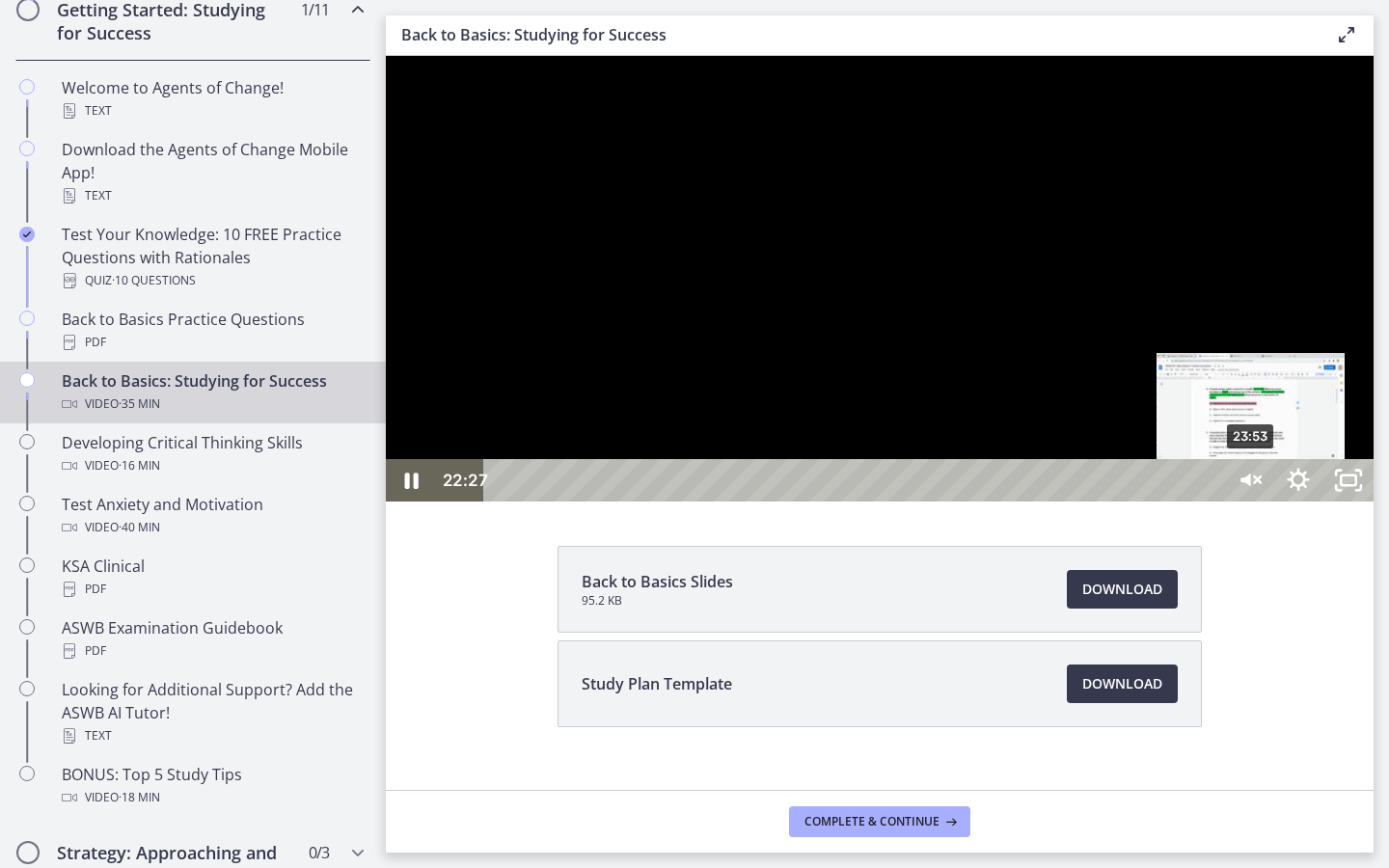 click on "23:53" at bounding box center (857, 480) 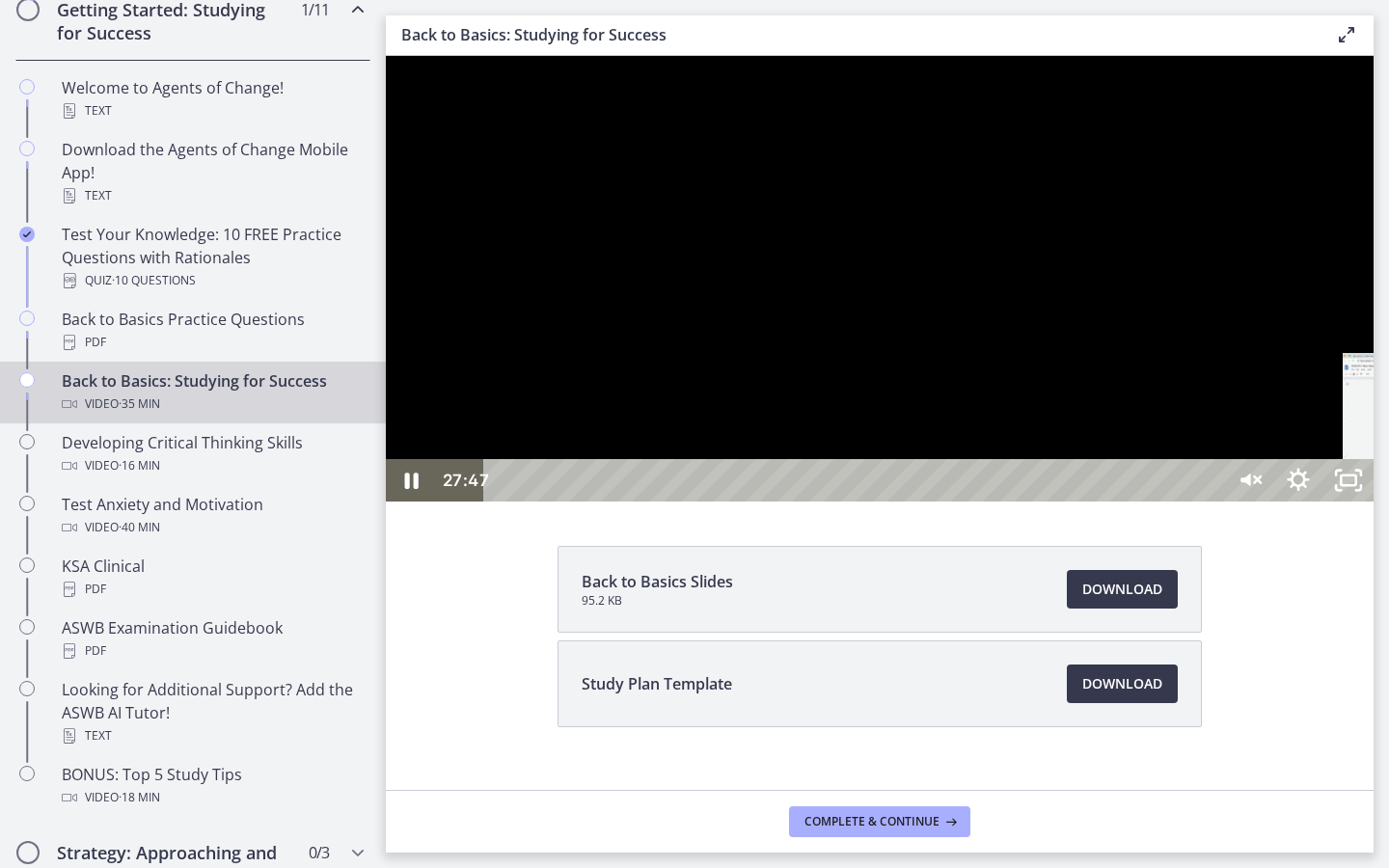 click on "29:51" at bounding box center [857, 480] 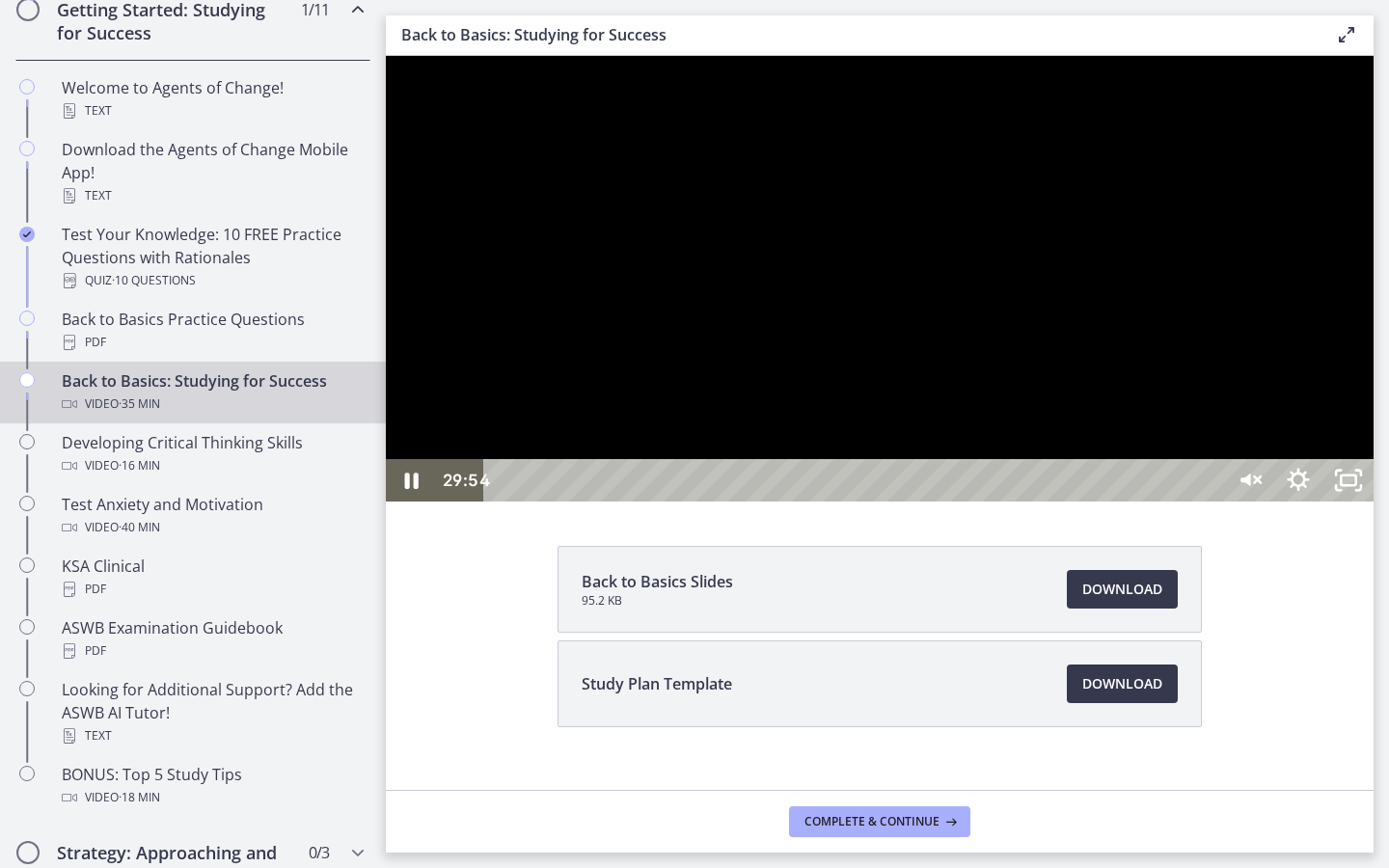 click on "30:54" at bounding box center [857, 480] 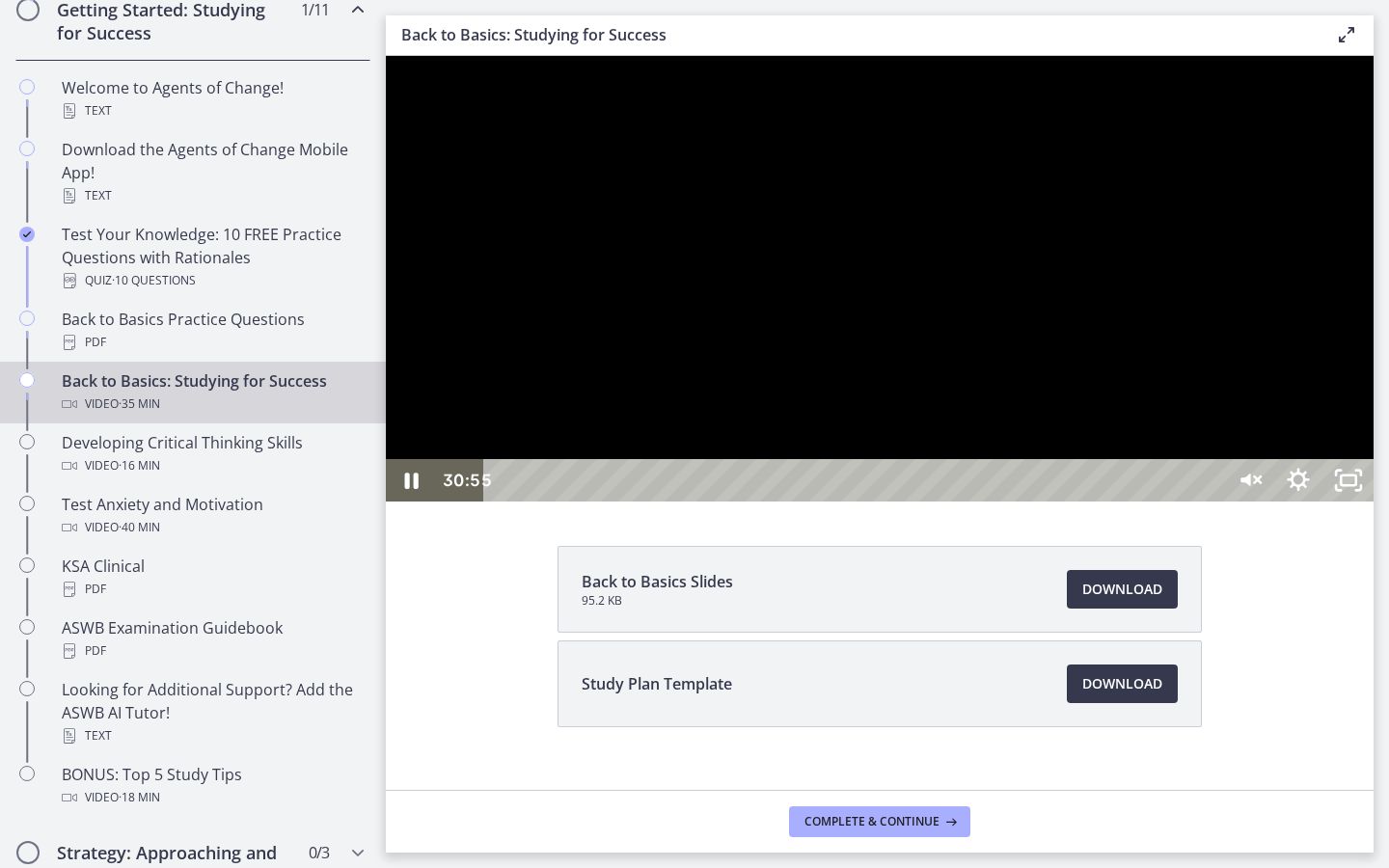 click on "32:00" at bounding box center (857, 480) 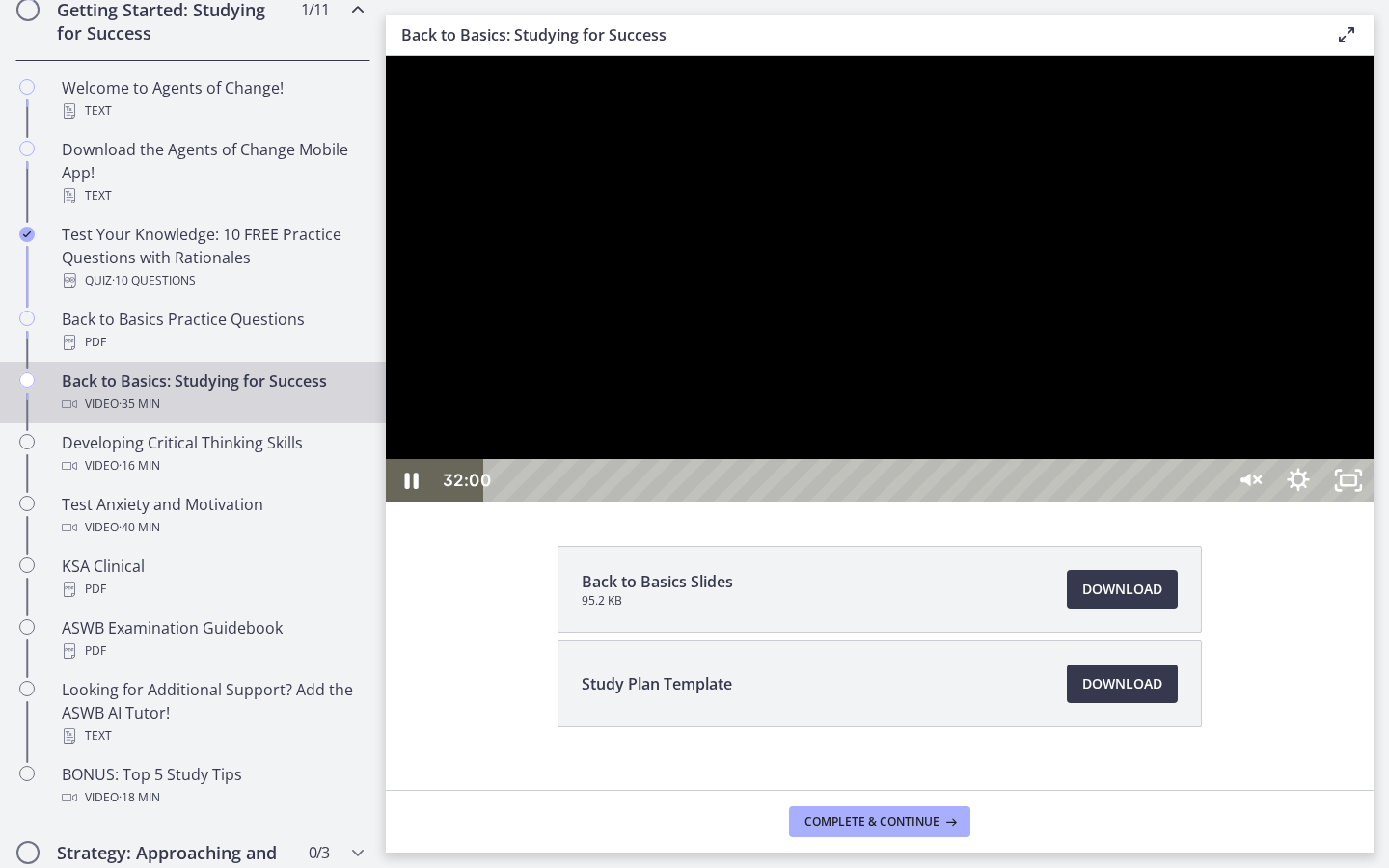 click on "32:32" at bounding box center [857, 480] 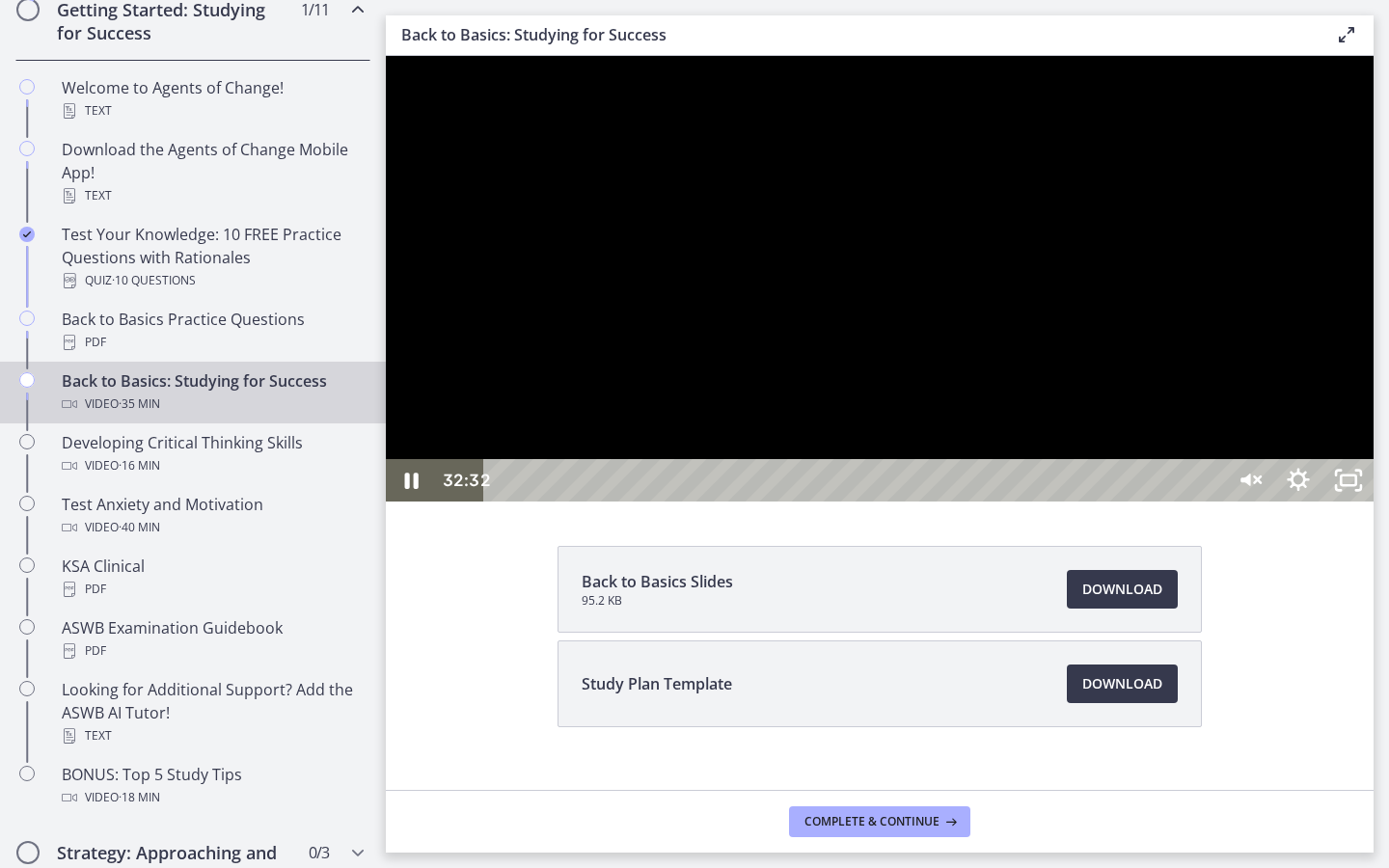 click on "33:42" at bounding box center [857, 480] 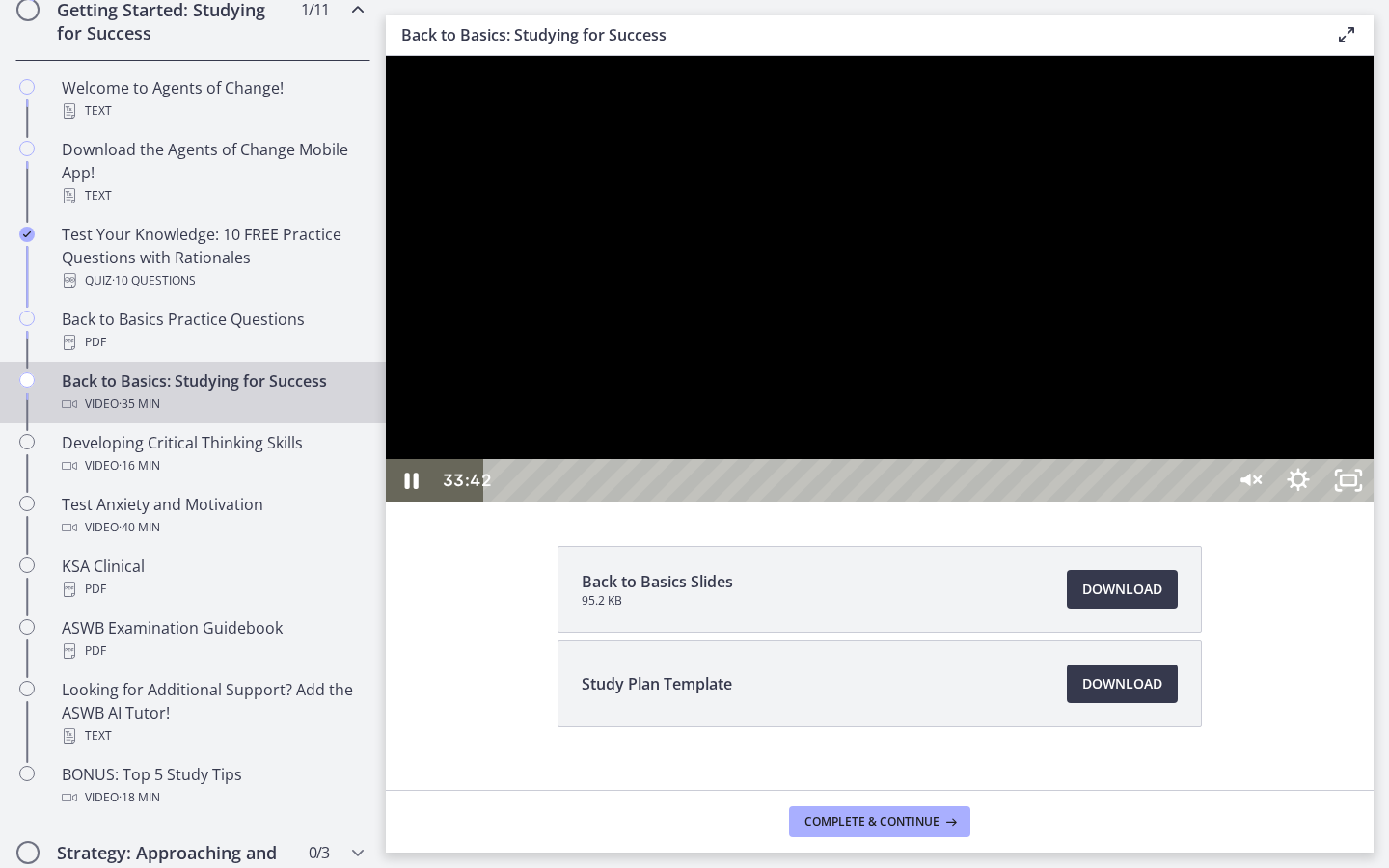 click on "34:48" at bounding box center (857, 480) 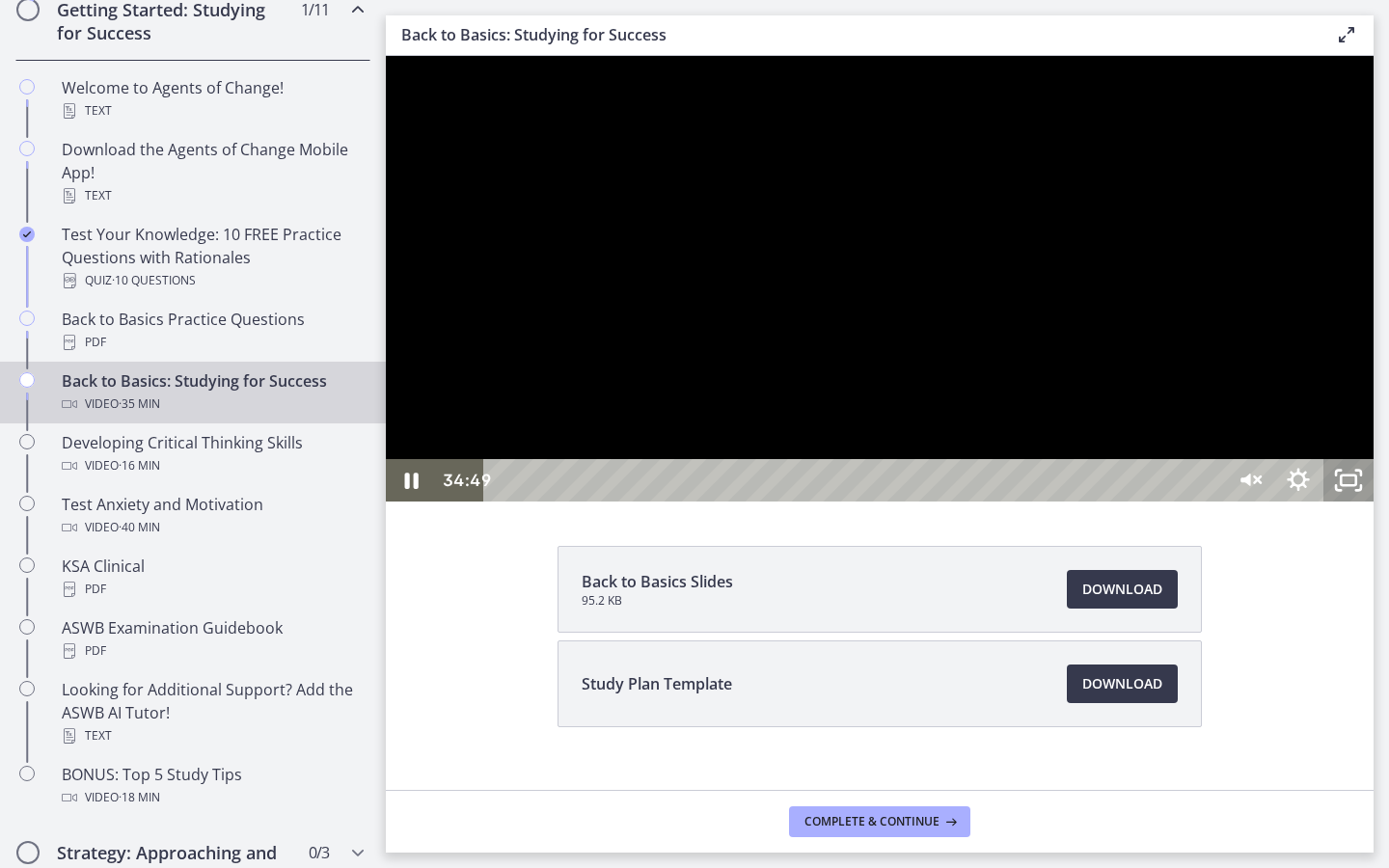 click 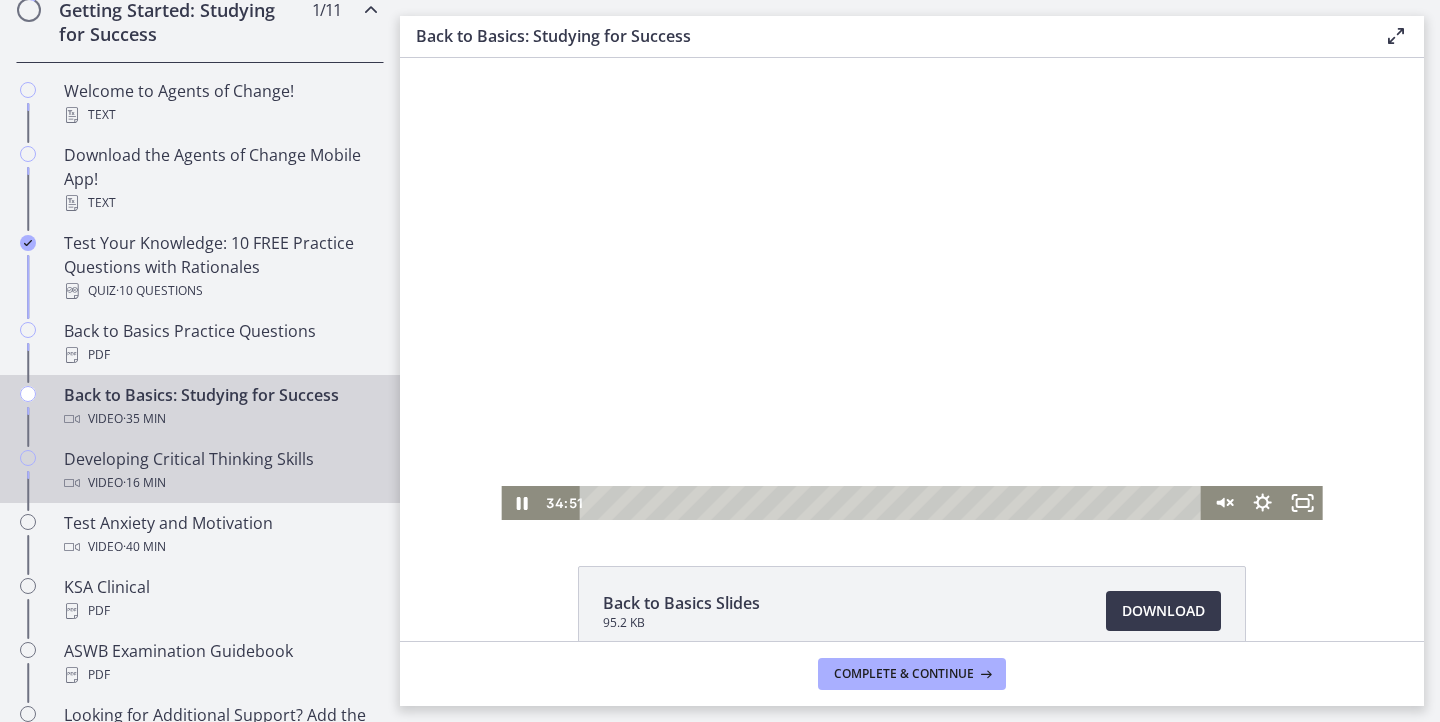 click on "Developing Critical Thinking Skills
Video
·  16 min" at bounding box center [220, 471] 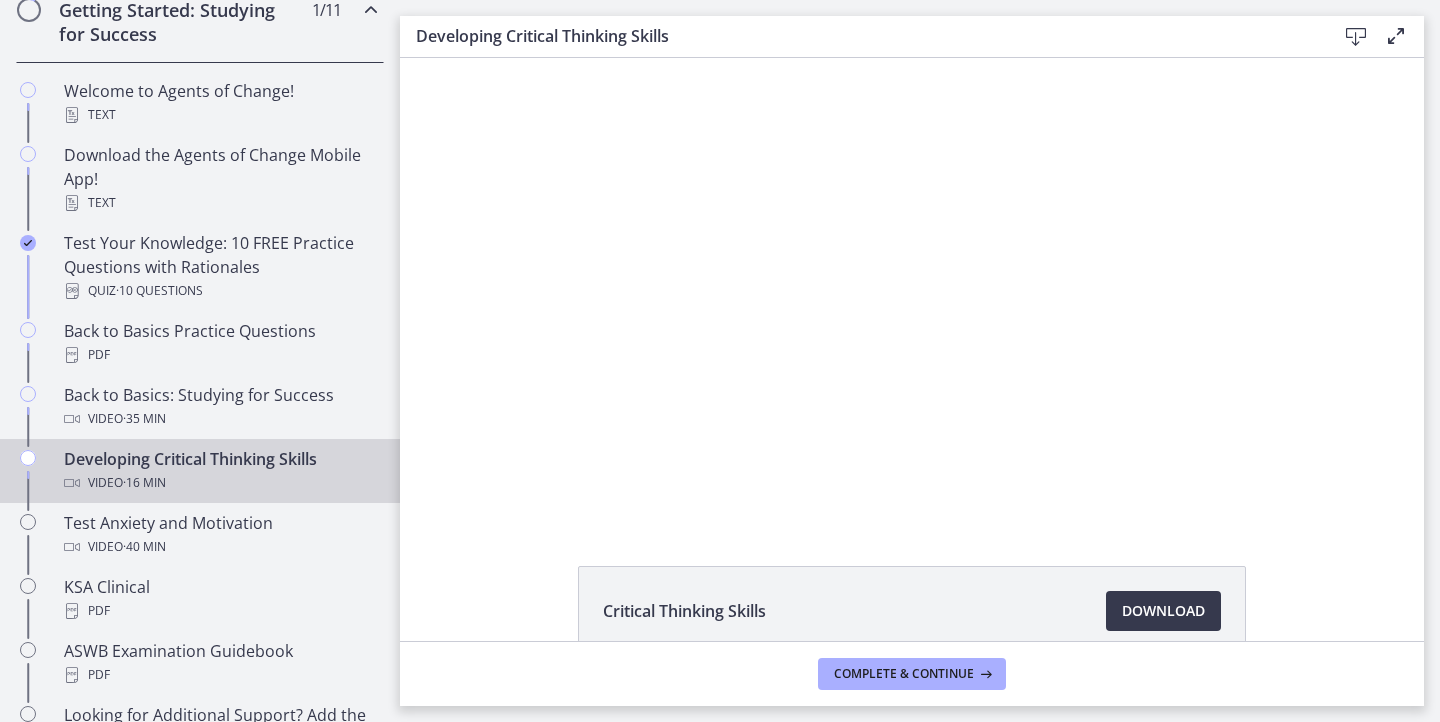 scroll, scrollTop: 0, scrollLeft: 0, axis: both 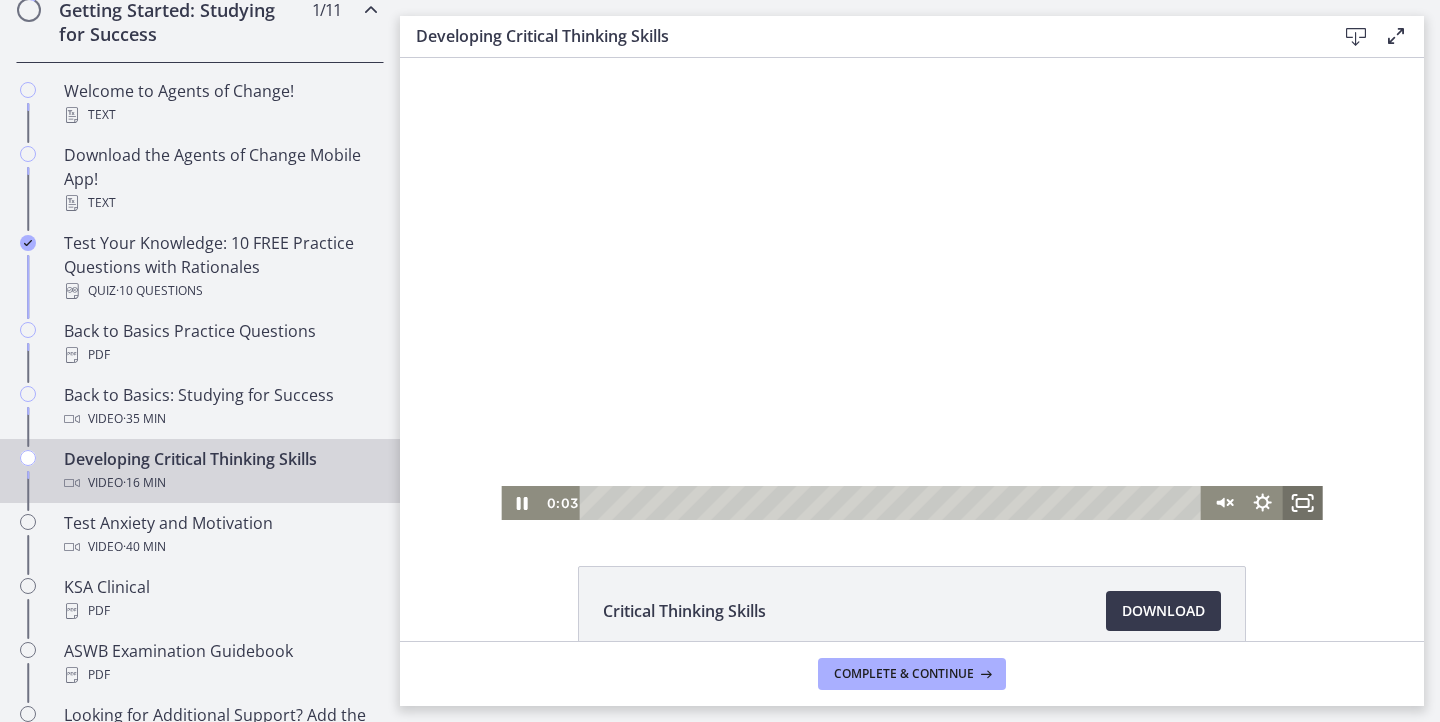 click 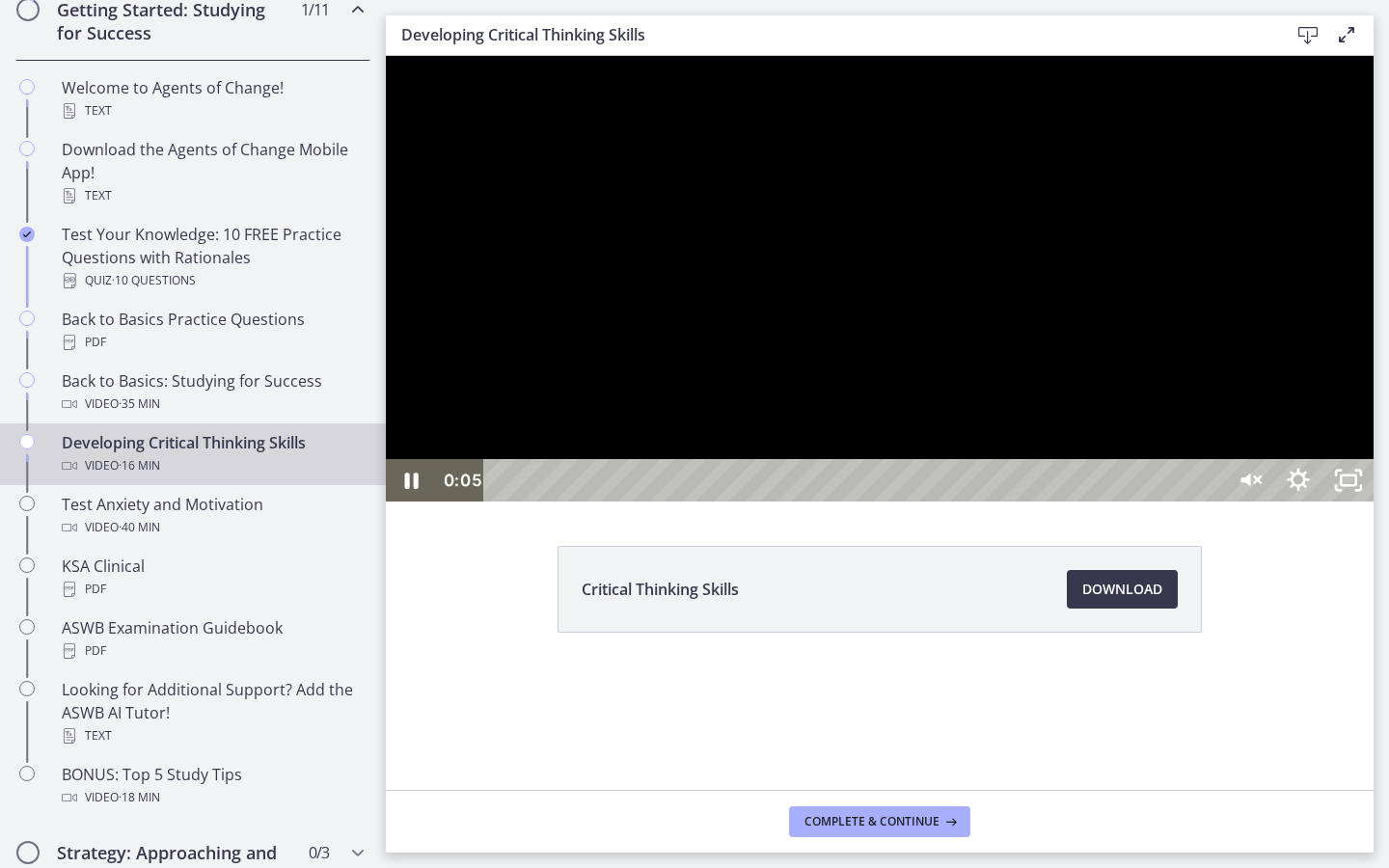 click at bounding box center (857, 480) 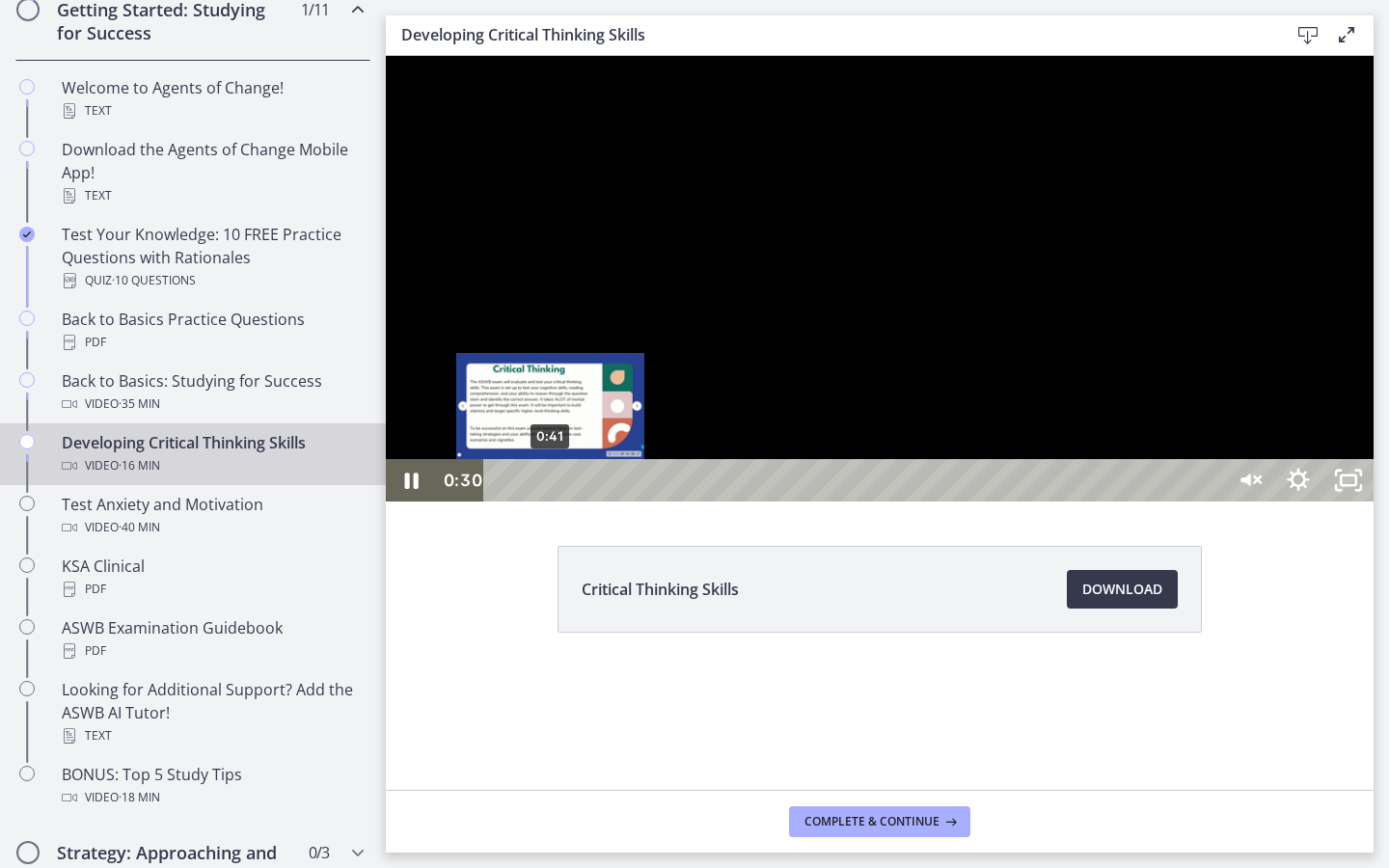 click on "0:41" at bounding box center (857, 480) 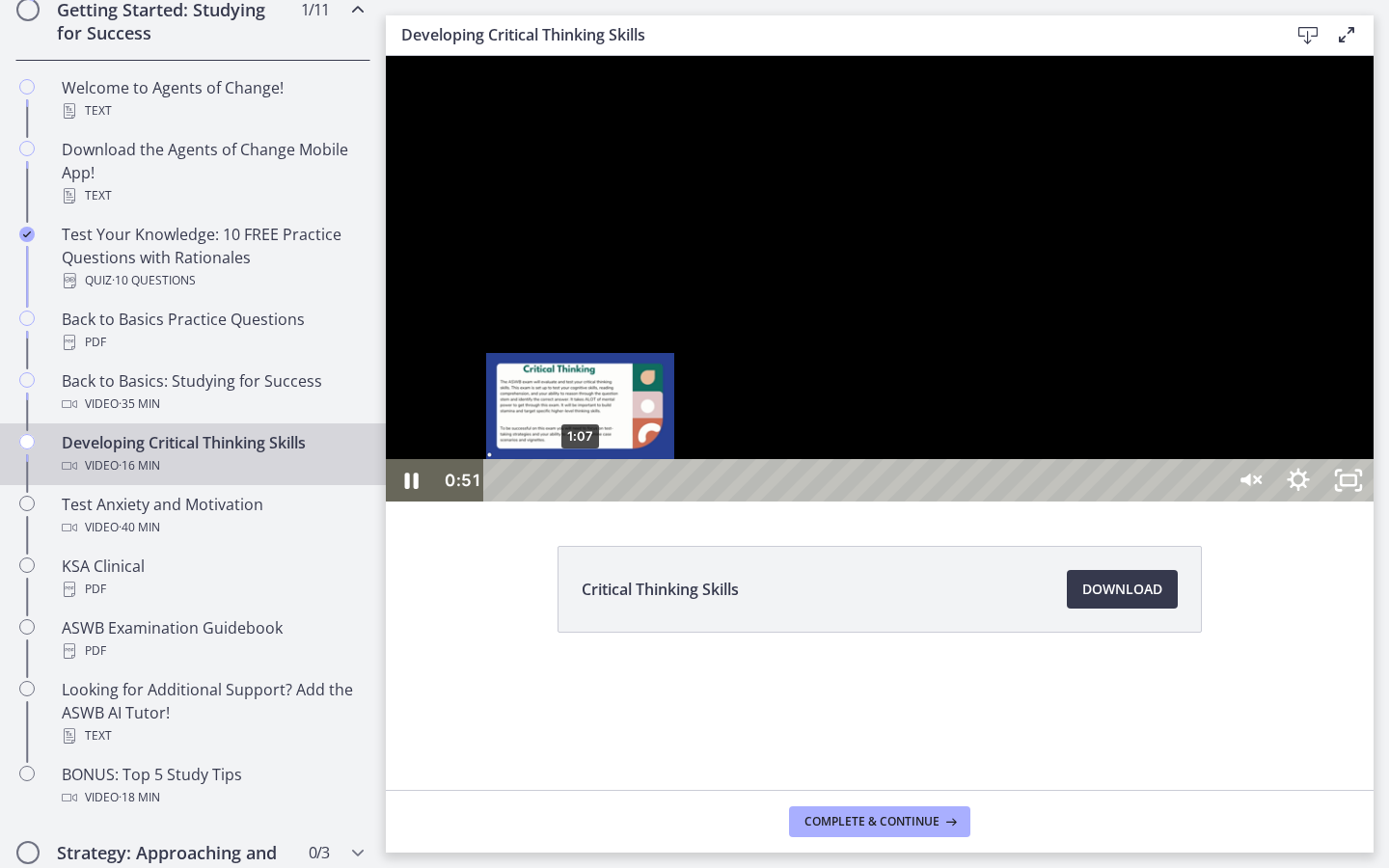 click on "1:07" at bounding box center (857, 480) 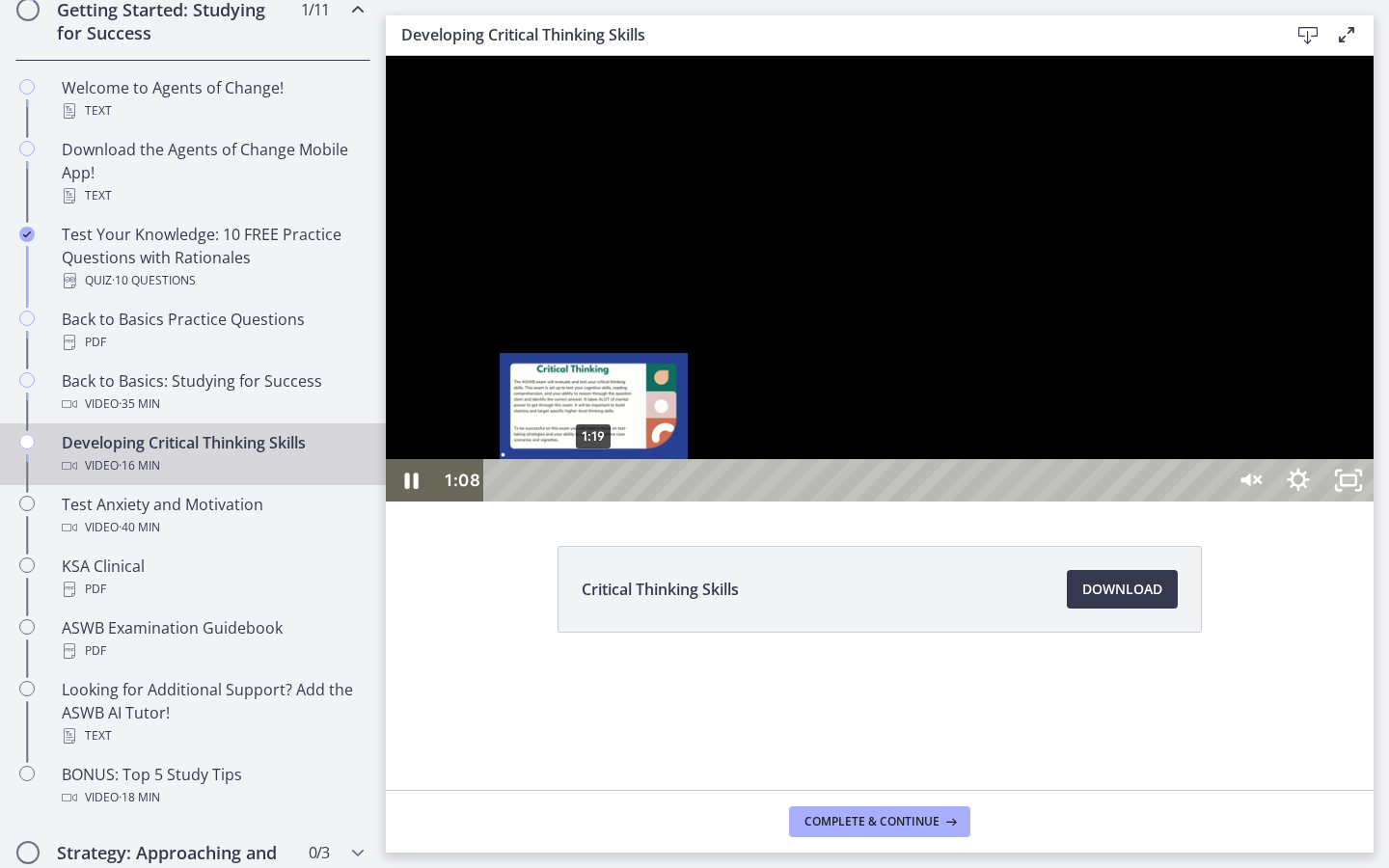 click on "1:19" at bounding box center [857, 480] 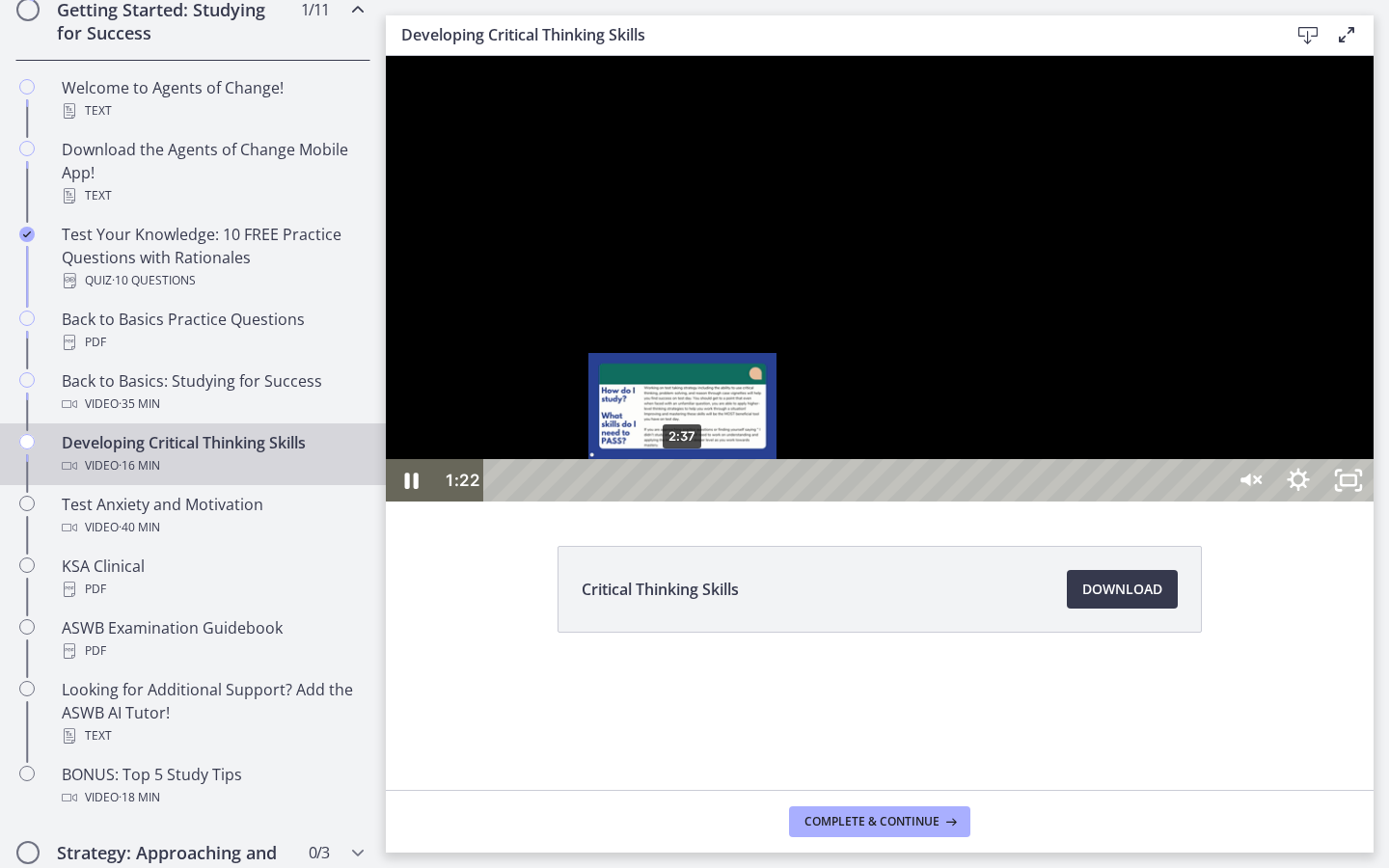 click on "2:37" at bounding box center (857, 480) 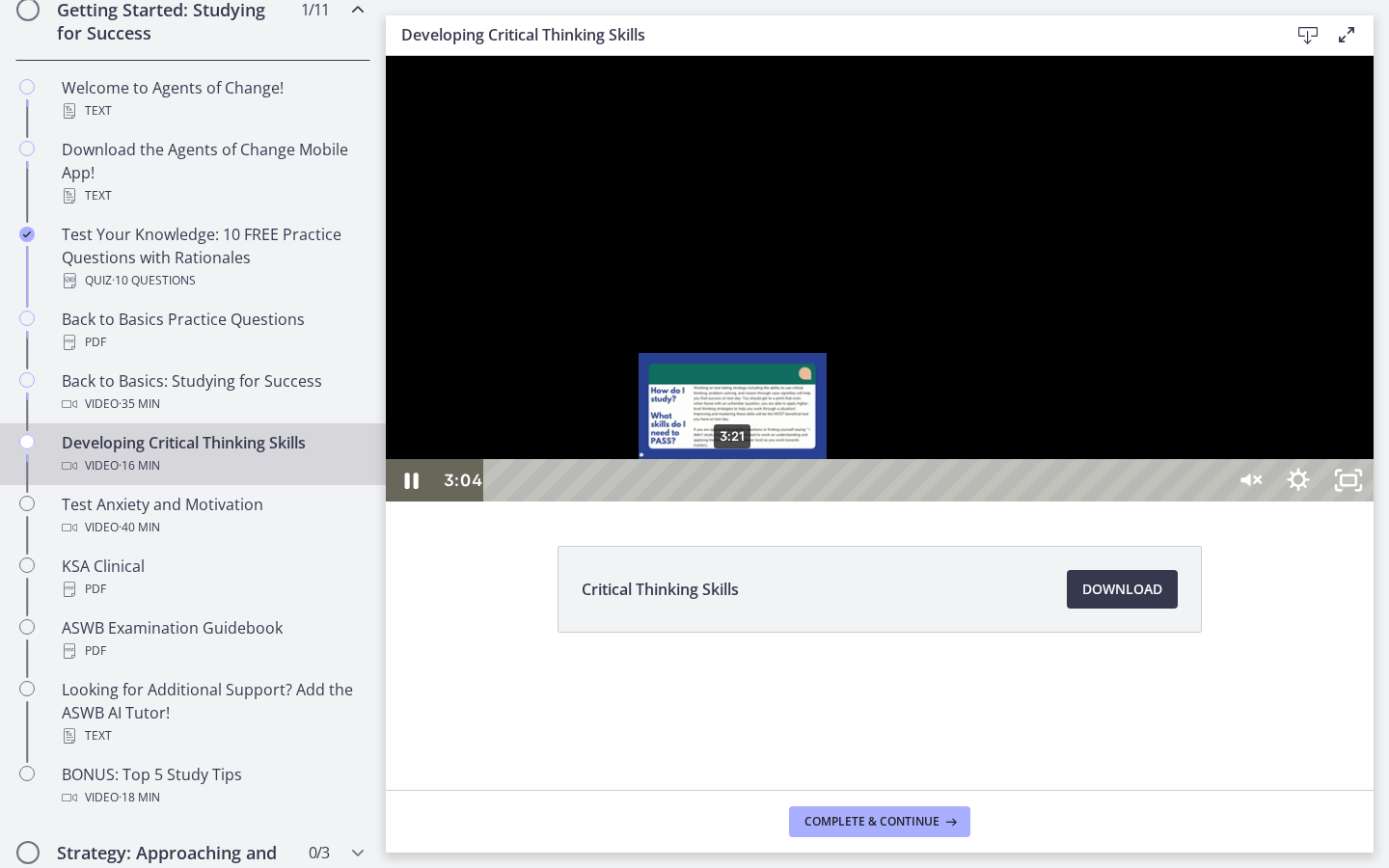 click on "3:21" at bounding box center (857, 480) 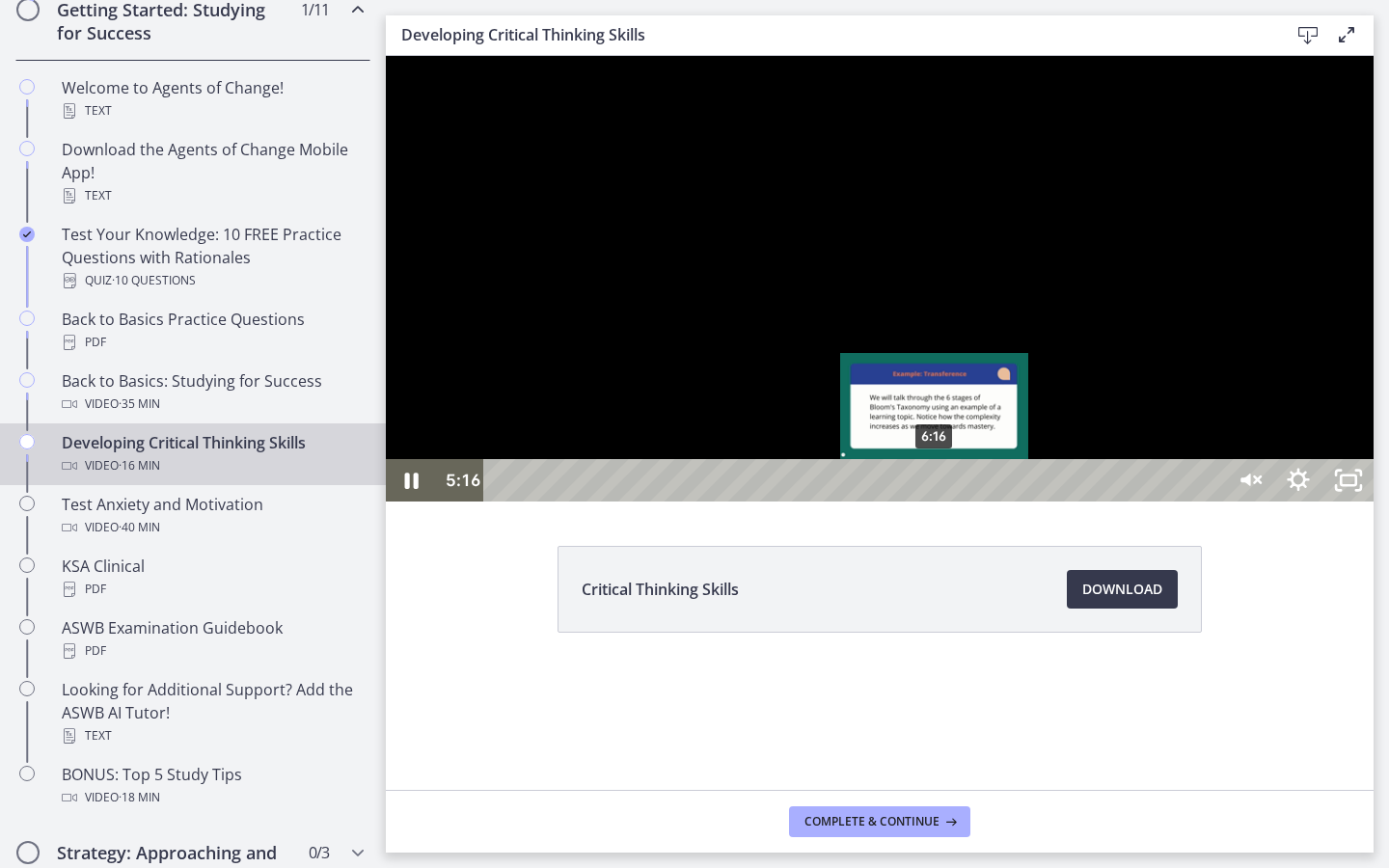 click on "6:16" at bounding box center [857, 480] 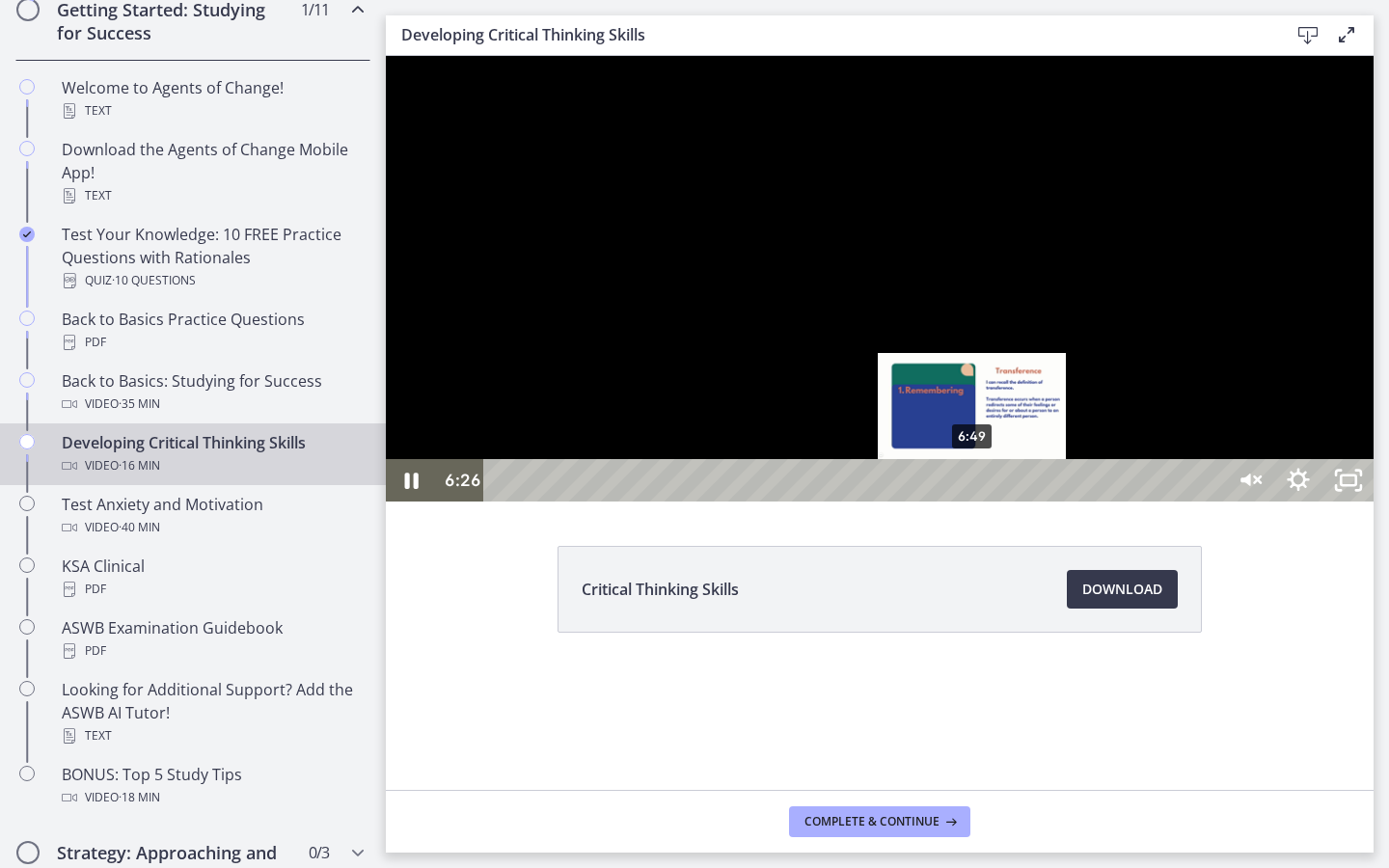 click on "6:49" at bounding box center [857, 480] 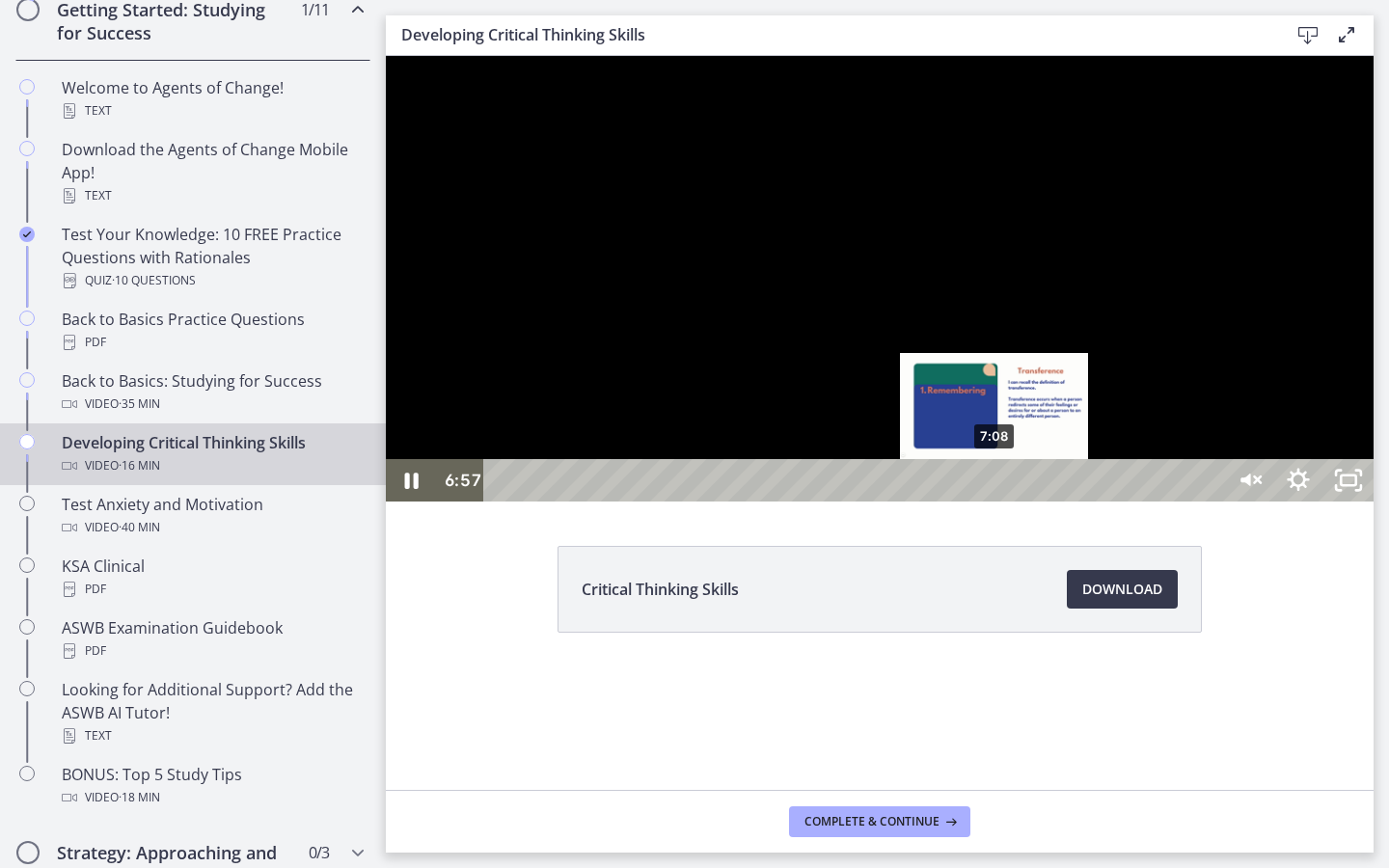 click on "7:08" at bounding box center [857, 480] 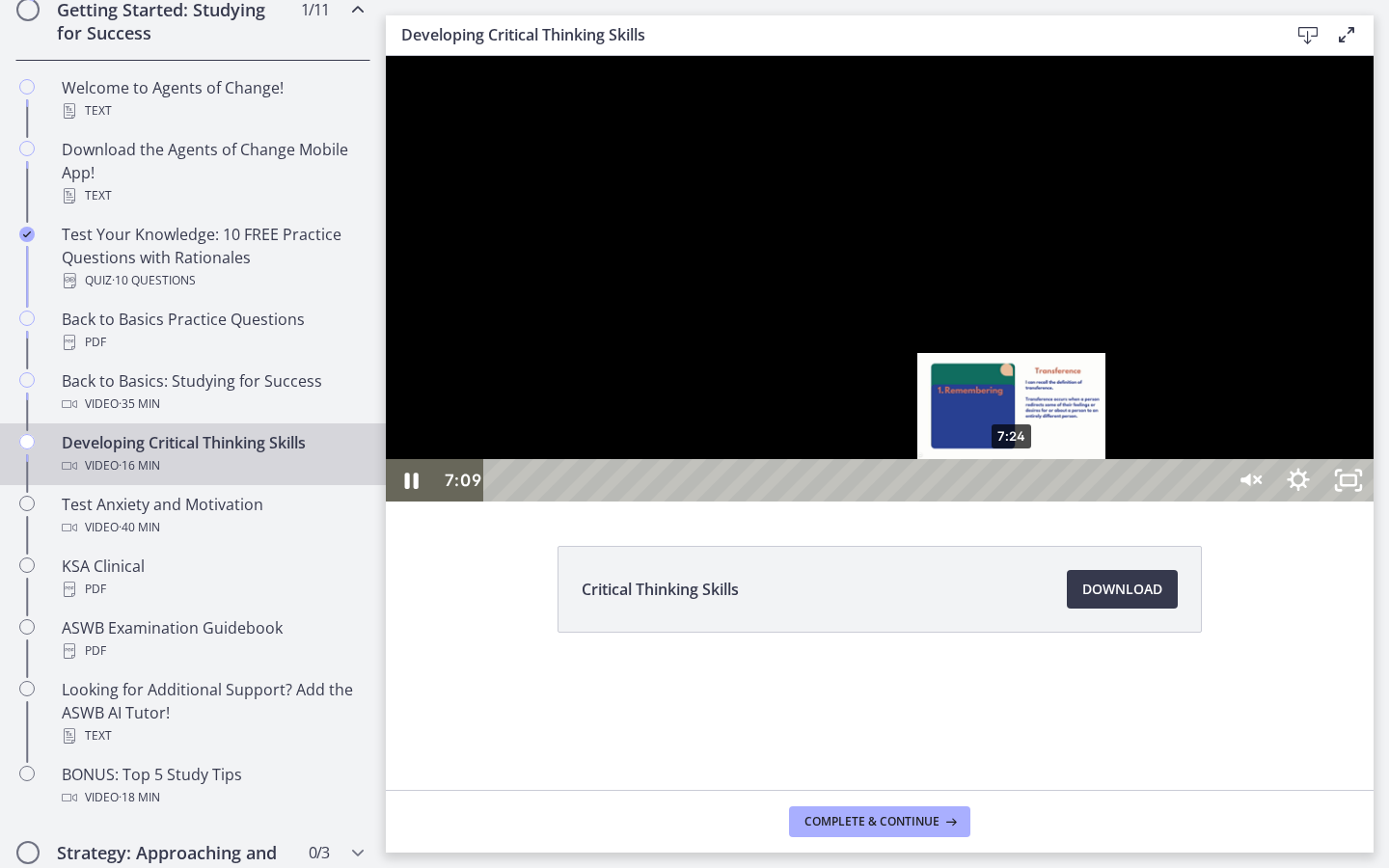 click on "7:24" at bounding box center [857, 480] 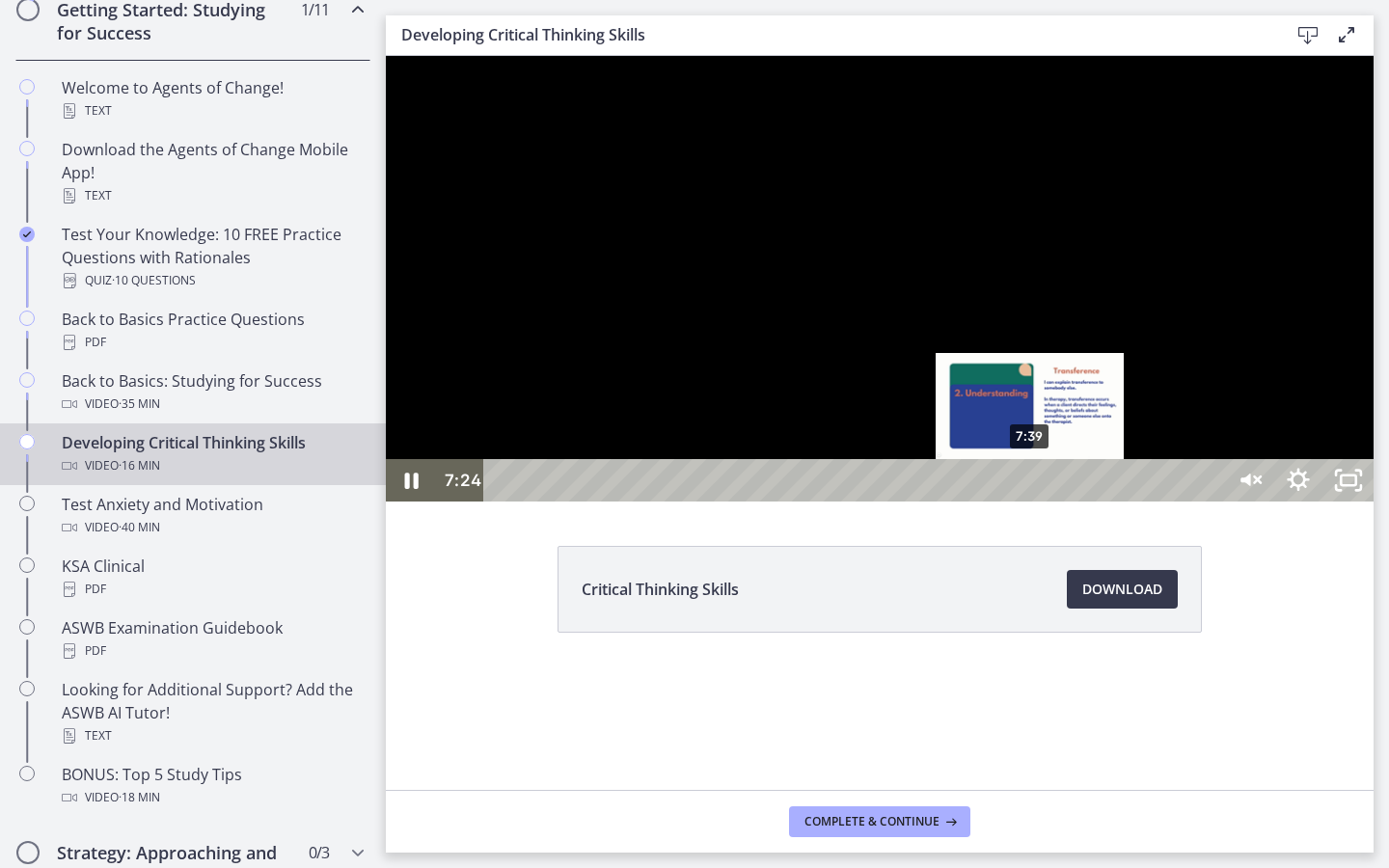 click on "7:39" at bounding box center (857, 480) 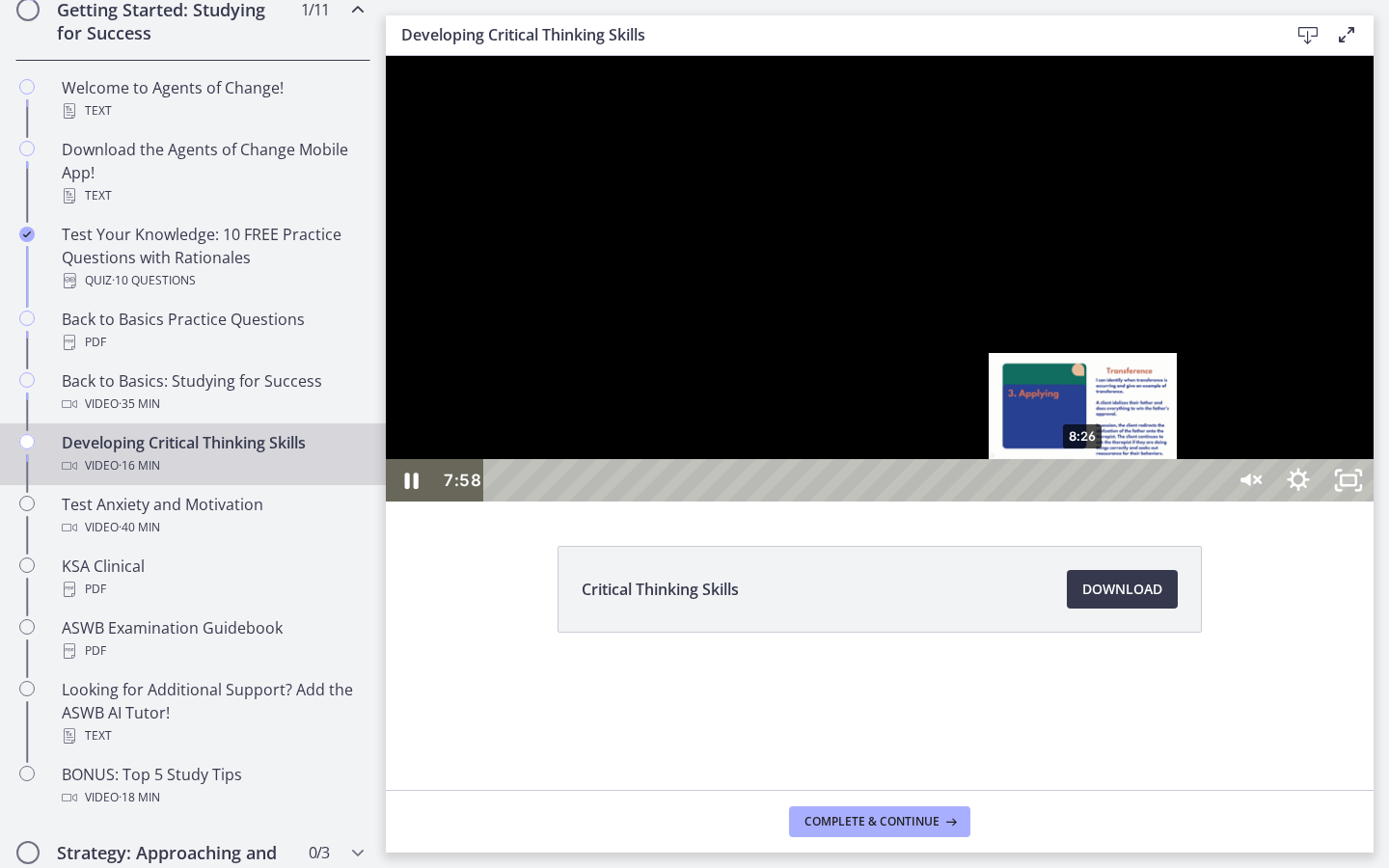 click on "8:26" at bounding box center [857, 480] 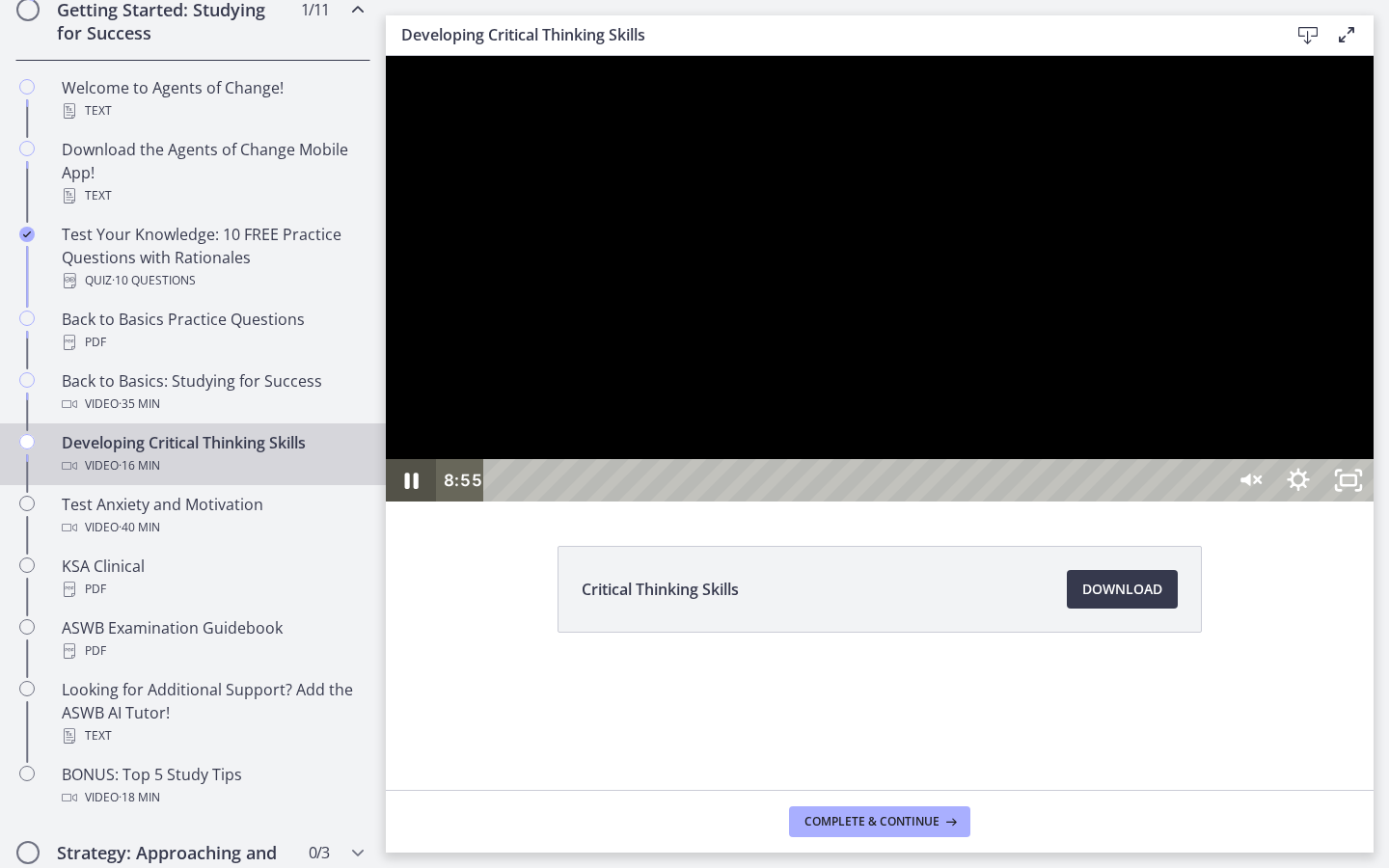 click 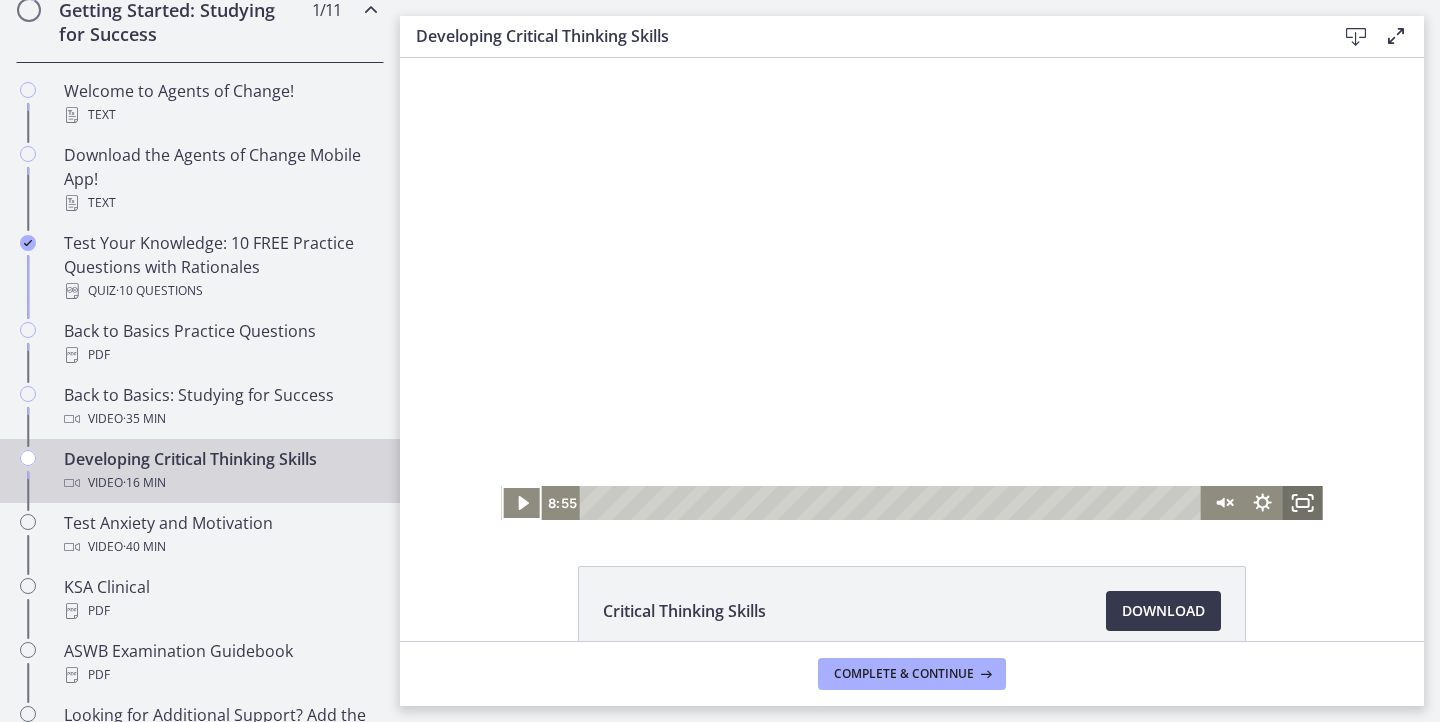 click 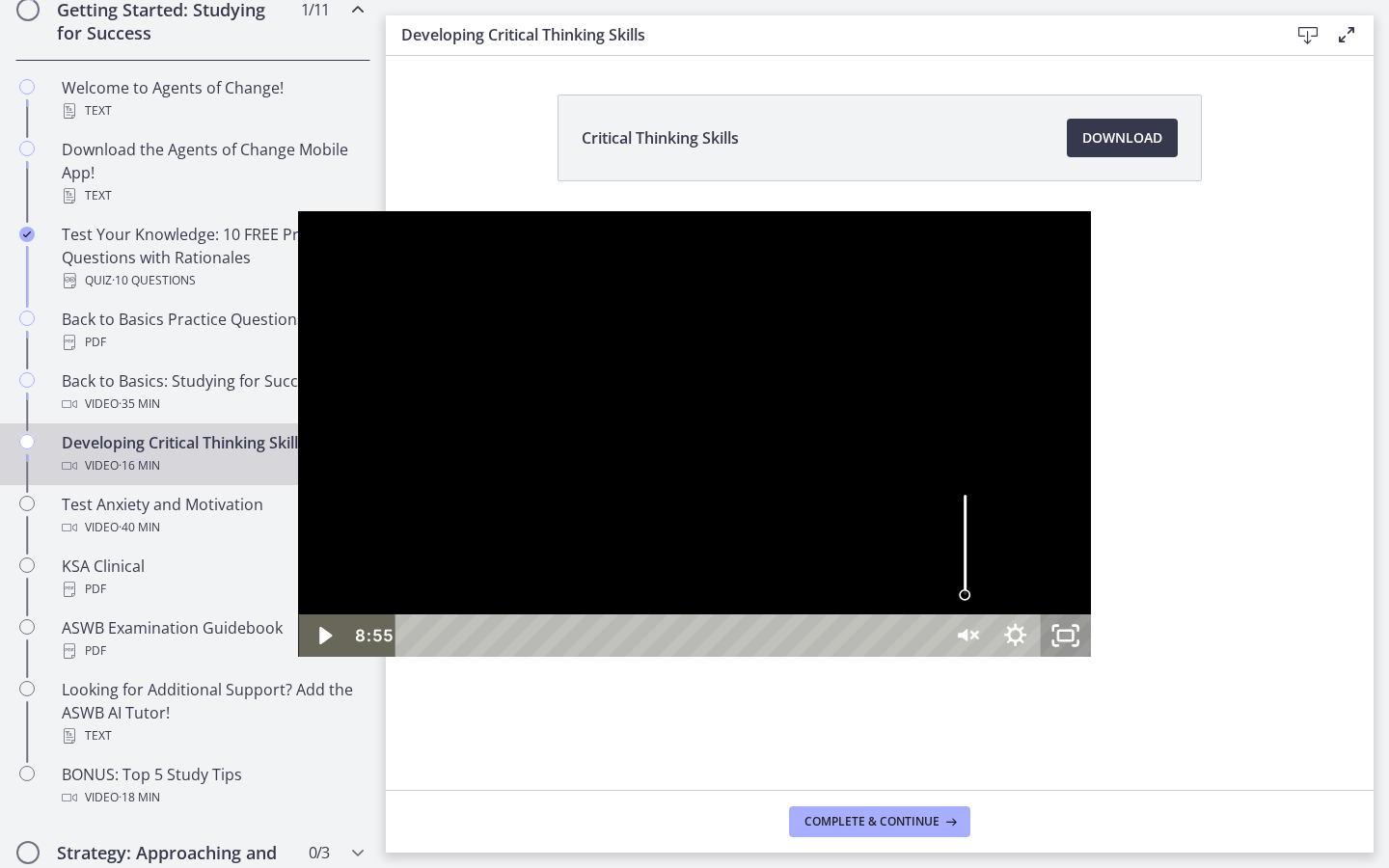 click 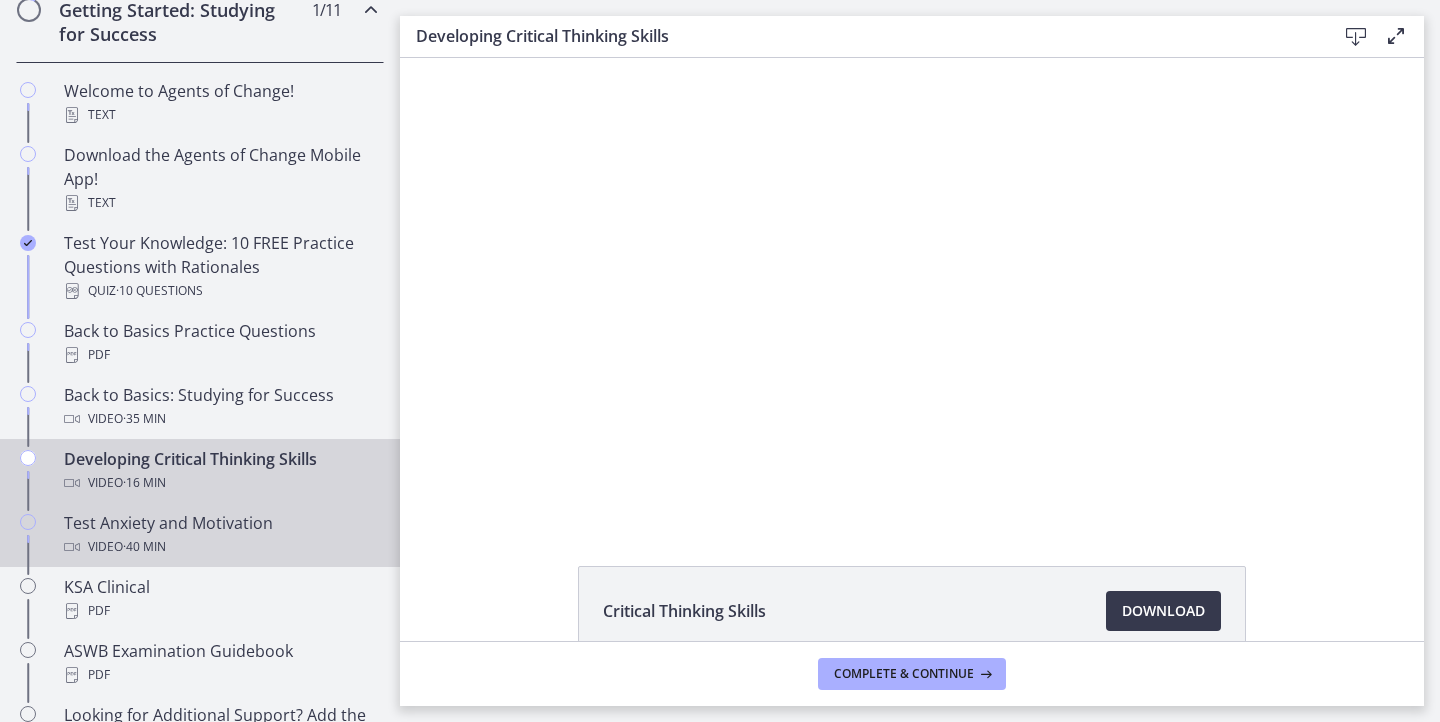 click on "Video
·  40 min" at bounding box center (220, 547) 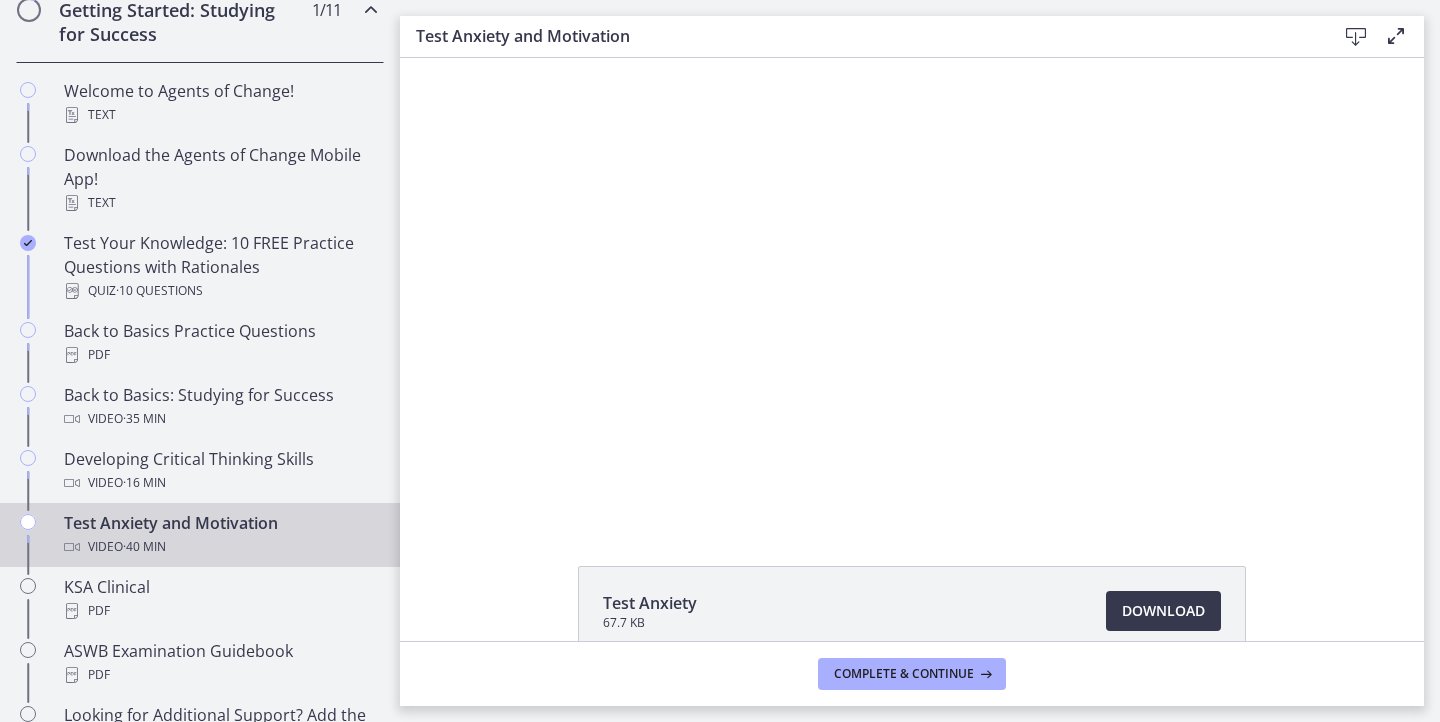 scroll, scrollTop: 0, scrollLeft: 0, axis: both 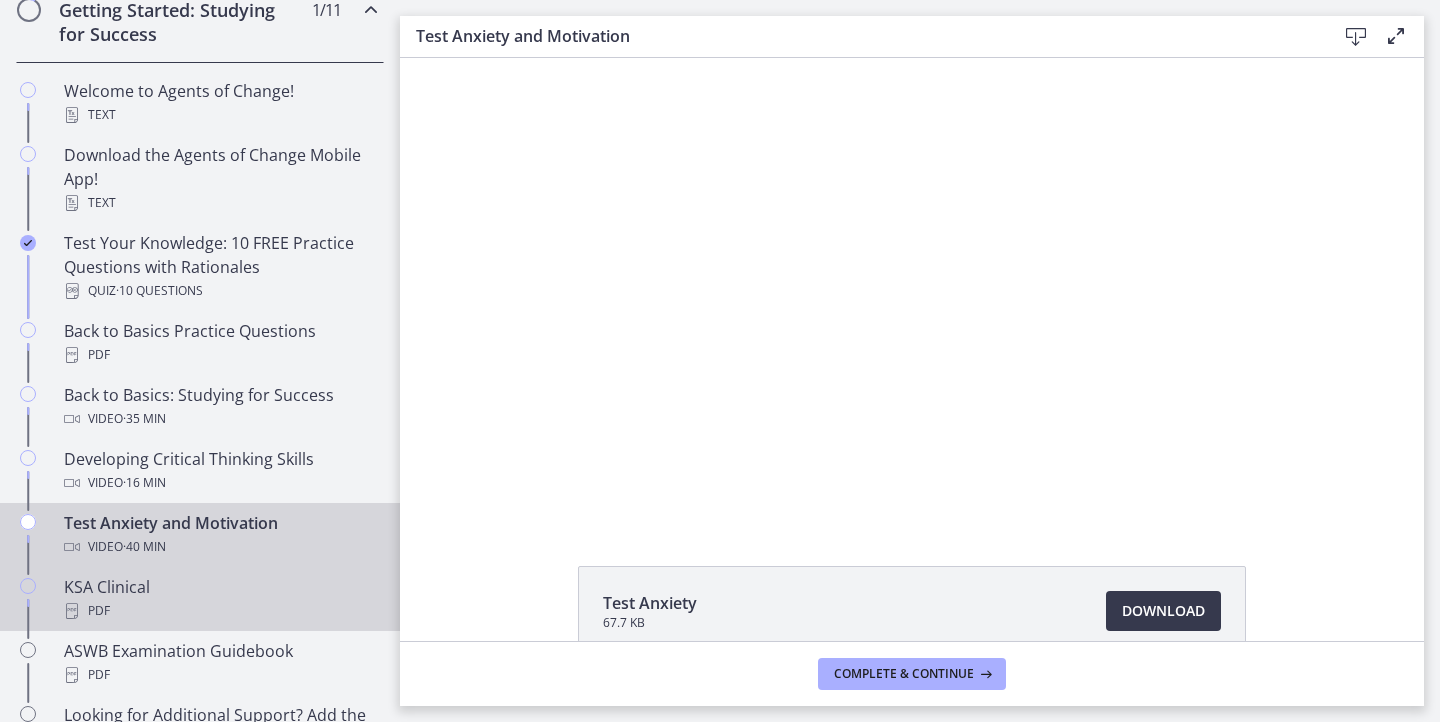 click on "KSA Clinical
PDF" at bounding box center [220, 599] 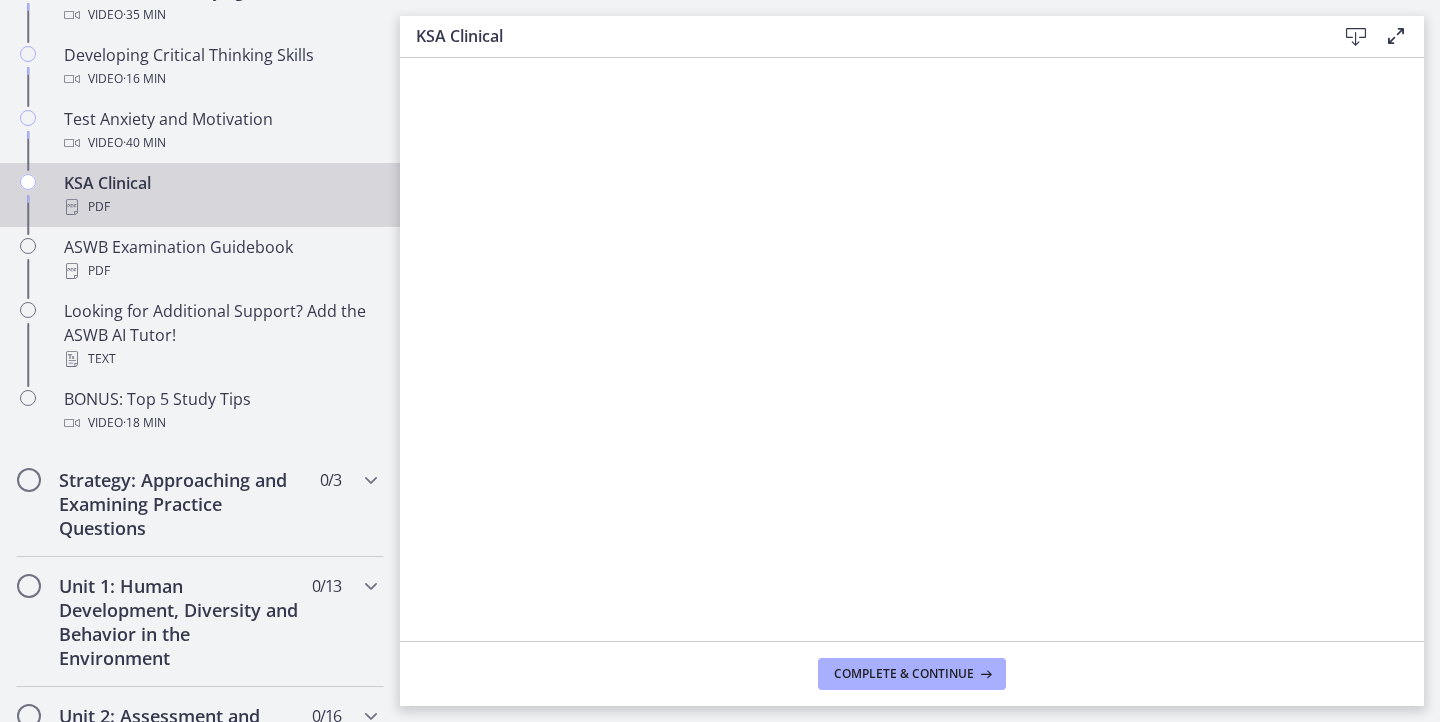 scroll, scrollTop: 829, scrollLeft: 0, axis: vertical 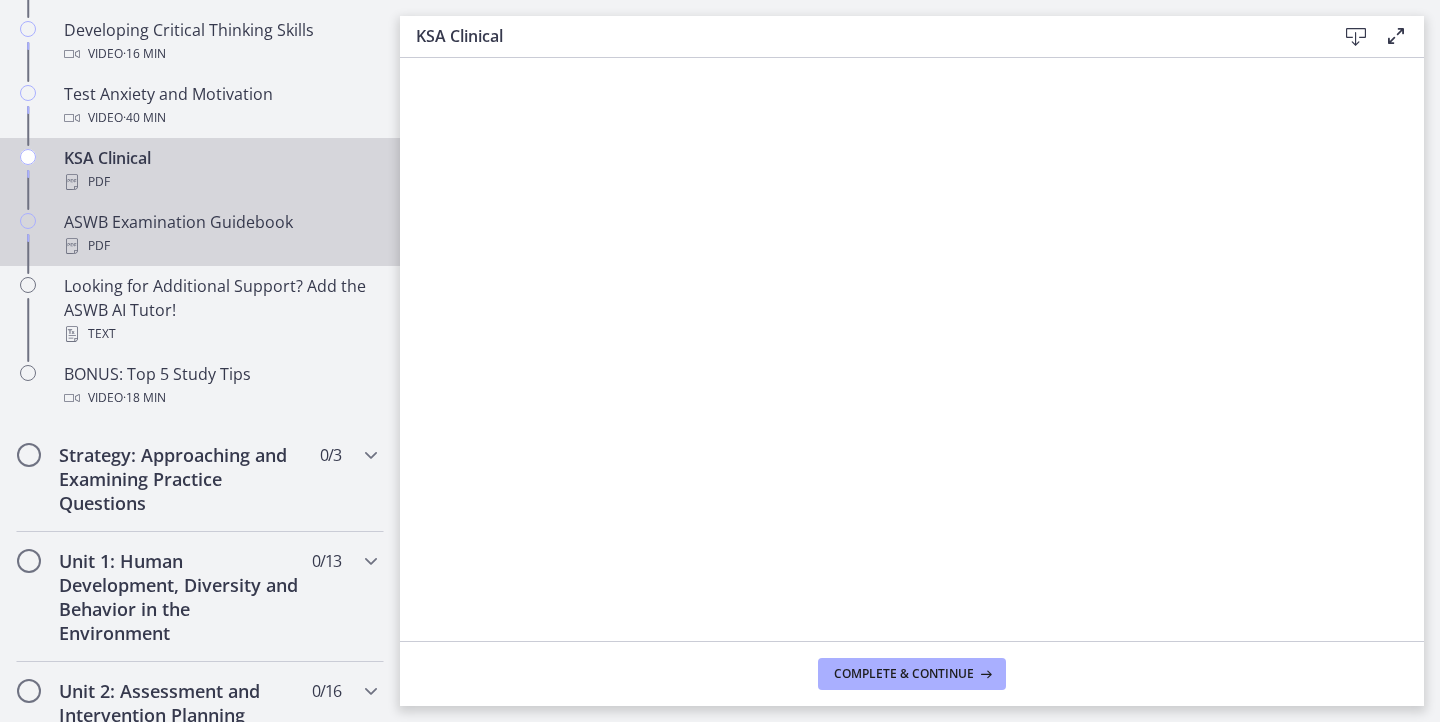 click on "PDF" at bounding box center (220, 246) 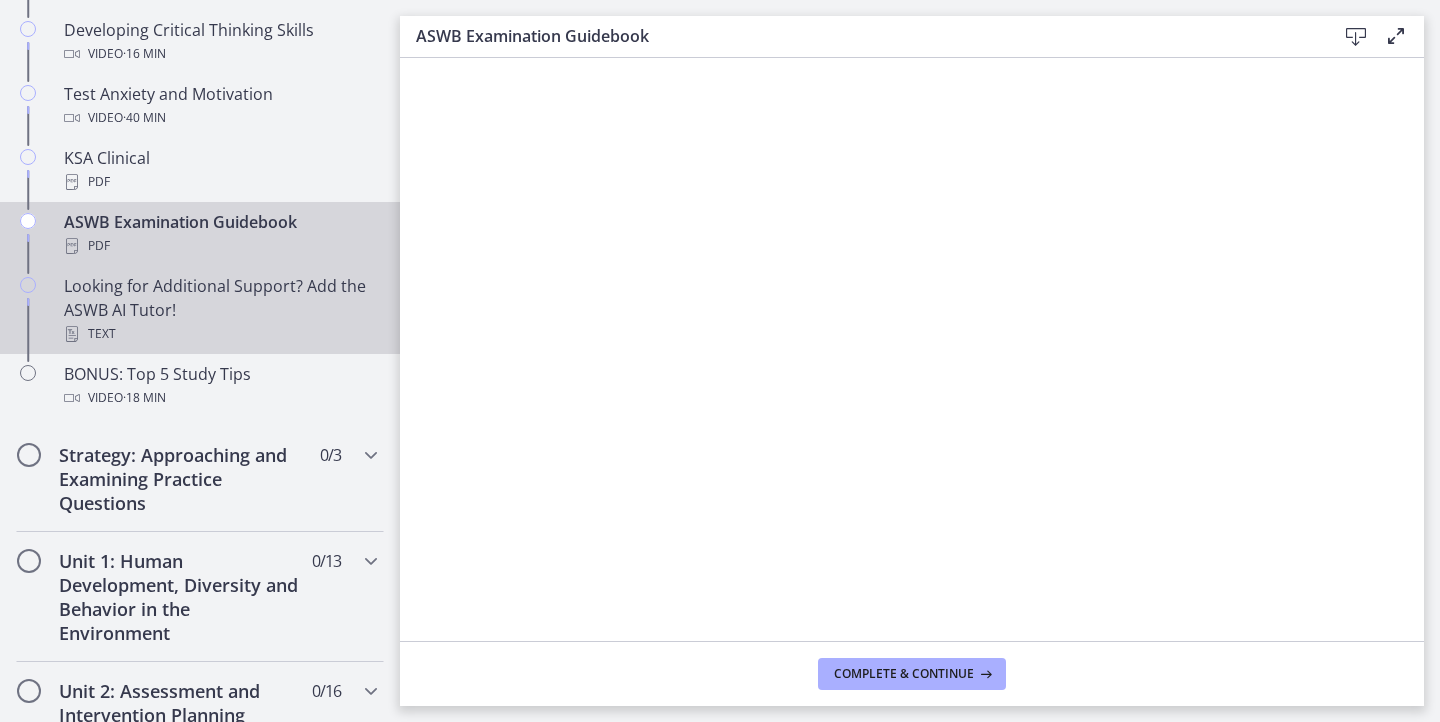 click on "Looking for Additional Support? Add the ASWB AI Tutor!
Text" at bounding box center [220, 310] 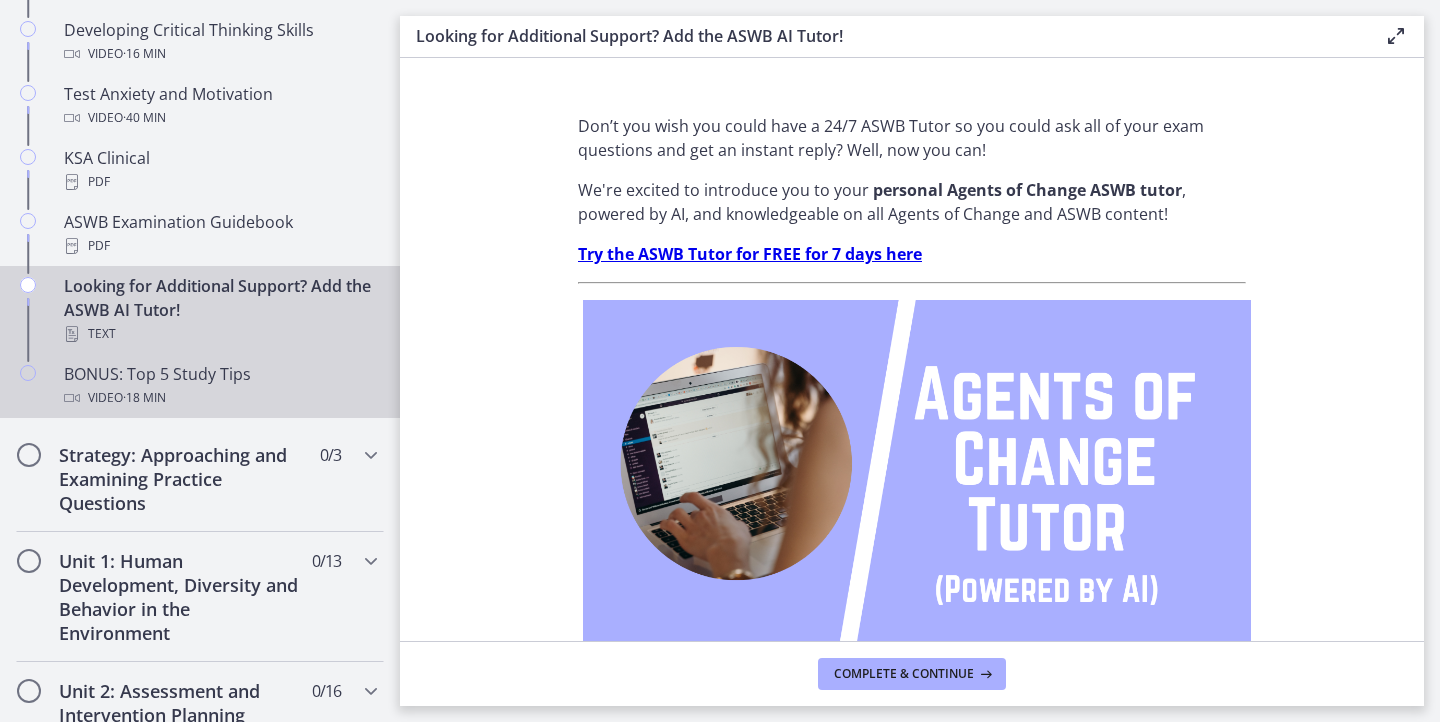 click on "BONUS: Top 5 Study Tips
Video
·  18 min" at bounding box center [220, 386] 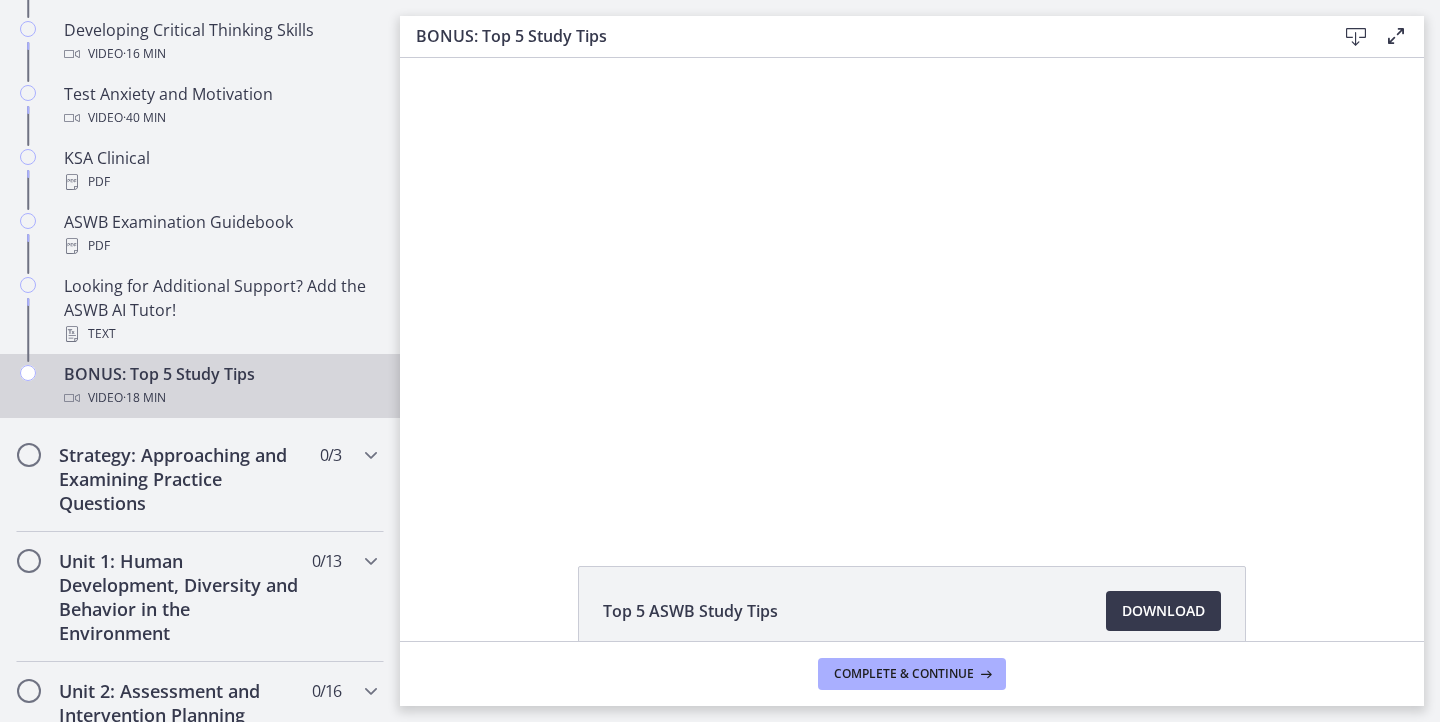 scroll, scrollTop: 0, scrollLeft: 0, axis: both 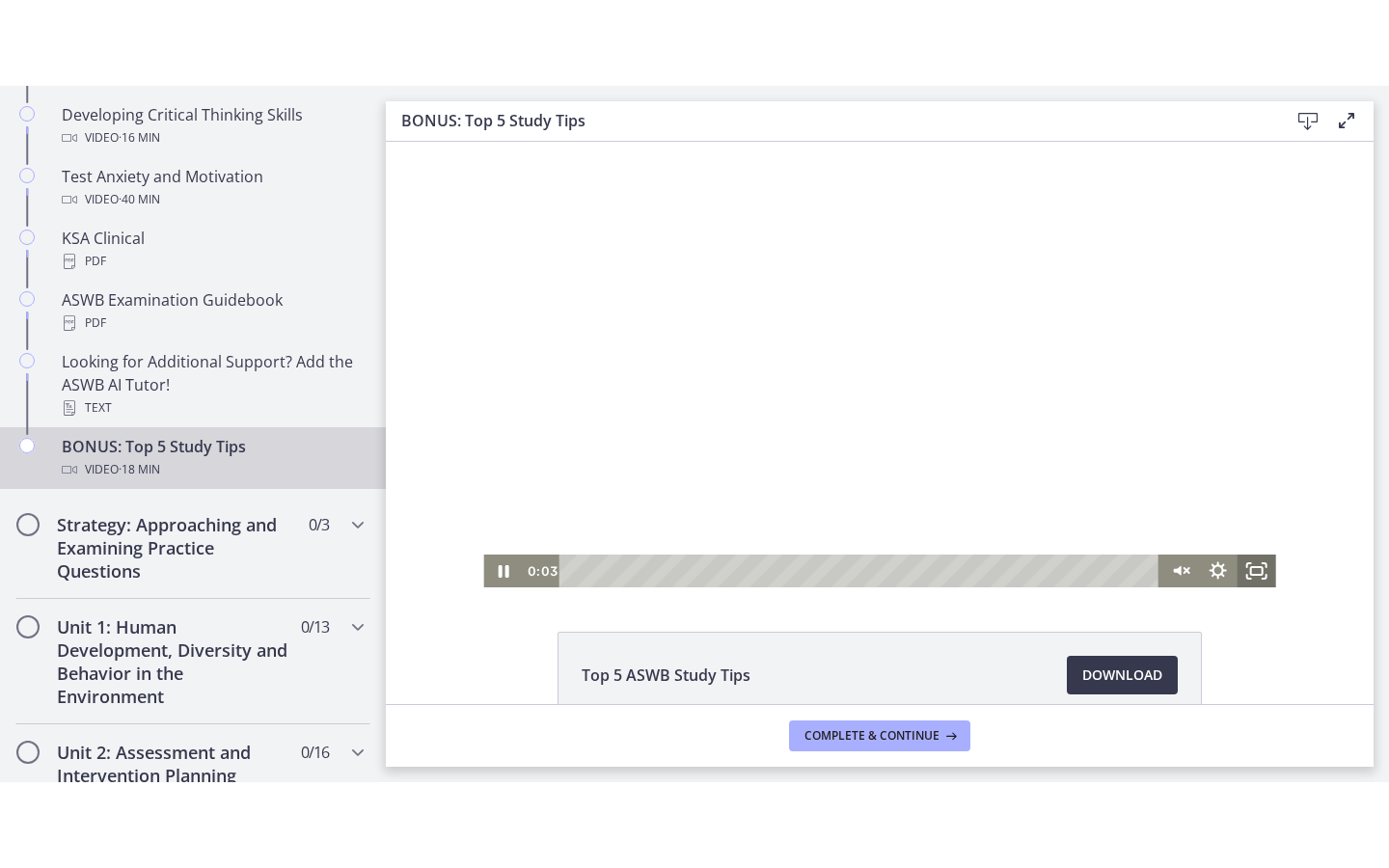 click 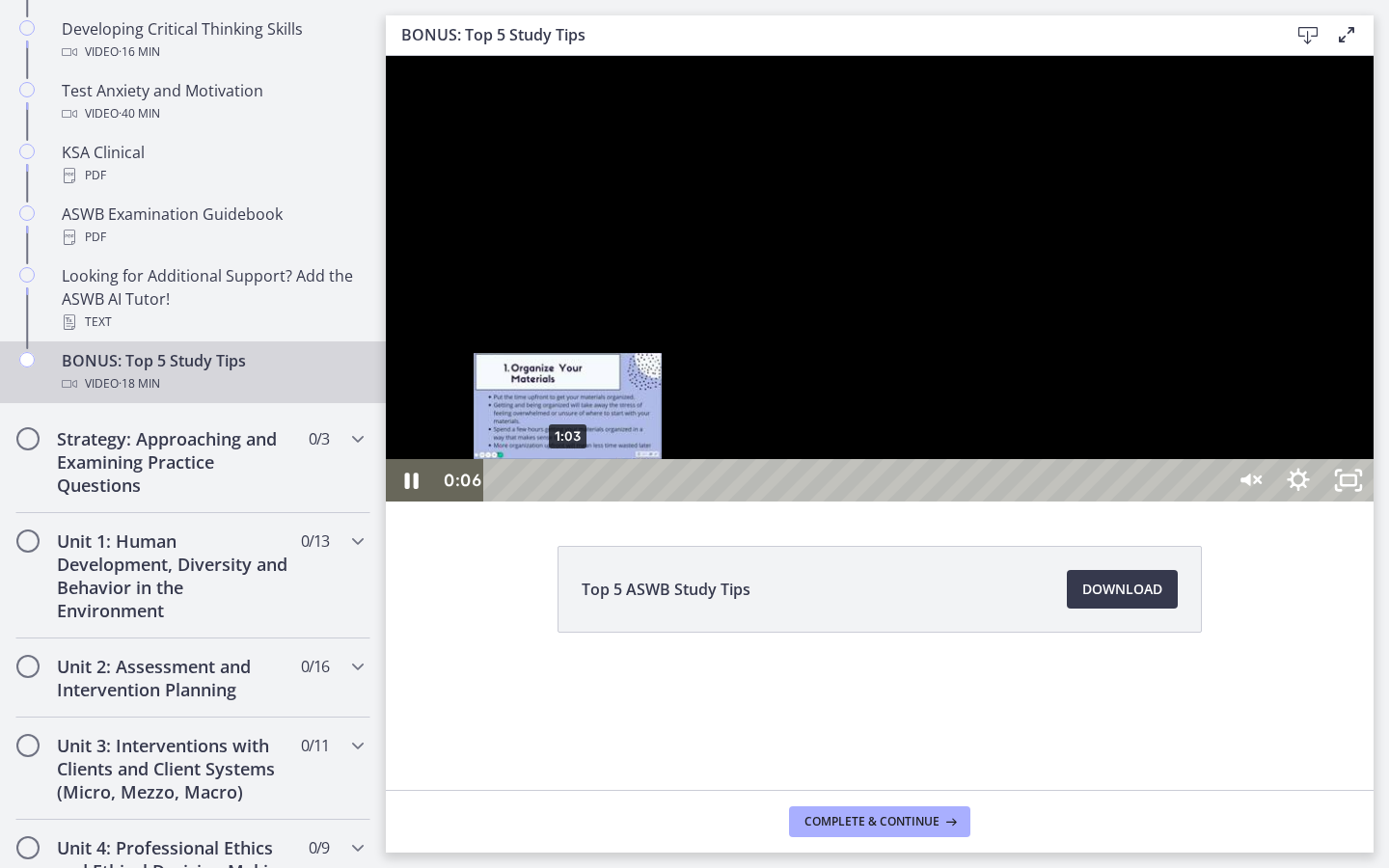 click on "1:03" at bounding box center (857, 480) 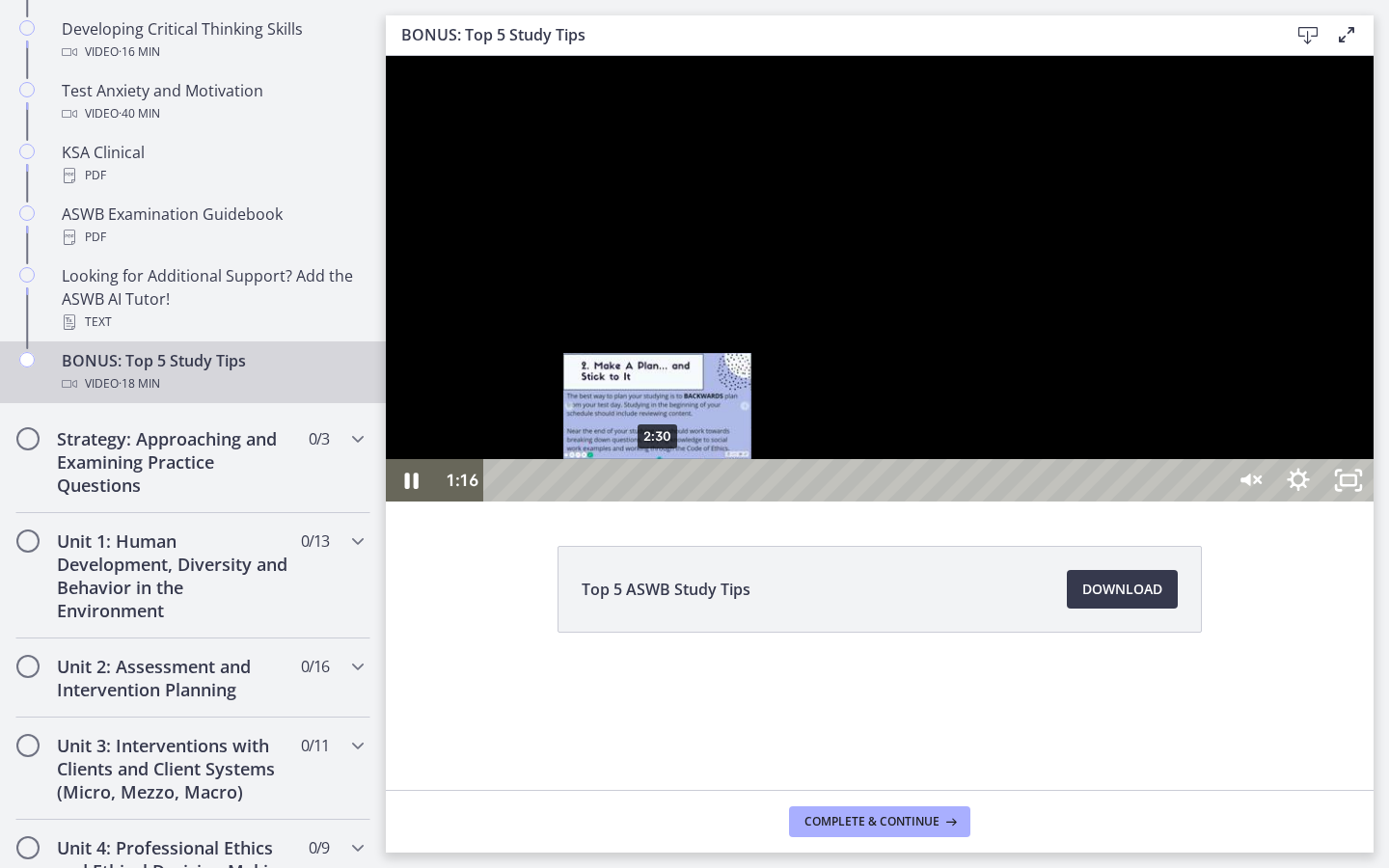click on "2:30" at bounding box center (857, 480) 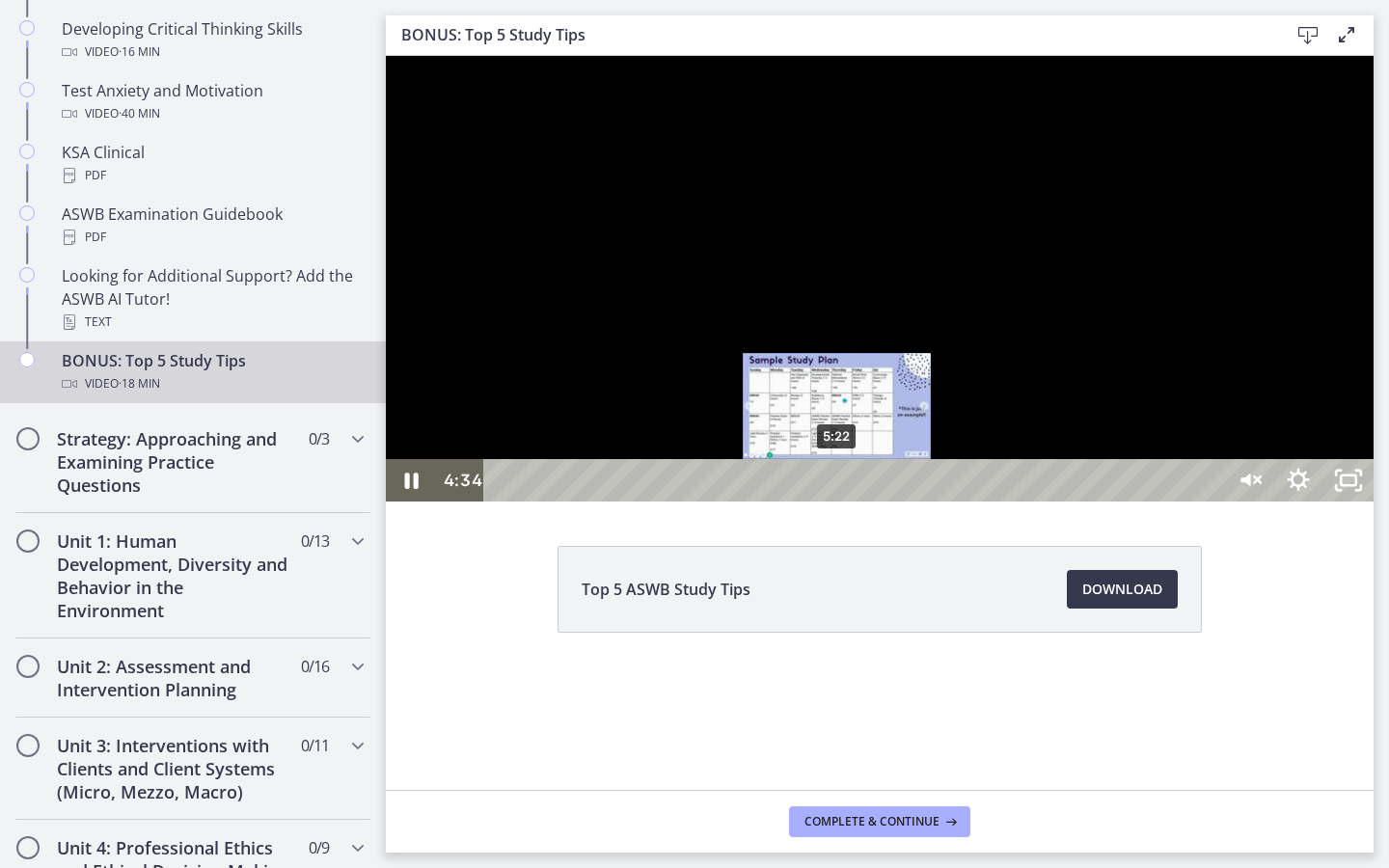 click on "5:22" at bounding box center [857, 480] 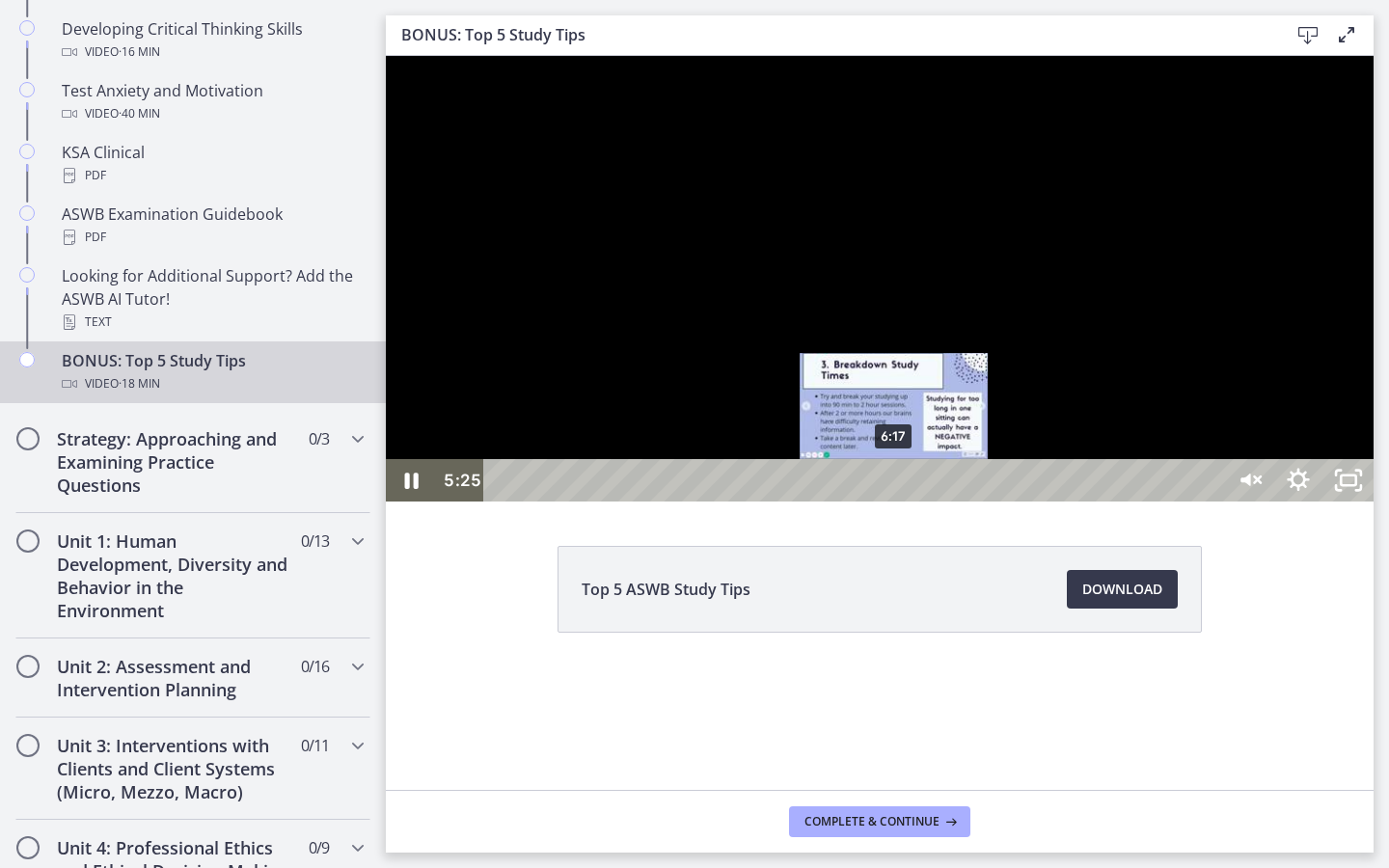 click on "6:17" at bounding box center [857, 480] 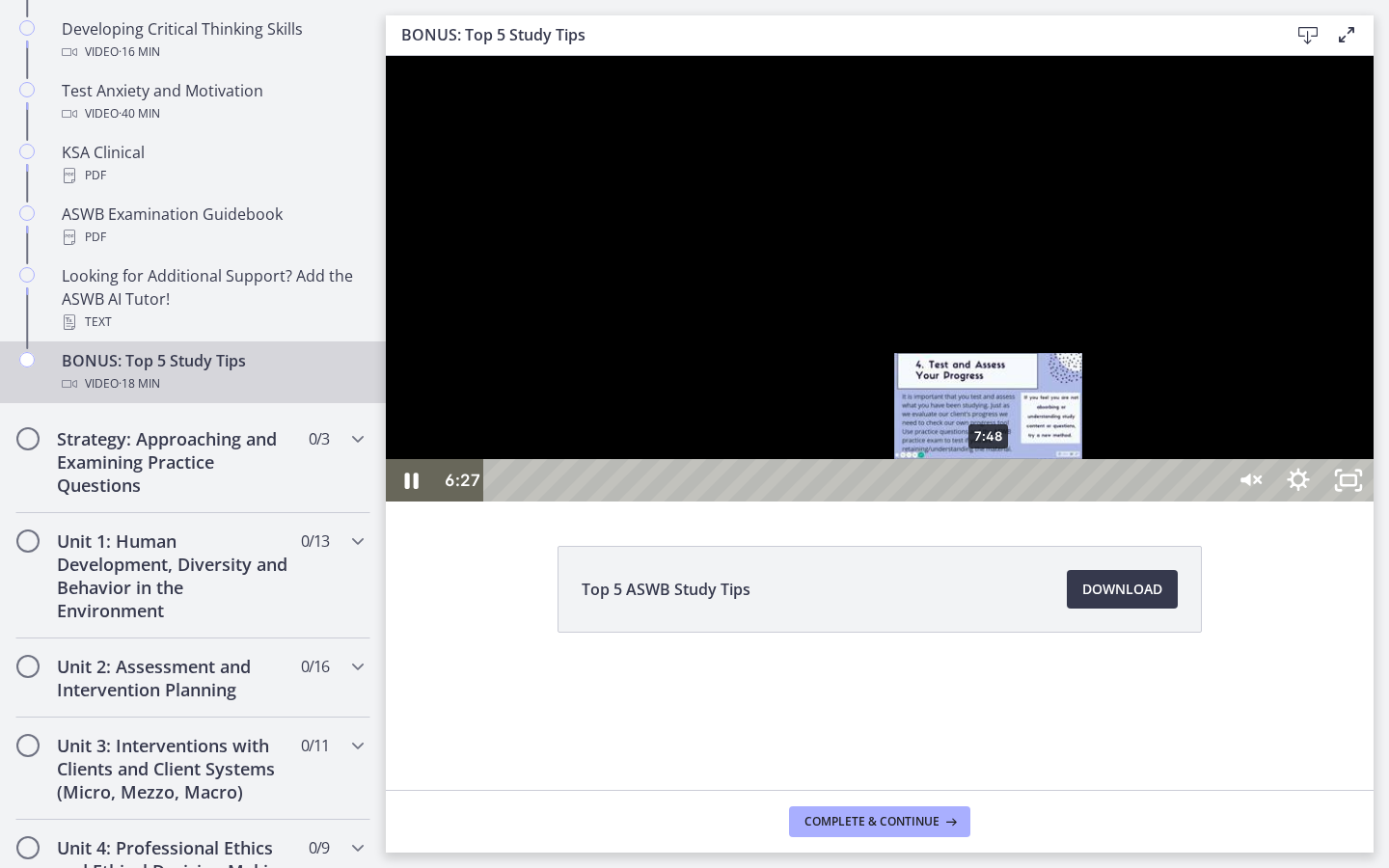 click on "7:48" at bounding box center [857, 480] 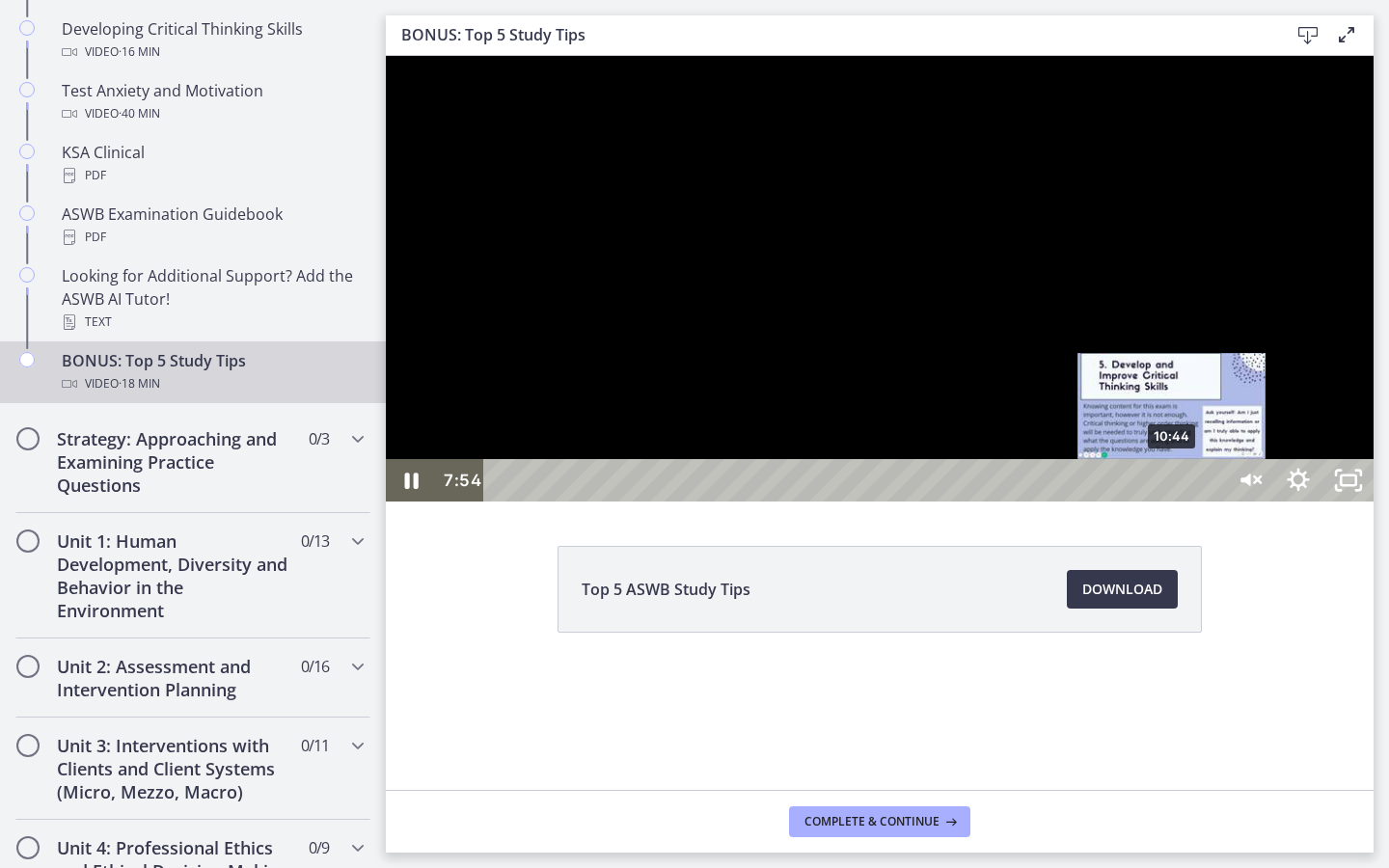 click on "10:44" at bounding box center (857, 480) 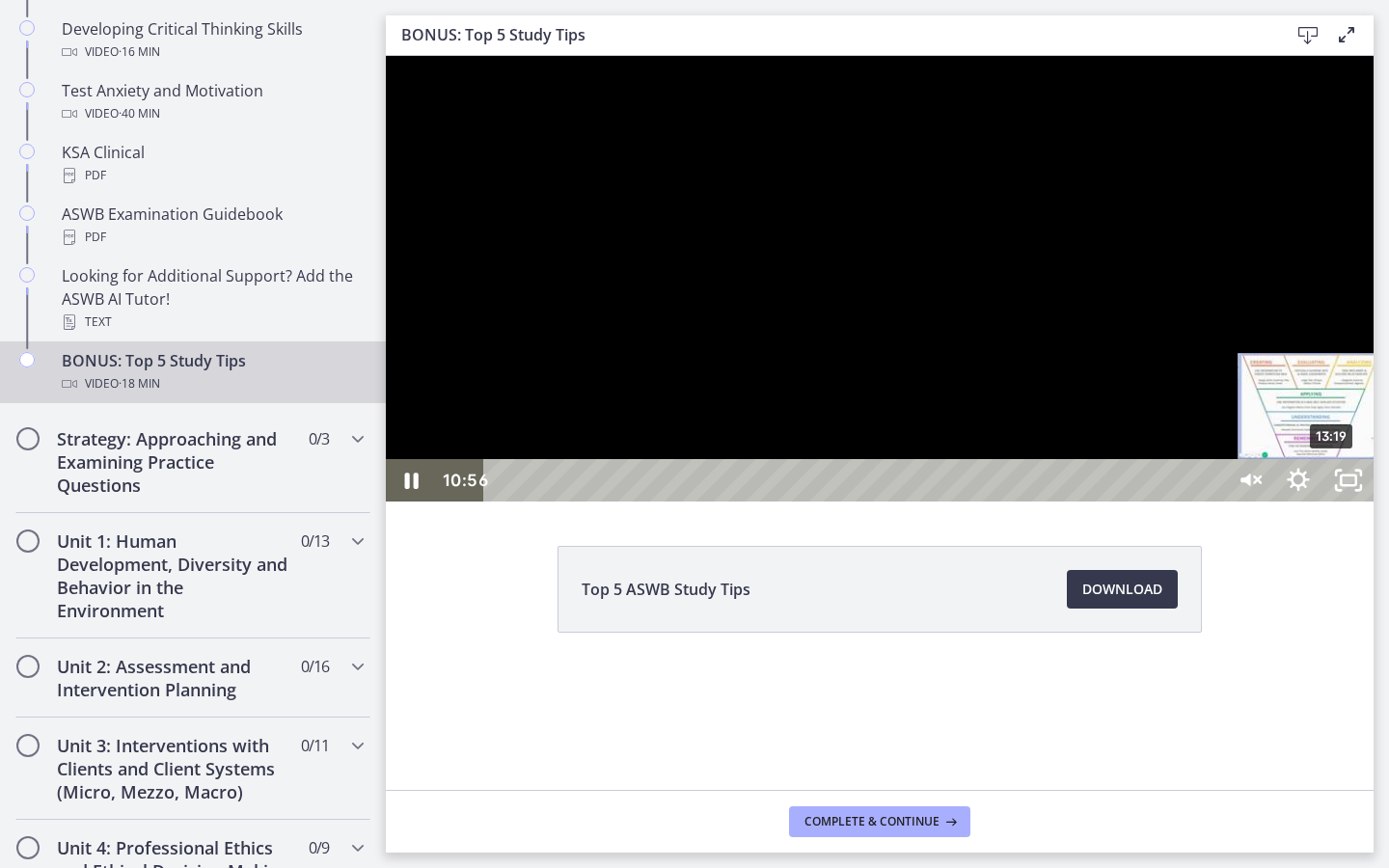 click on "13:19" at bounding box center (857, 480) 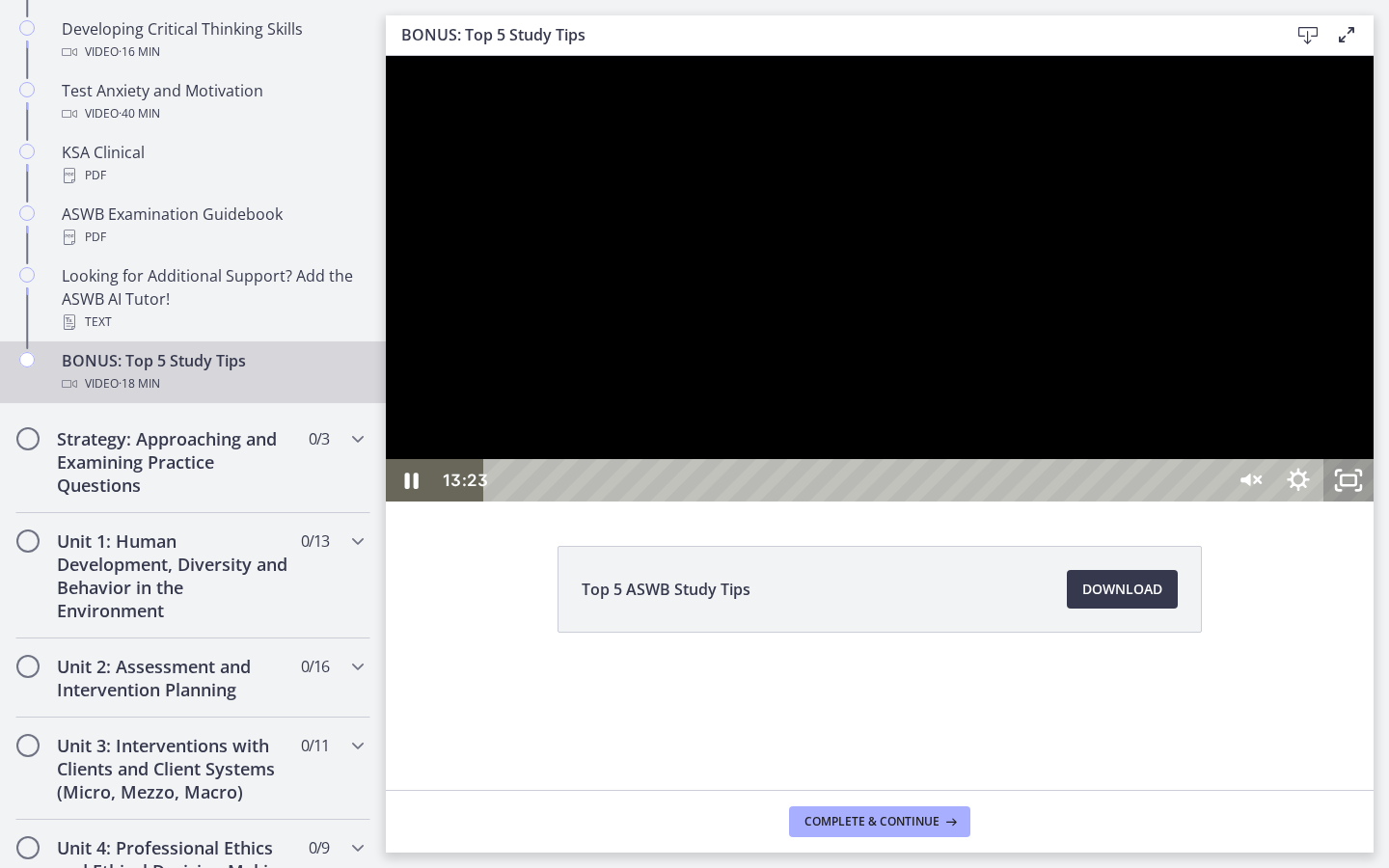 click 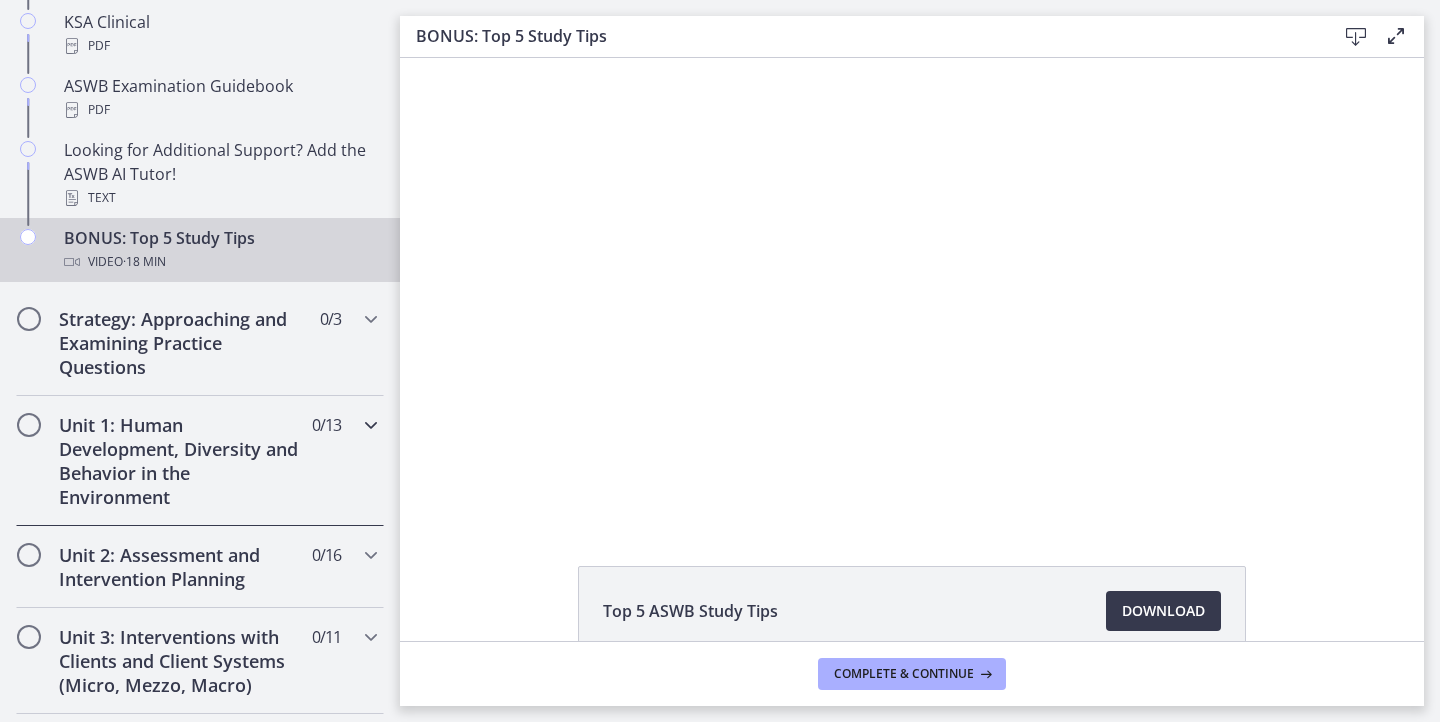 scroll, scrollTop: 983, scrollLeft: 0, axis: vertical 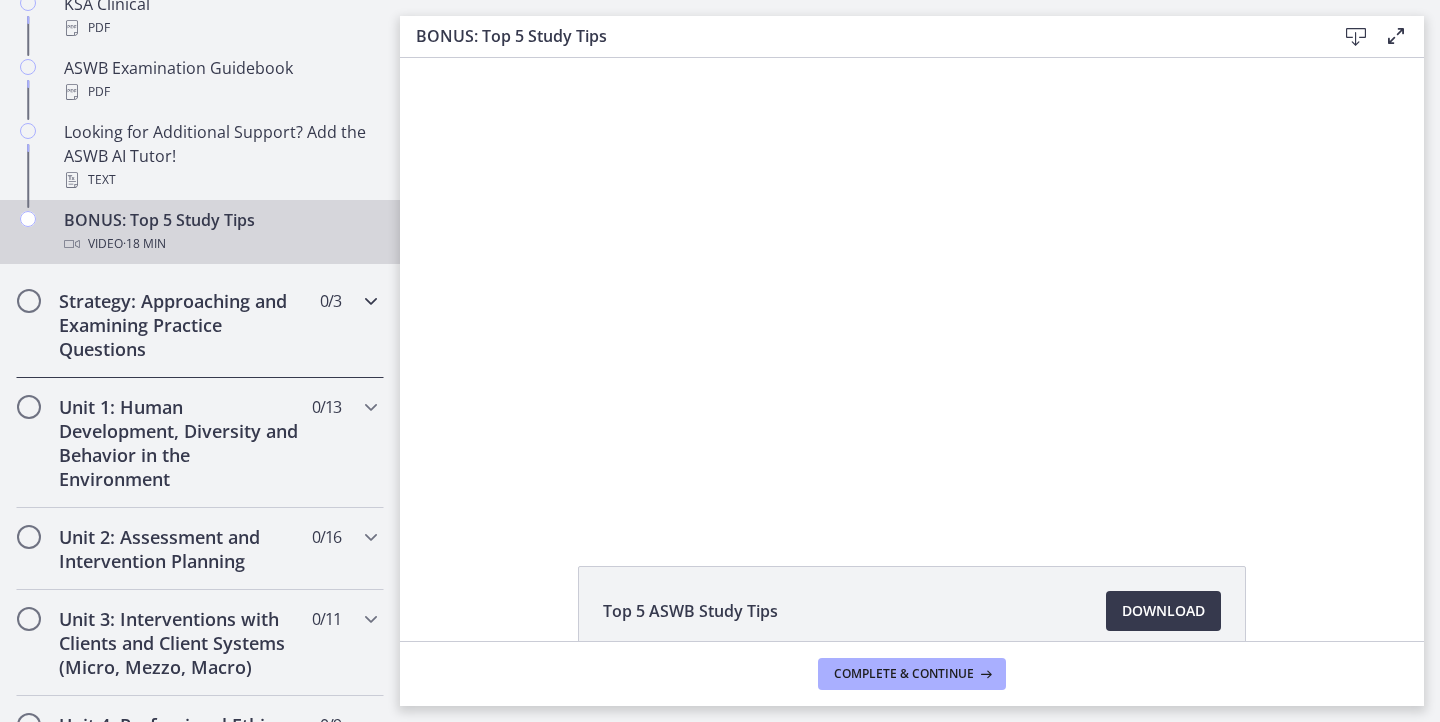click on "Strategy: Approaching and Examining Practice Questions" at bounding box center (181, 325) 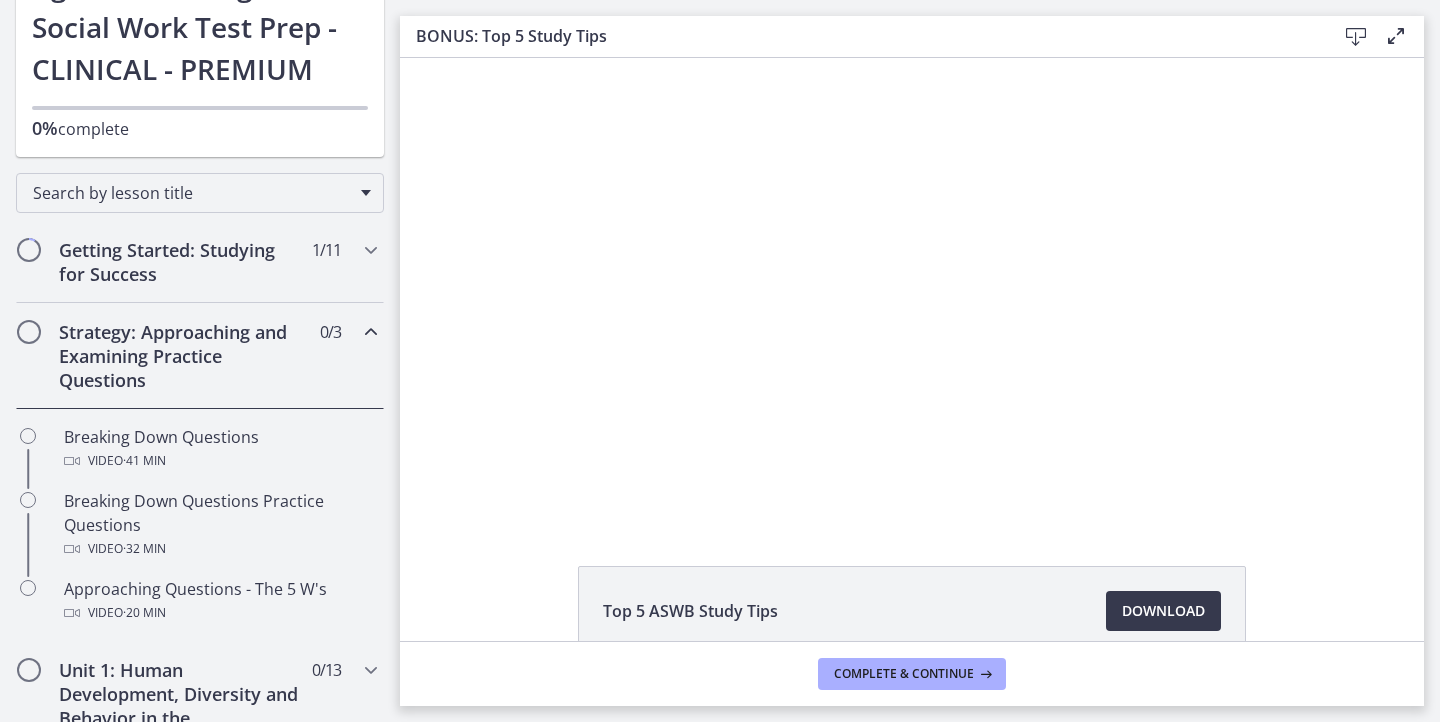 scroll, scrollTop: 159, scrollLeft: 0, axis: vertical 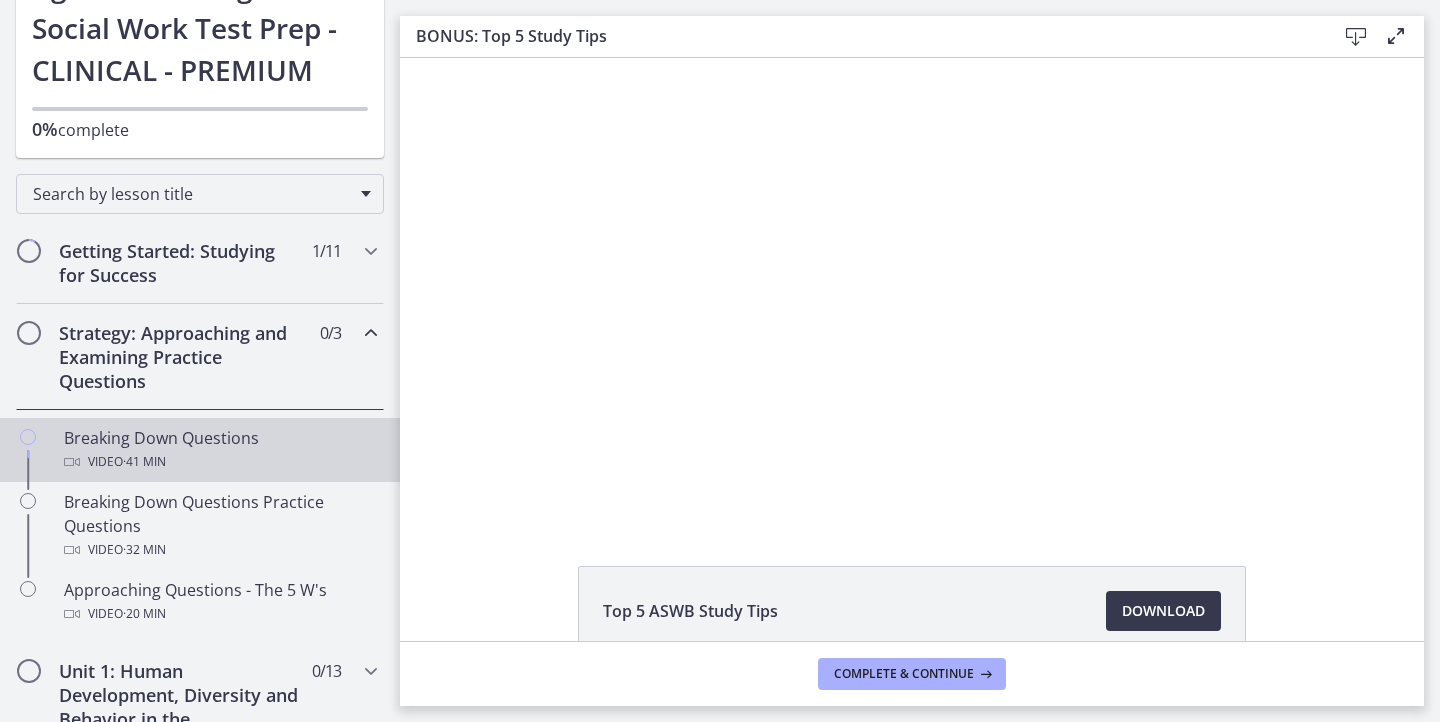 click on "Breaking Down Questions
Video
·  41 min" at bounding box center [220, 450] 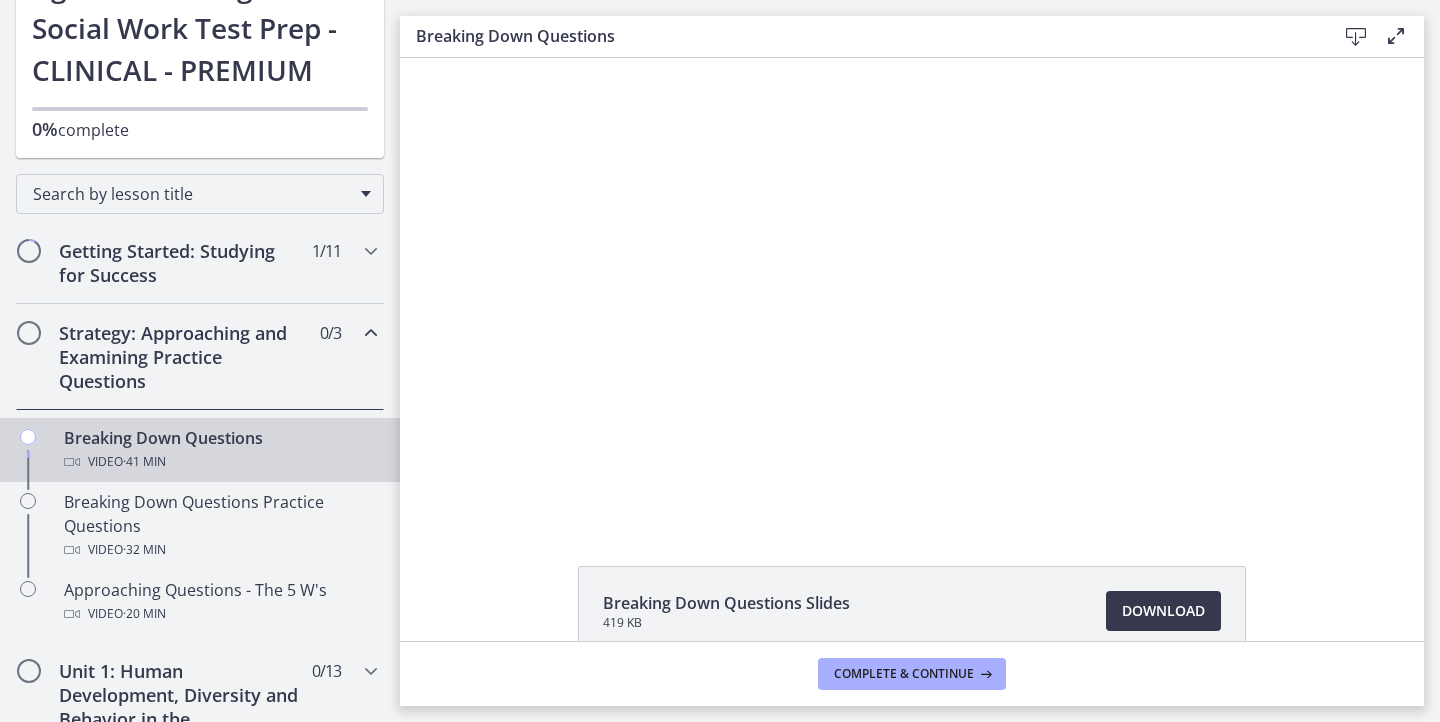 scroll, scrollTop: 0, scrollLeft: 0, axis: both 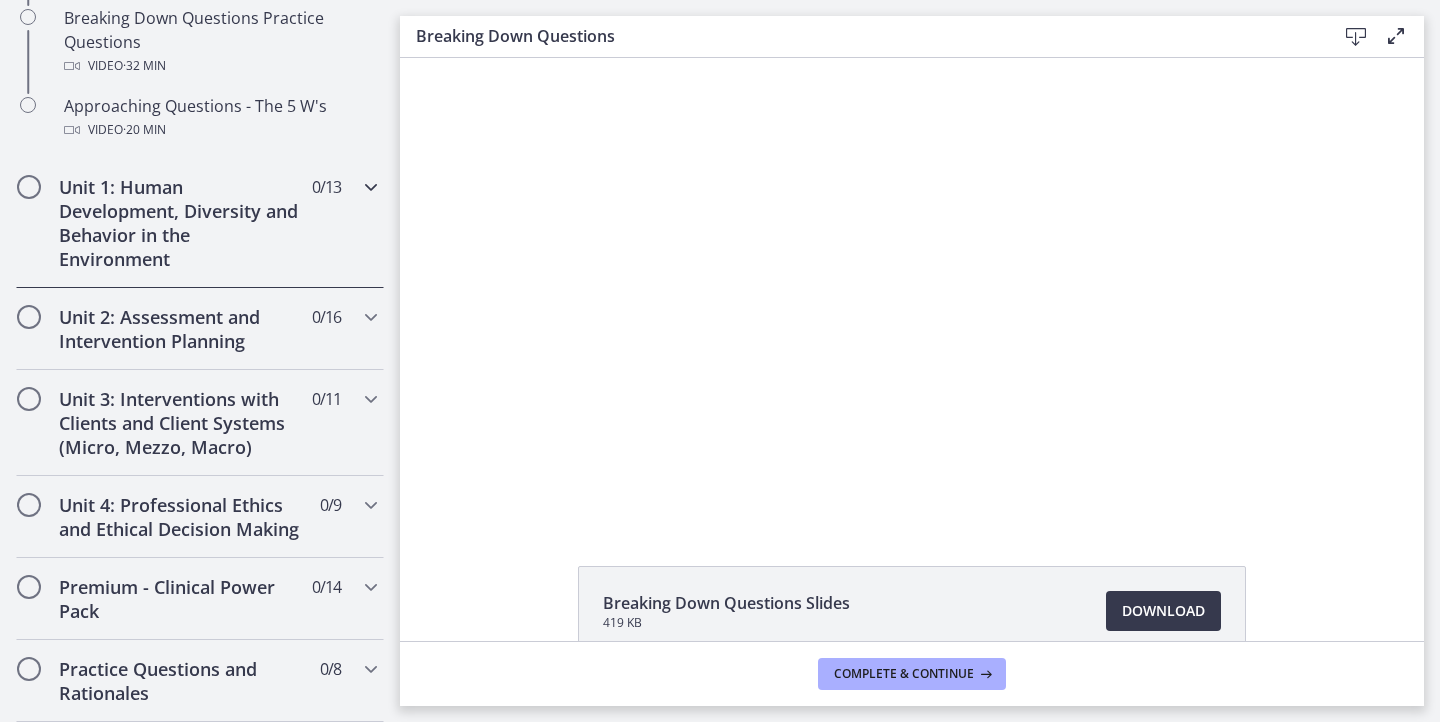 click on "Unit 1: Human Development, Diversity and Behavior in the Environment" at bounding box center [181, 223] 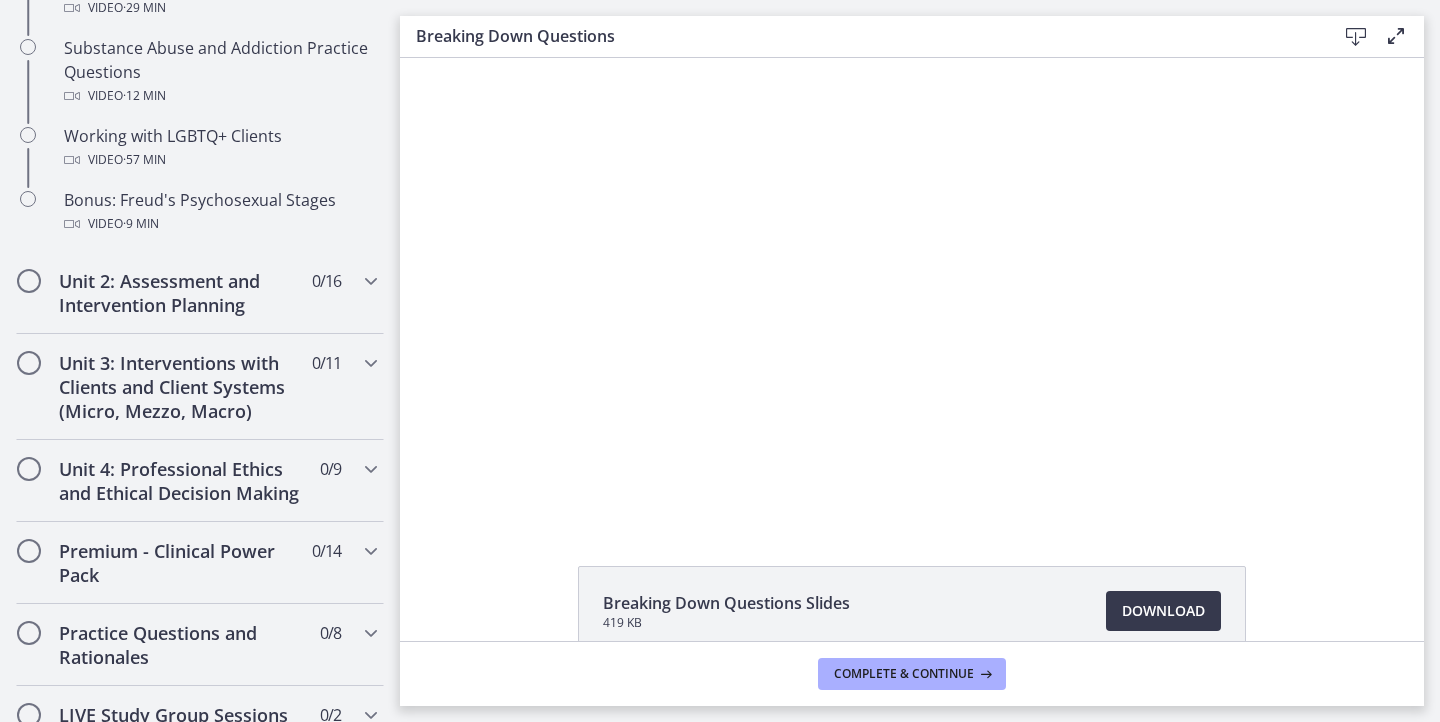 scroll, scrollTop: 1446, scrollLeft: 0, axis: vertical 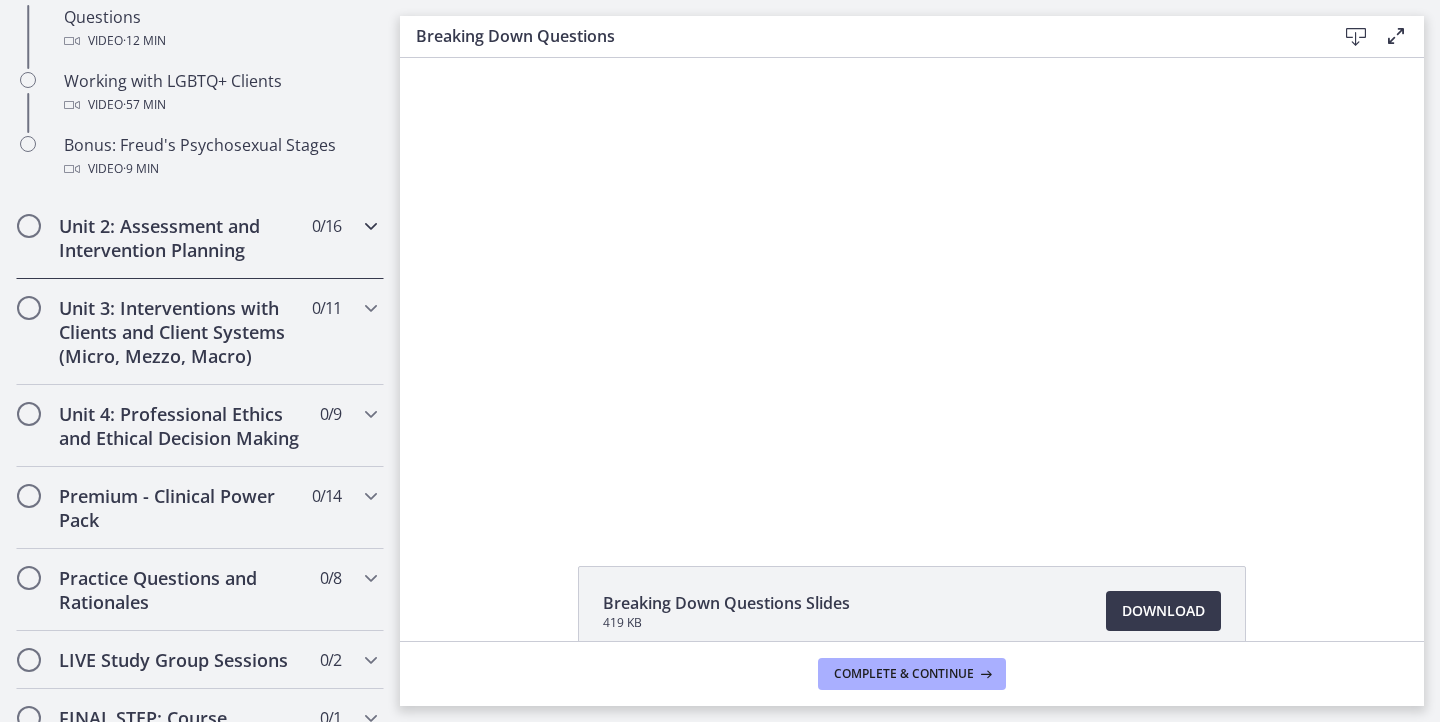 click on "Unit 2: Assessment and Intervention Planning" at bounding box center (181, 238) 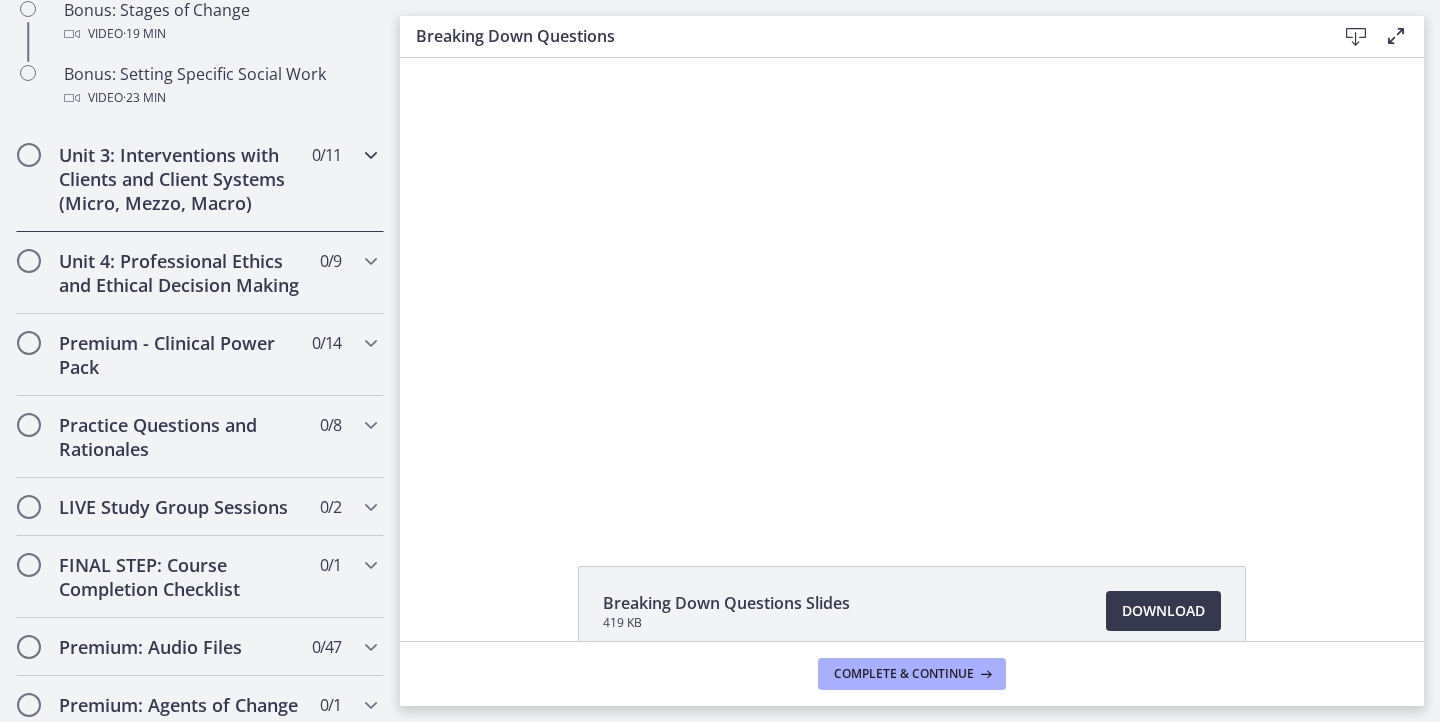 scroll, scrollTop: 1941, scrollLeft: 0, axis: vertical 